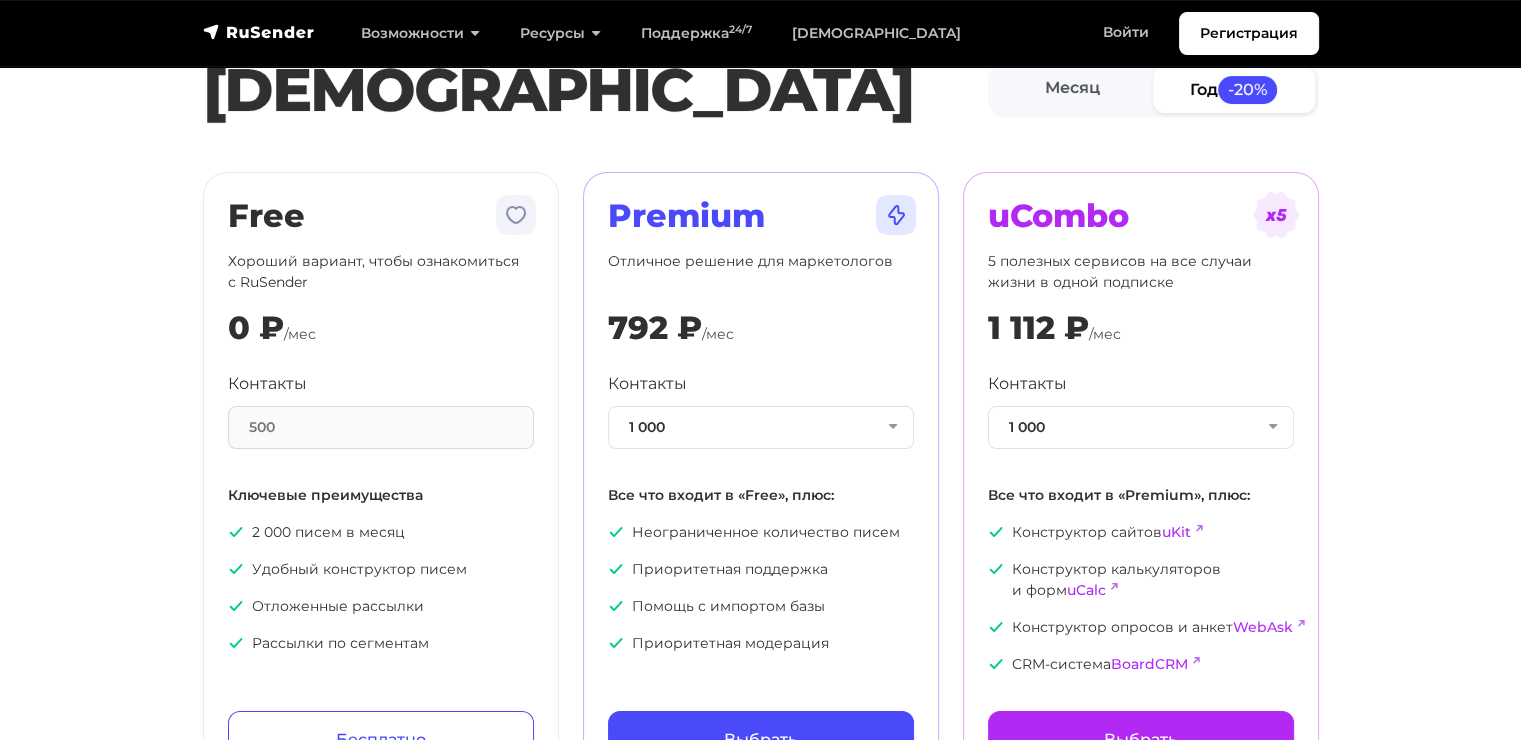 scroll, scrollTop: 100, scrollLeft: 0, axis: vertical 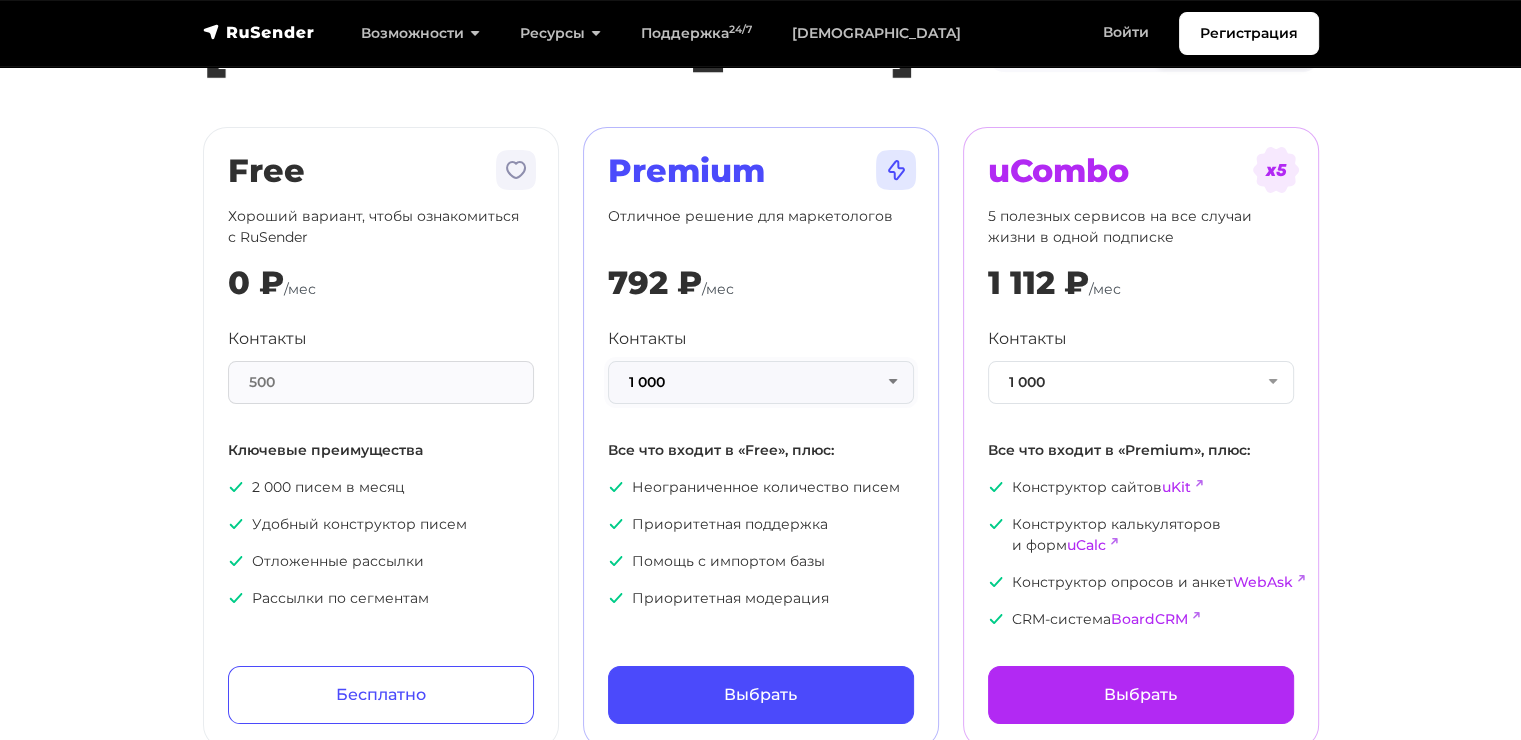 click on "1 000" at bounding box center (761, 382) 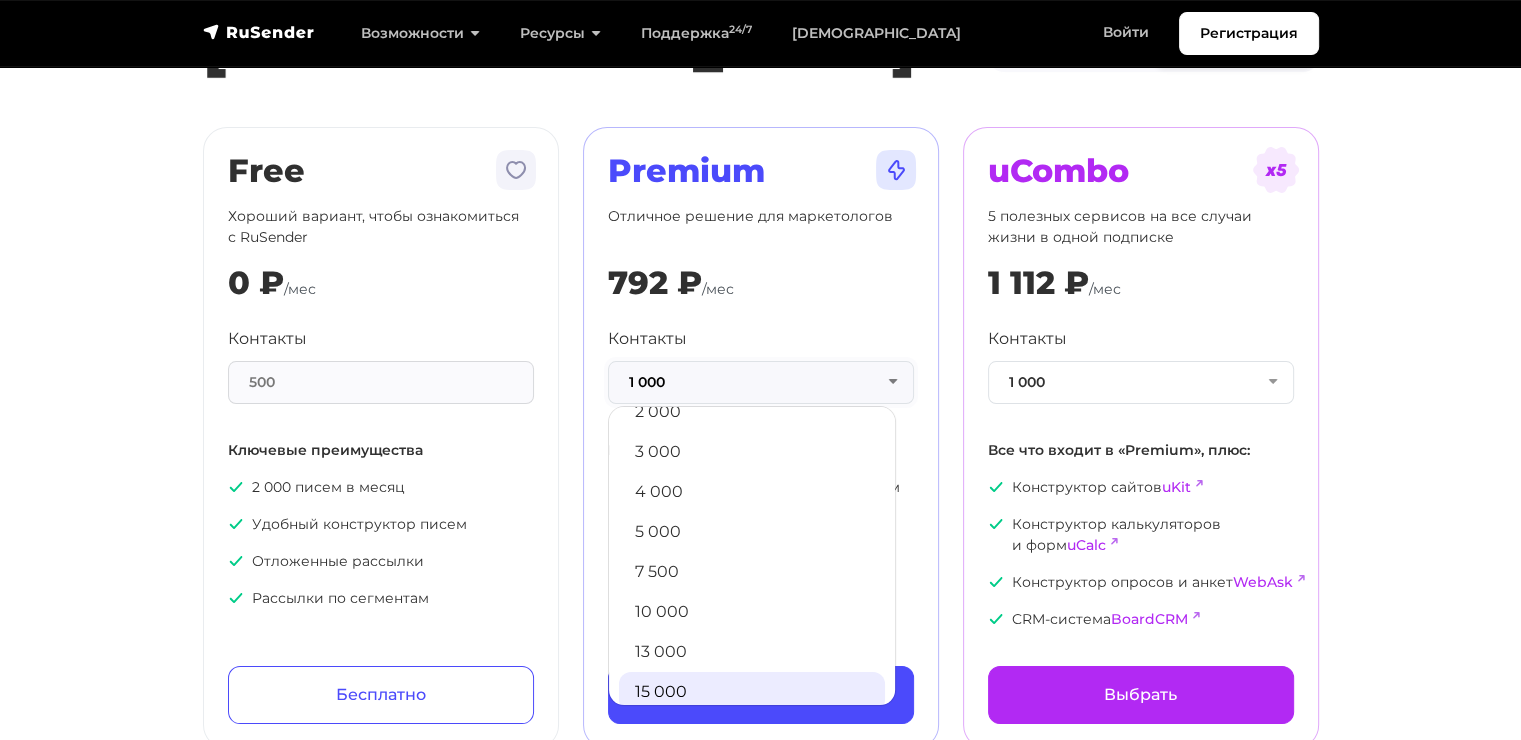 scroll, scrollTop: 100, scrollLeft: 0, axis: vertical 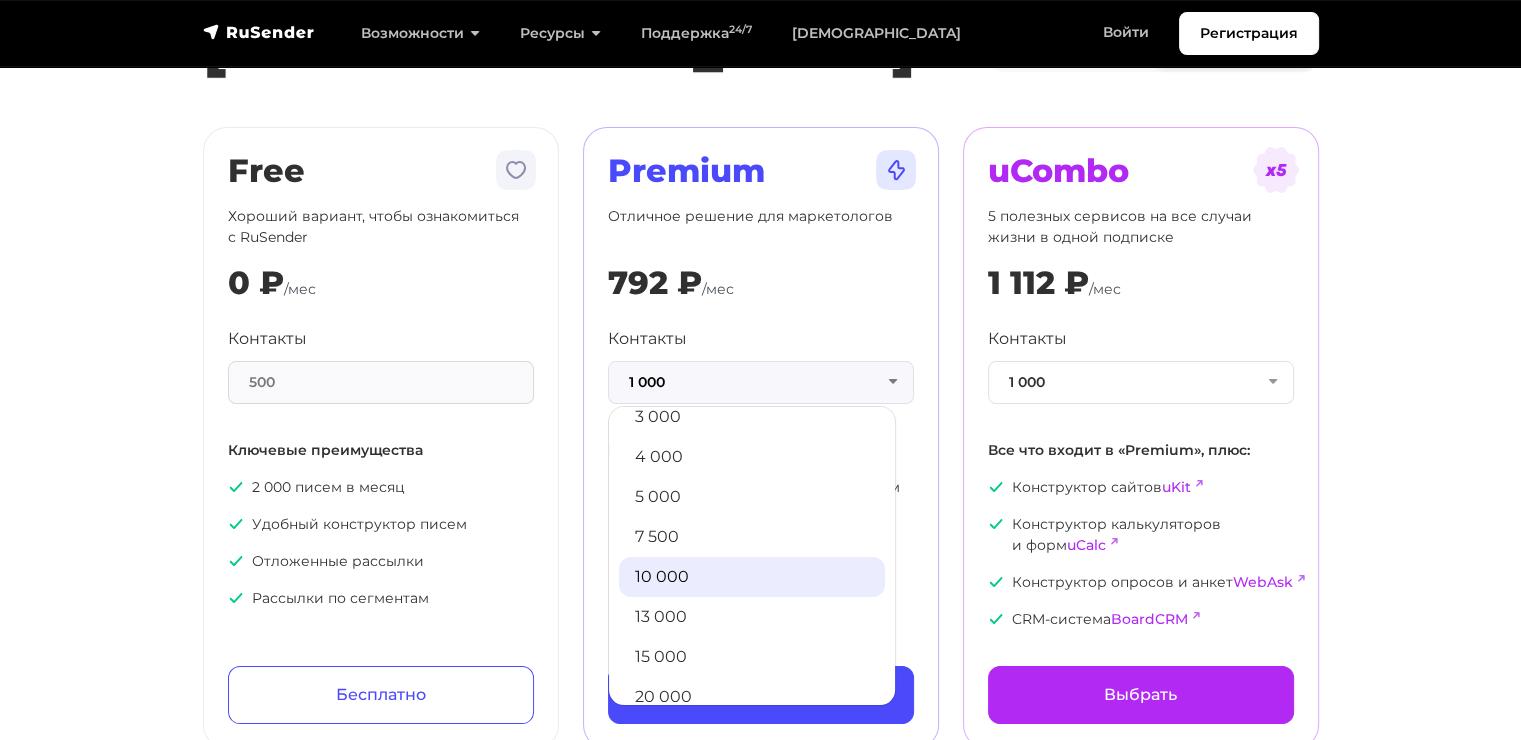 click on "10 000" at bounding box center [752, 577] 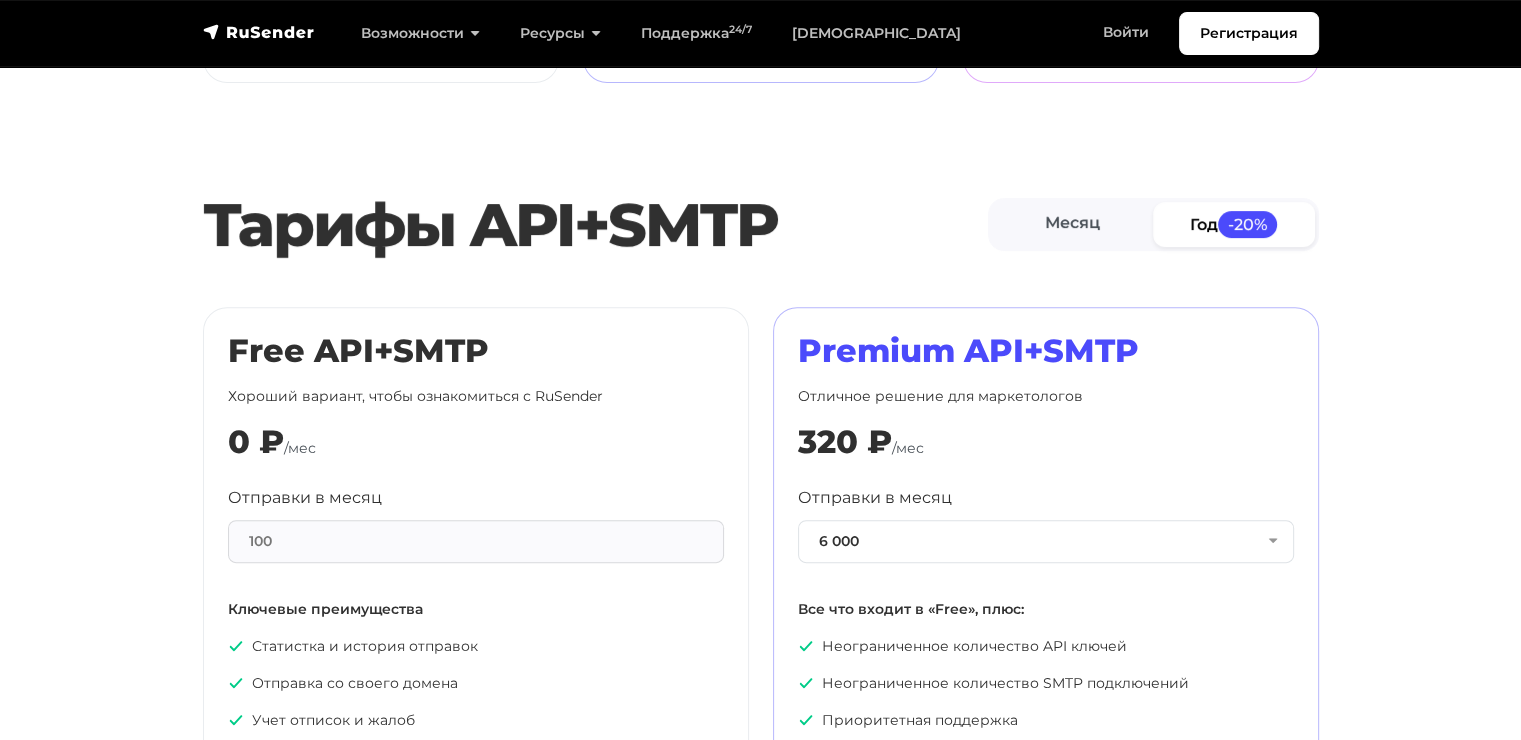 scroll, scrollTop: 900, scrollLeft: 0, axis: vertical 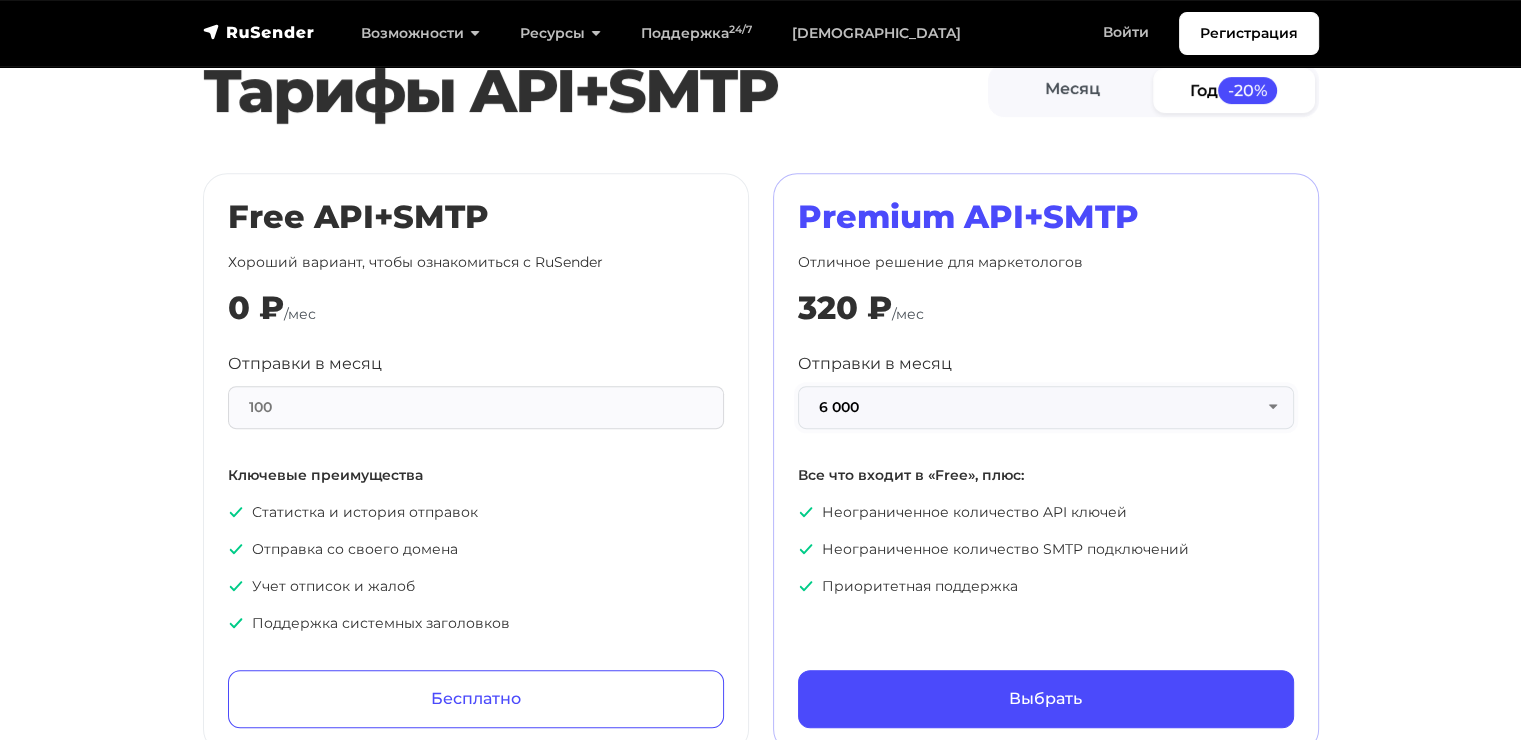 click on "6 000" at bounding box center (1046, 407) 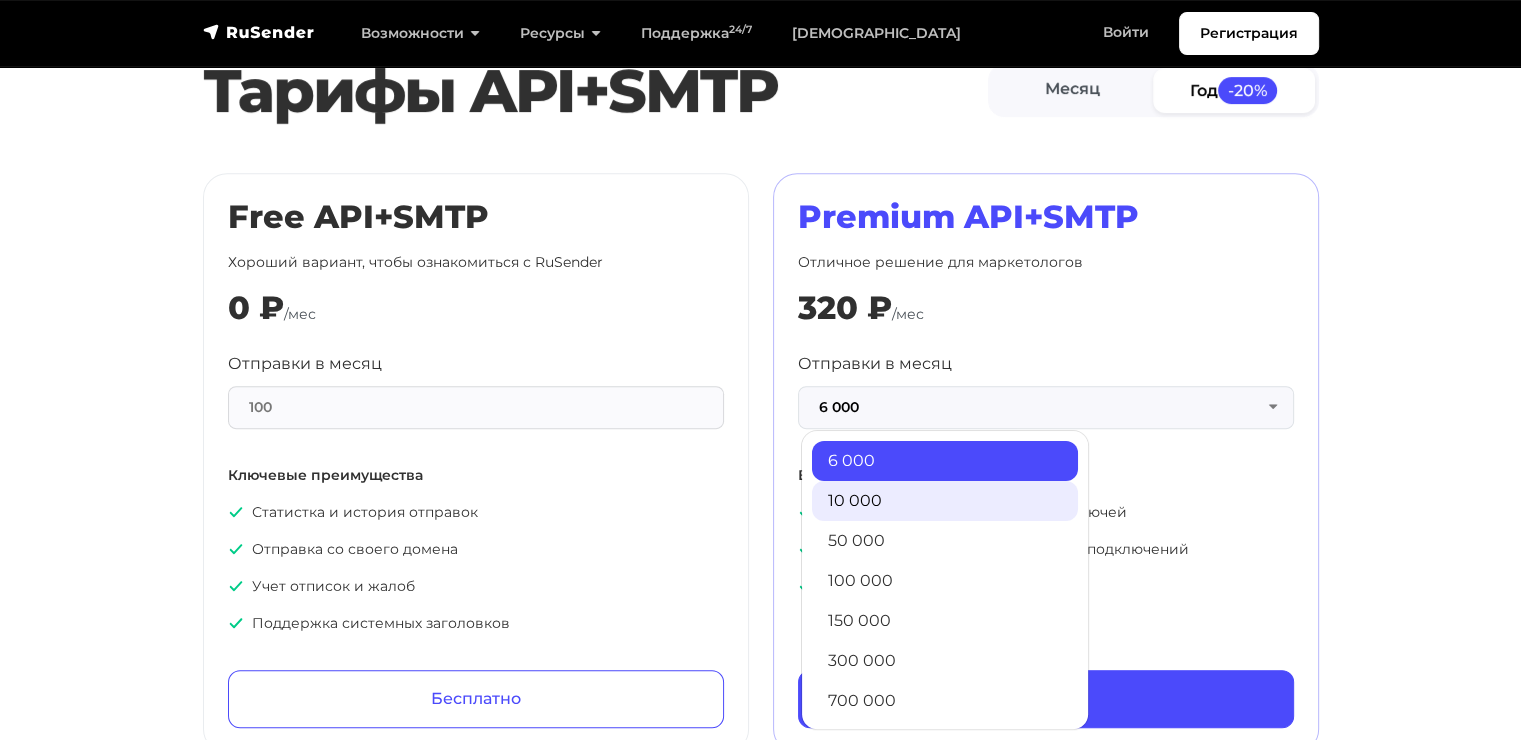 click on "10 000" at bounding box center [945, 501] 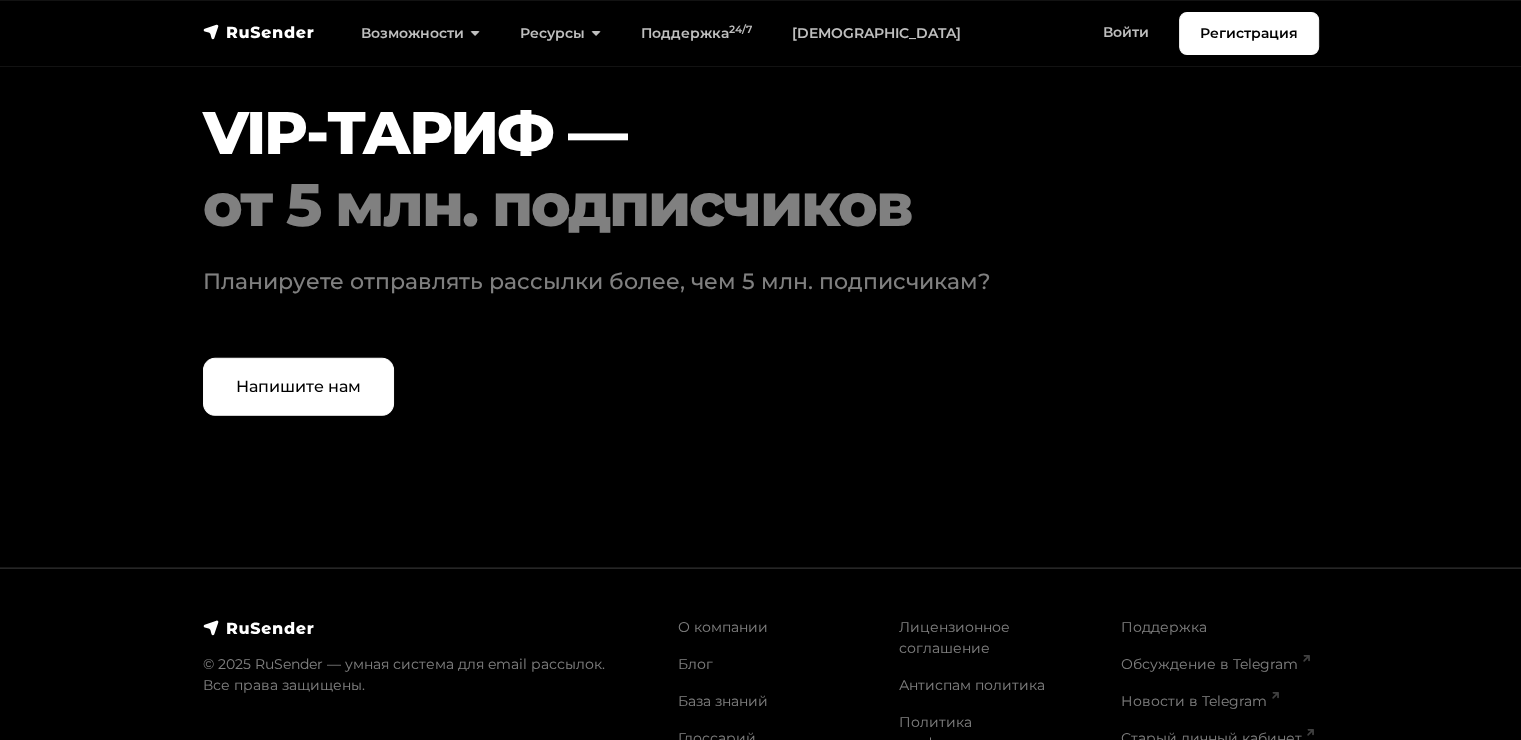 scroll, scrollTop: 6245, scrollLeft: 0, axis: vertical 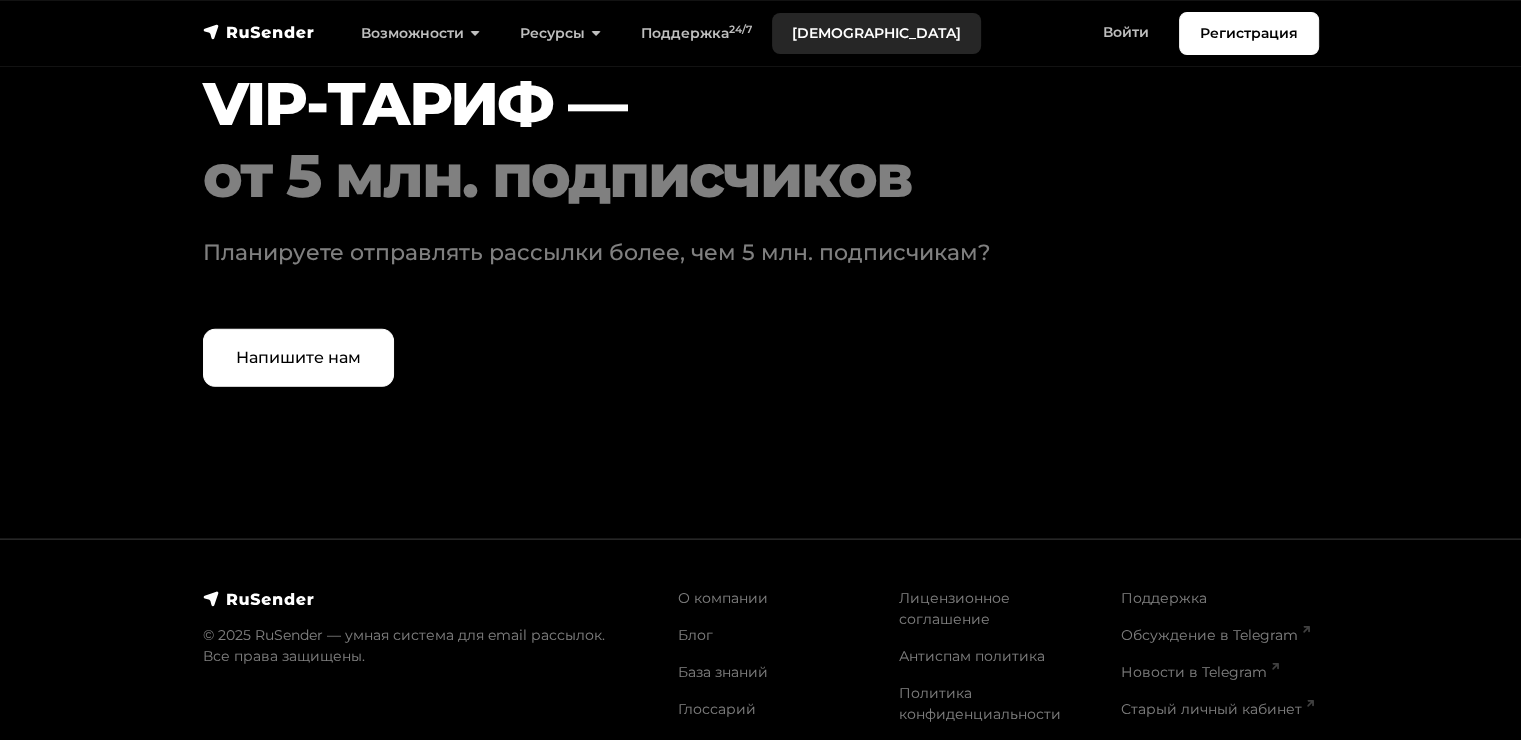 click on "Тарифы" at bounding box center (876, 33) 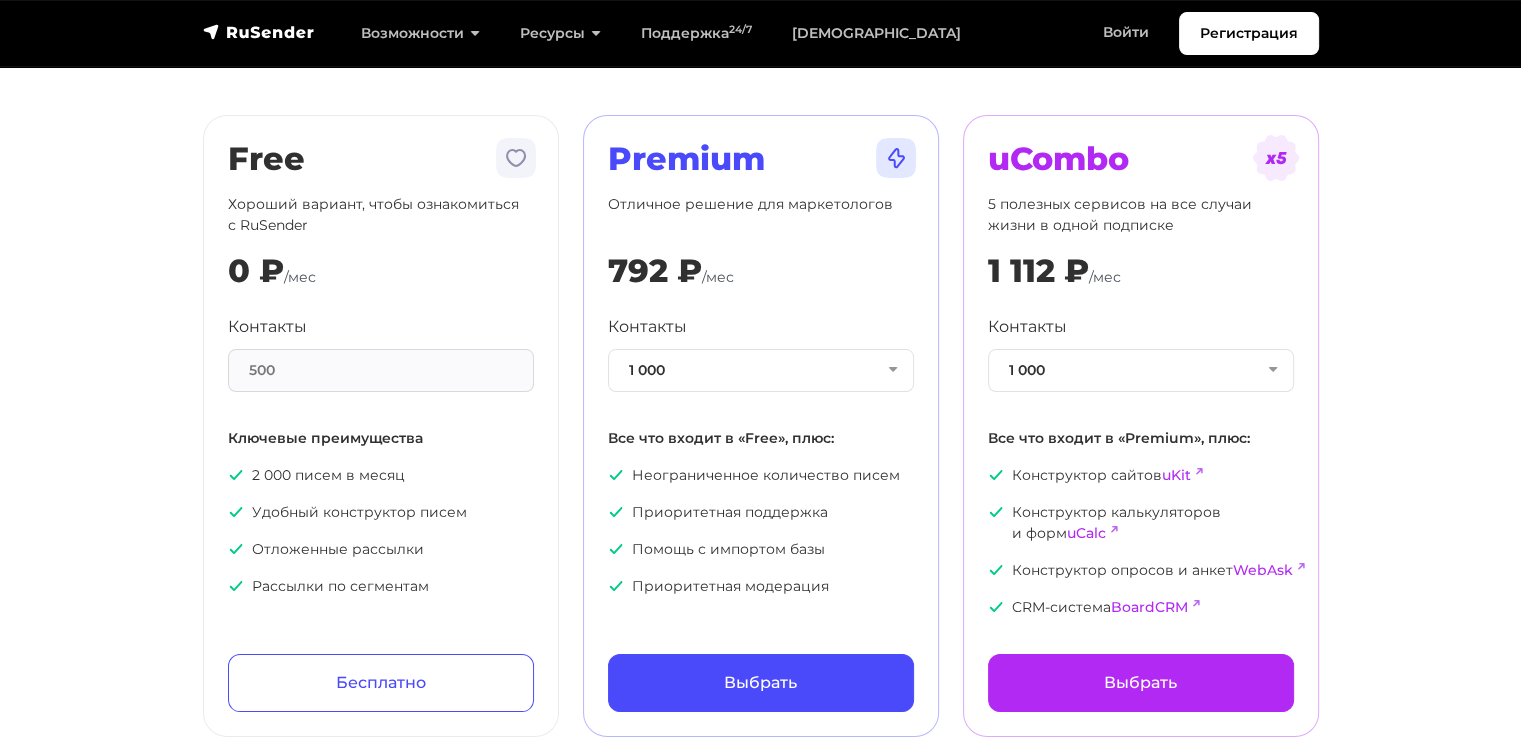 scroll, scrollTop: 100, scrollLeft: 0, axis: vertical 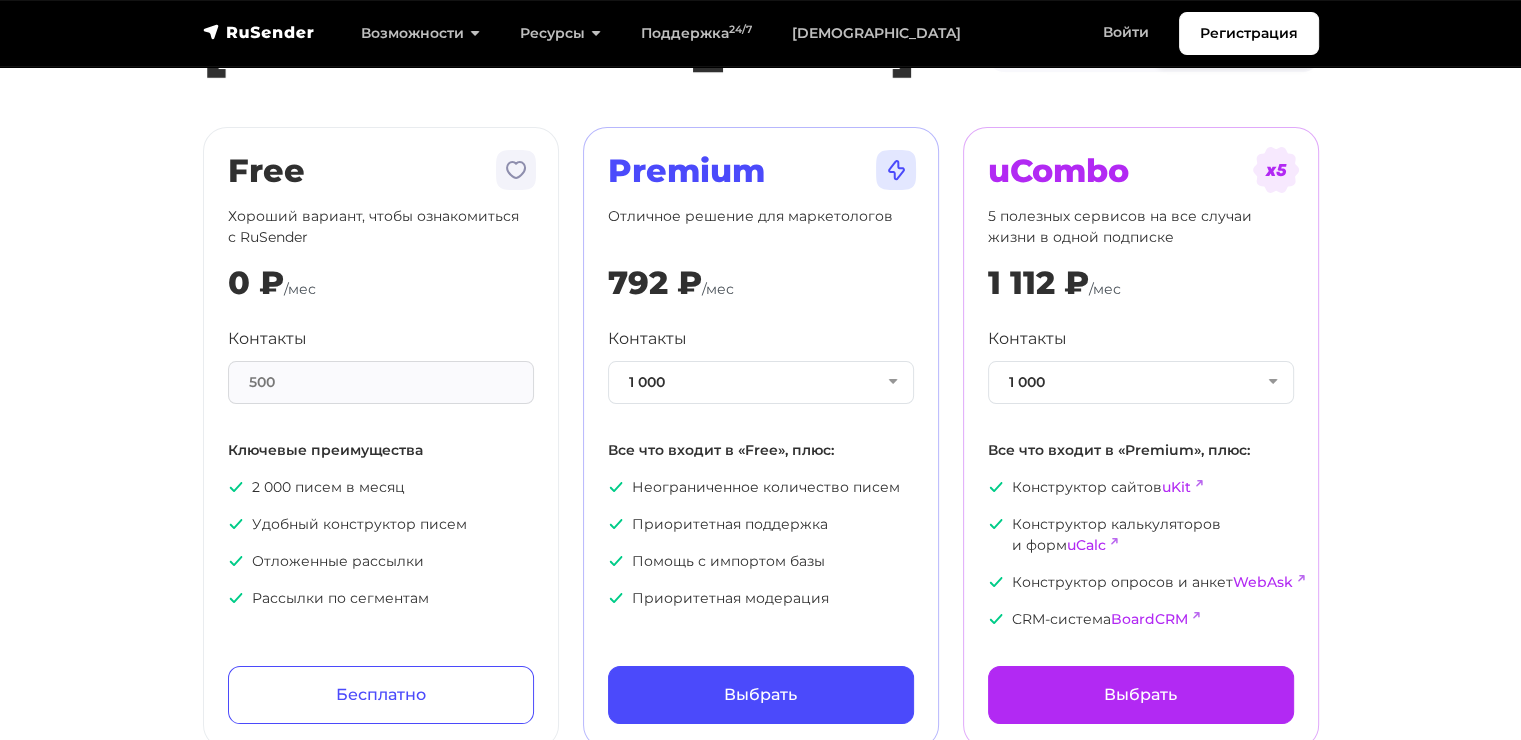 click on "500" at bounding box center [381, 382] 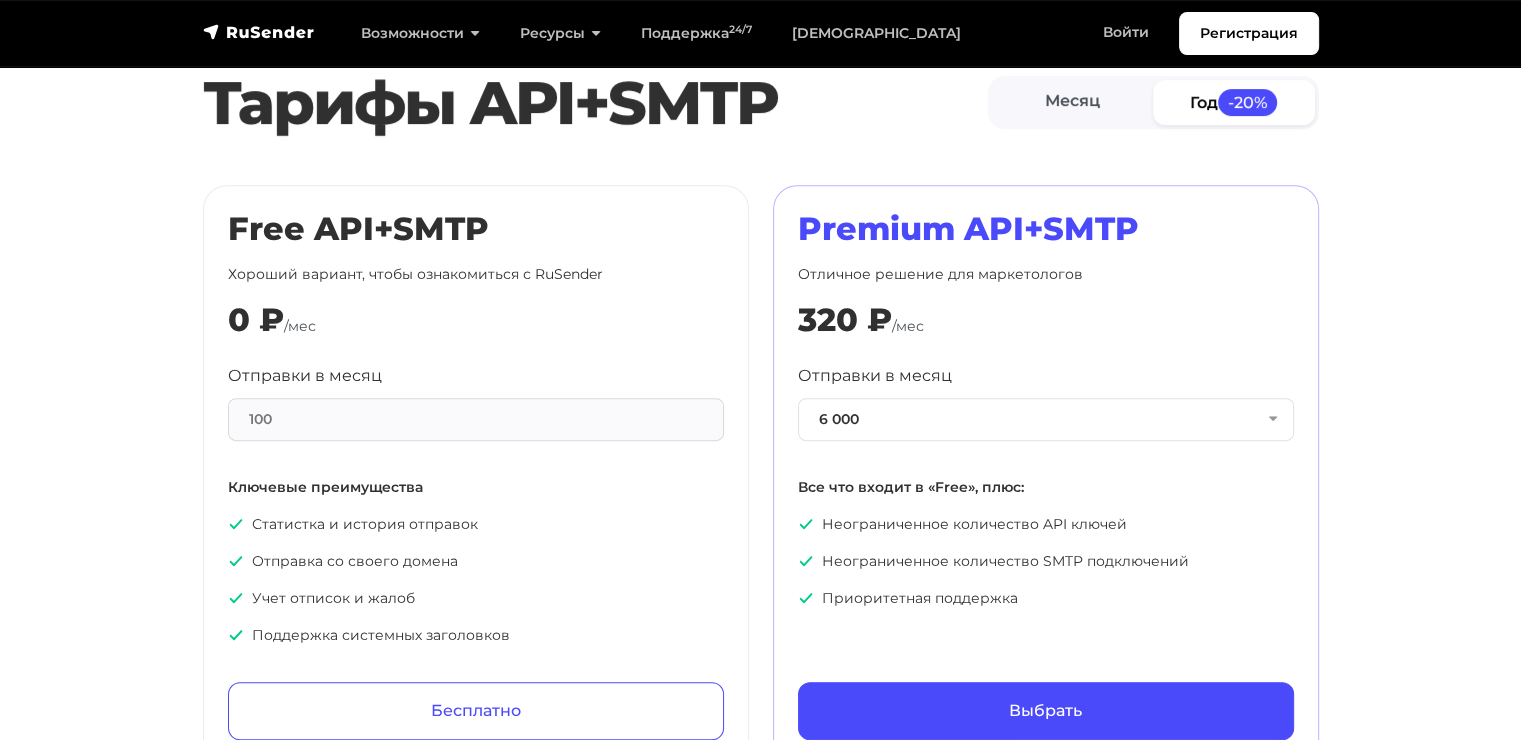 scroll, scrollTop: 900, scrollLeft: 0, axis: vertical 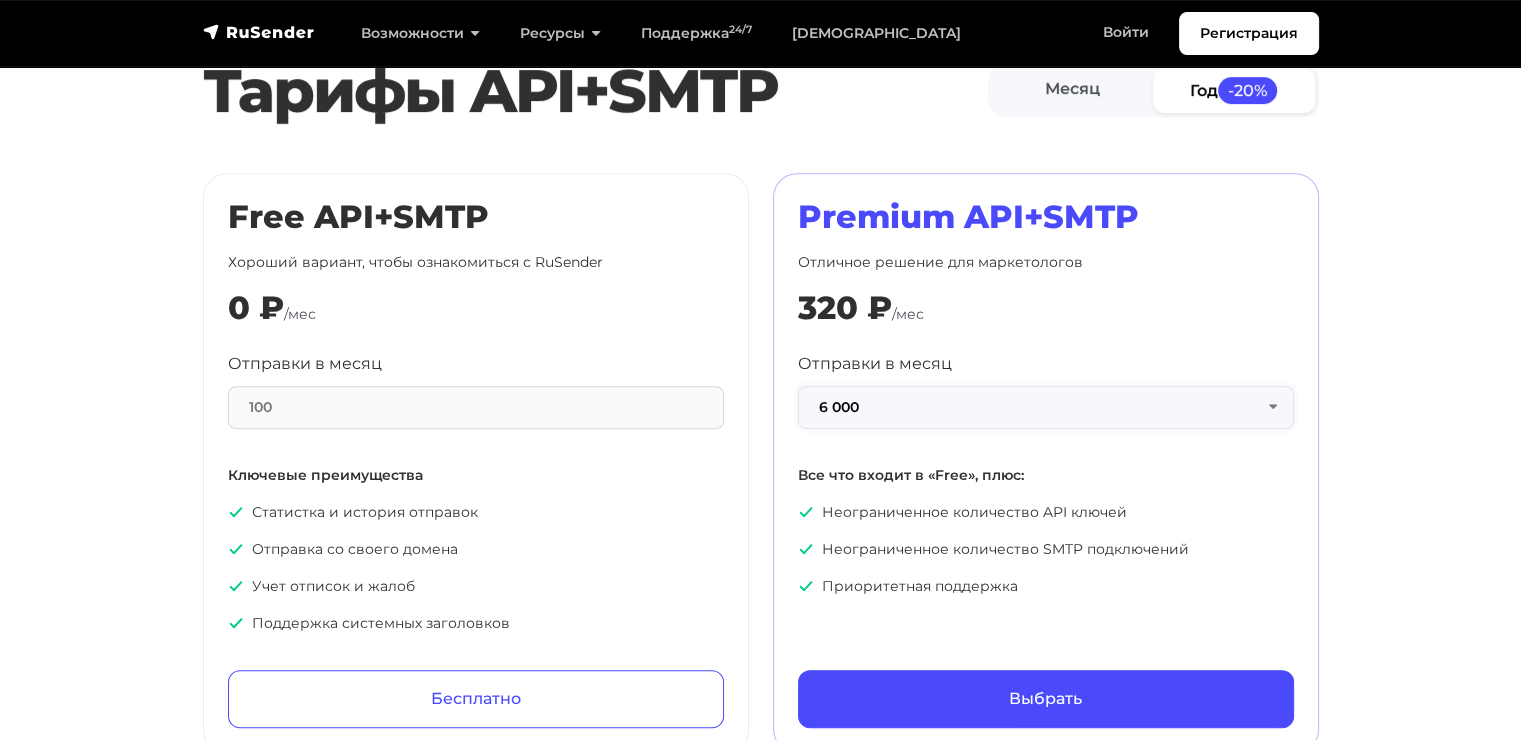 click on "6 000" at bounding box center [1046, 407] 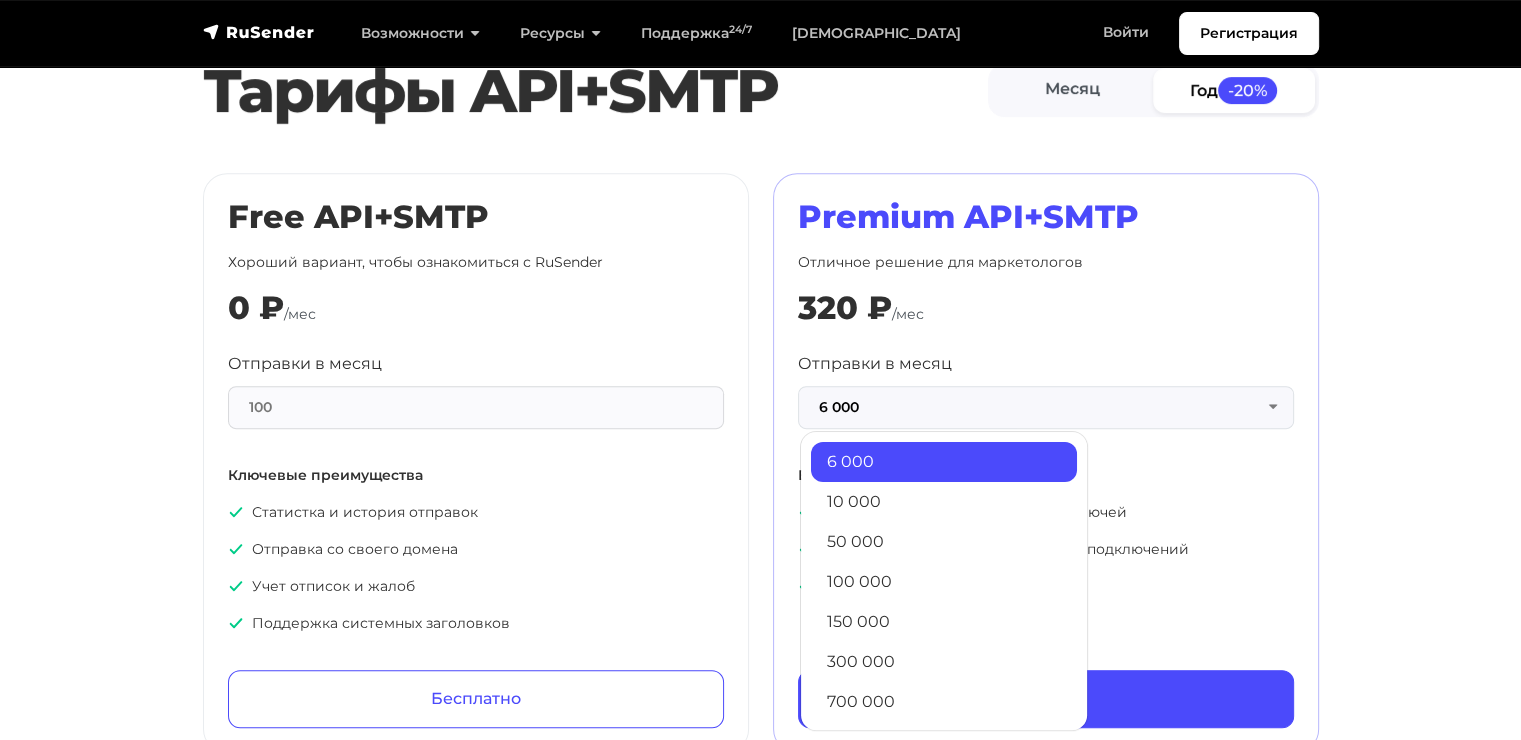 click on "Premium API+SMTP
Отличное решение для маркетологов
320 ₽  /мес
Отправки в месяц
6 000
6 000
10 000
50 000
100 000
150 000
300 000
700 000
1 500 000
3 000 000
5 000 000
Все что входит в «Free», плюс:
Неограниченное количество API ключей" at bounding box center [1046, 463] 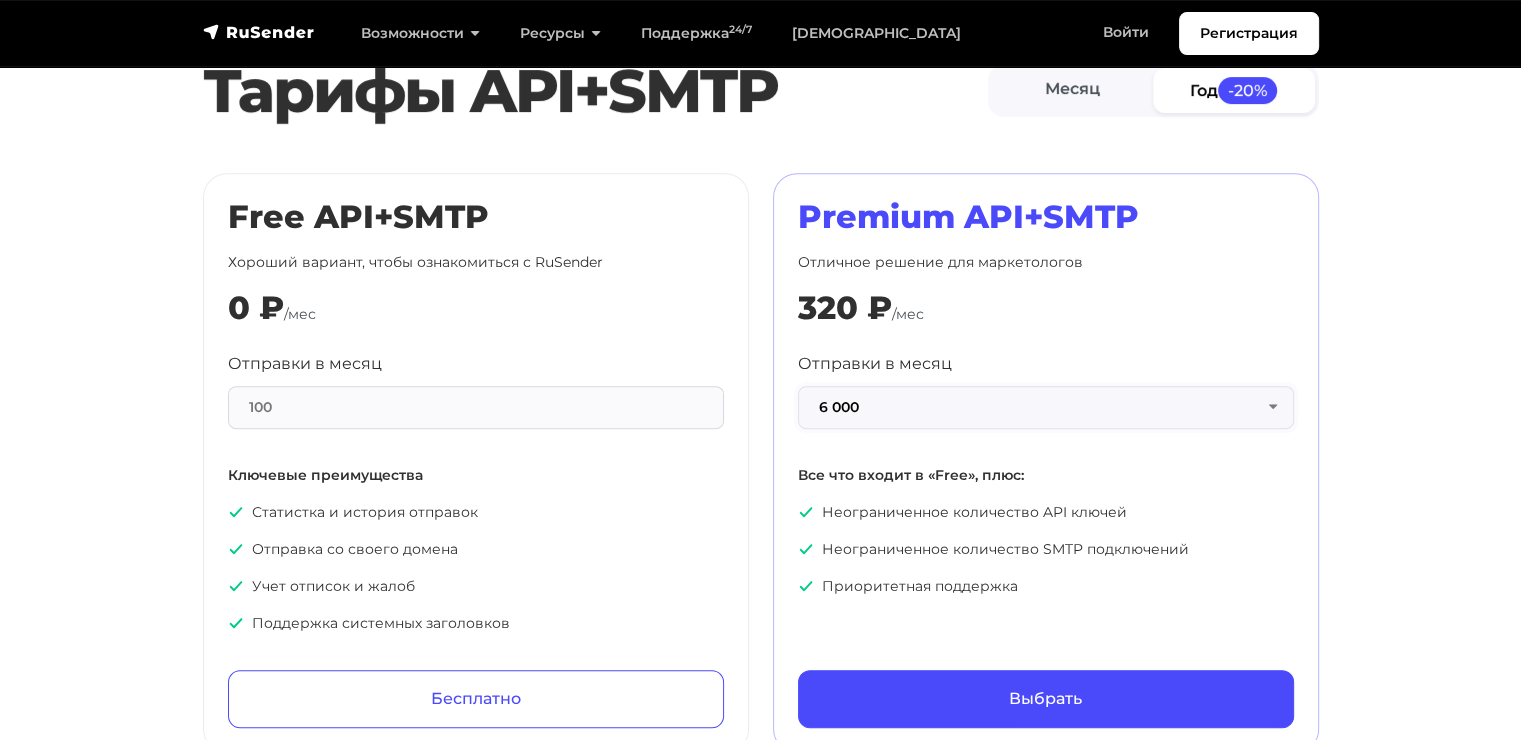 click on "6 000" at bounding box center [1046, 407] 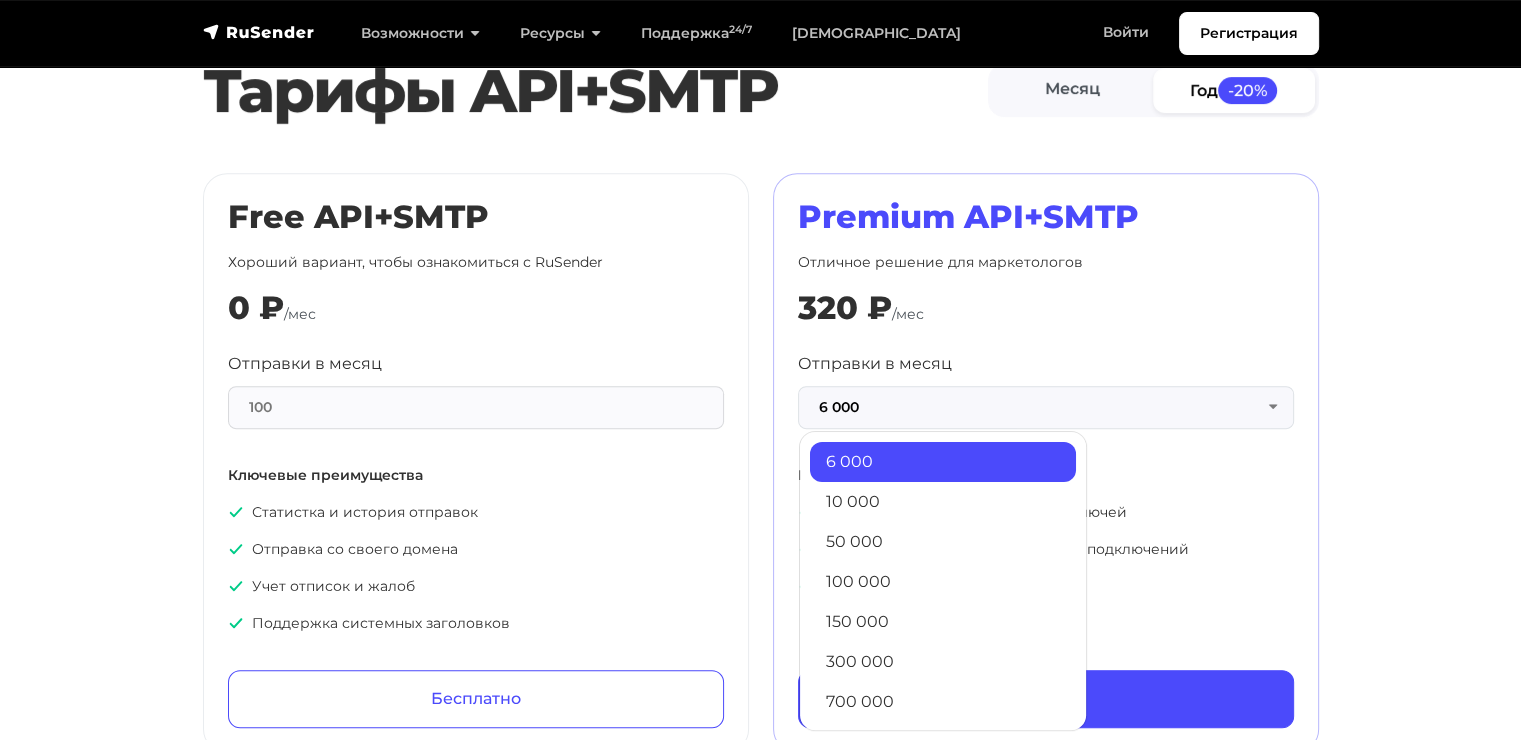 click on "6 000" at bounding box center (943, 462) 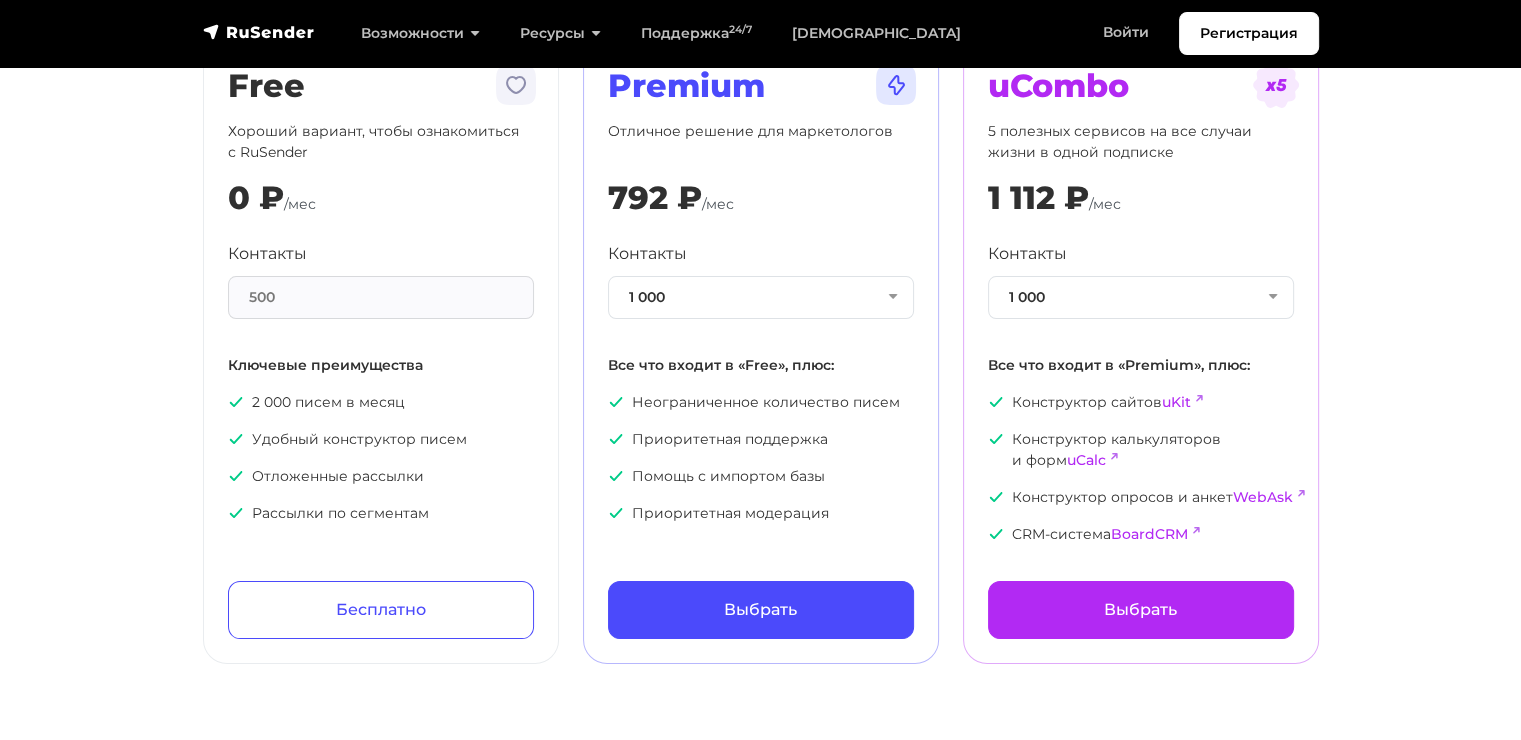 scroll, scrollTop: 0, scrollLeft: 0, axis: both 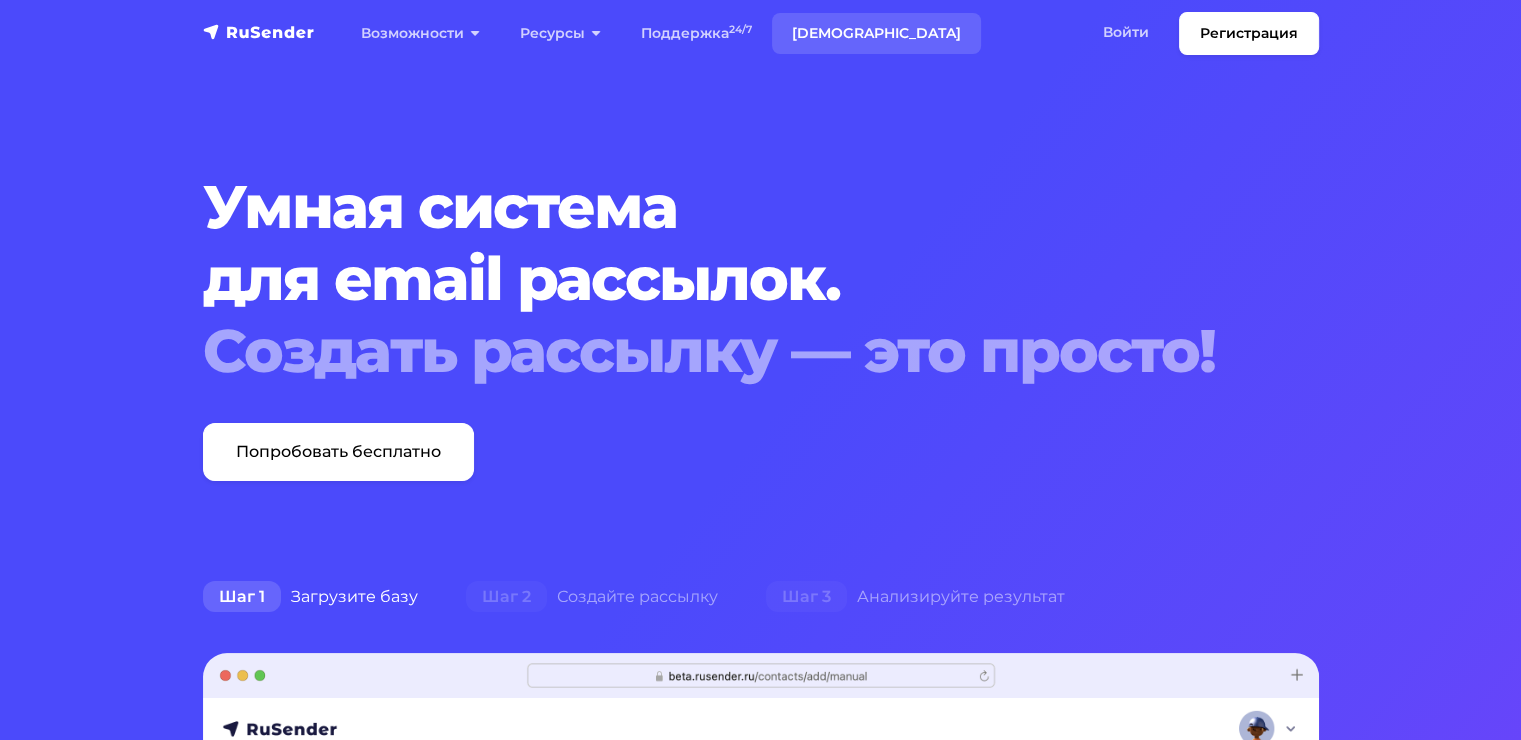 click on "[DEMOGRAPHIC_DATA]" at bounding box center [876, 33] 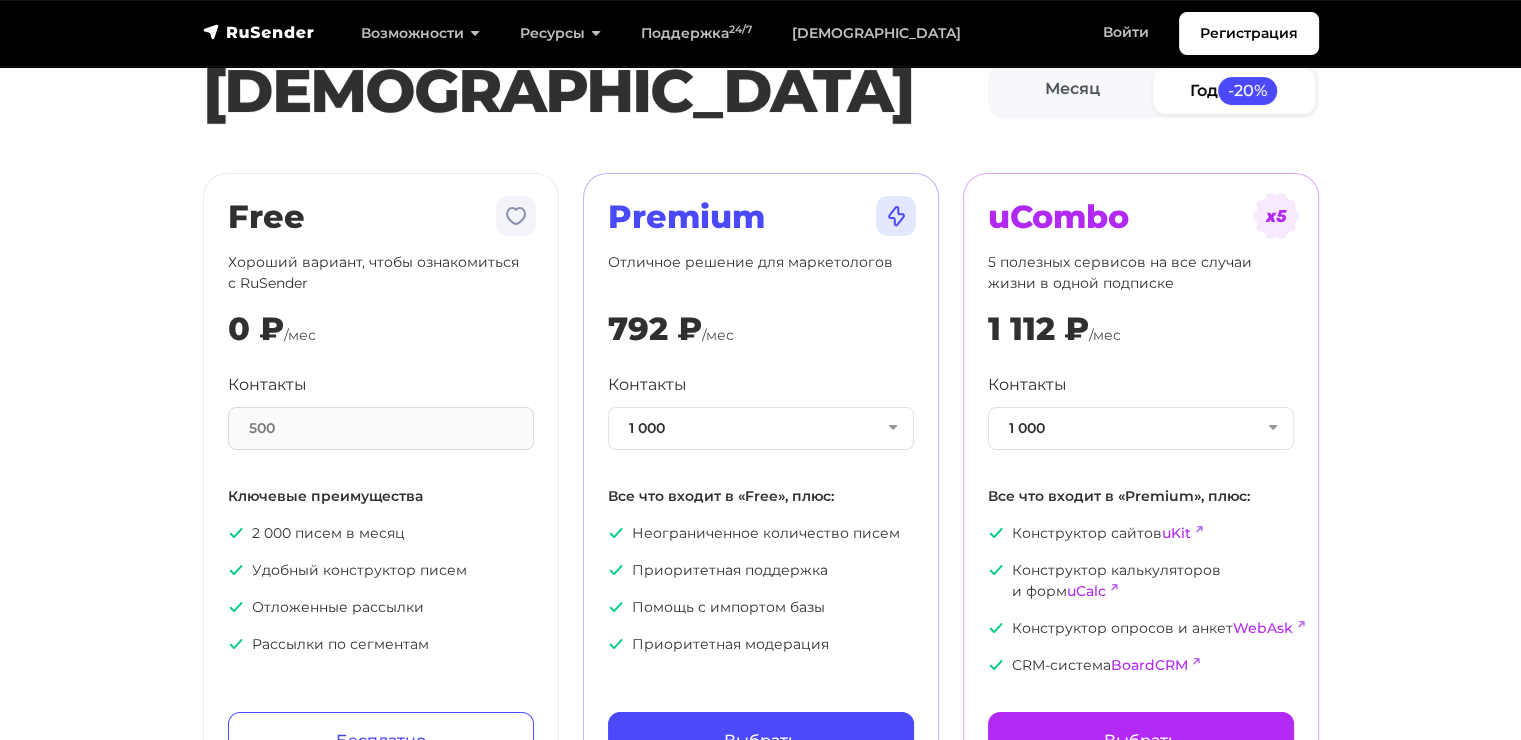 scroll, scrollTop: 100, scrollLeft: 0, axis: vertical 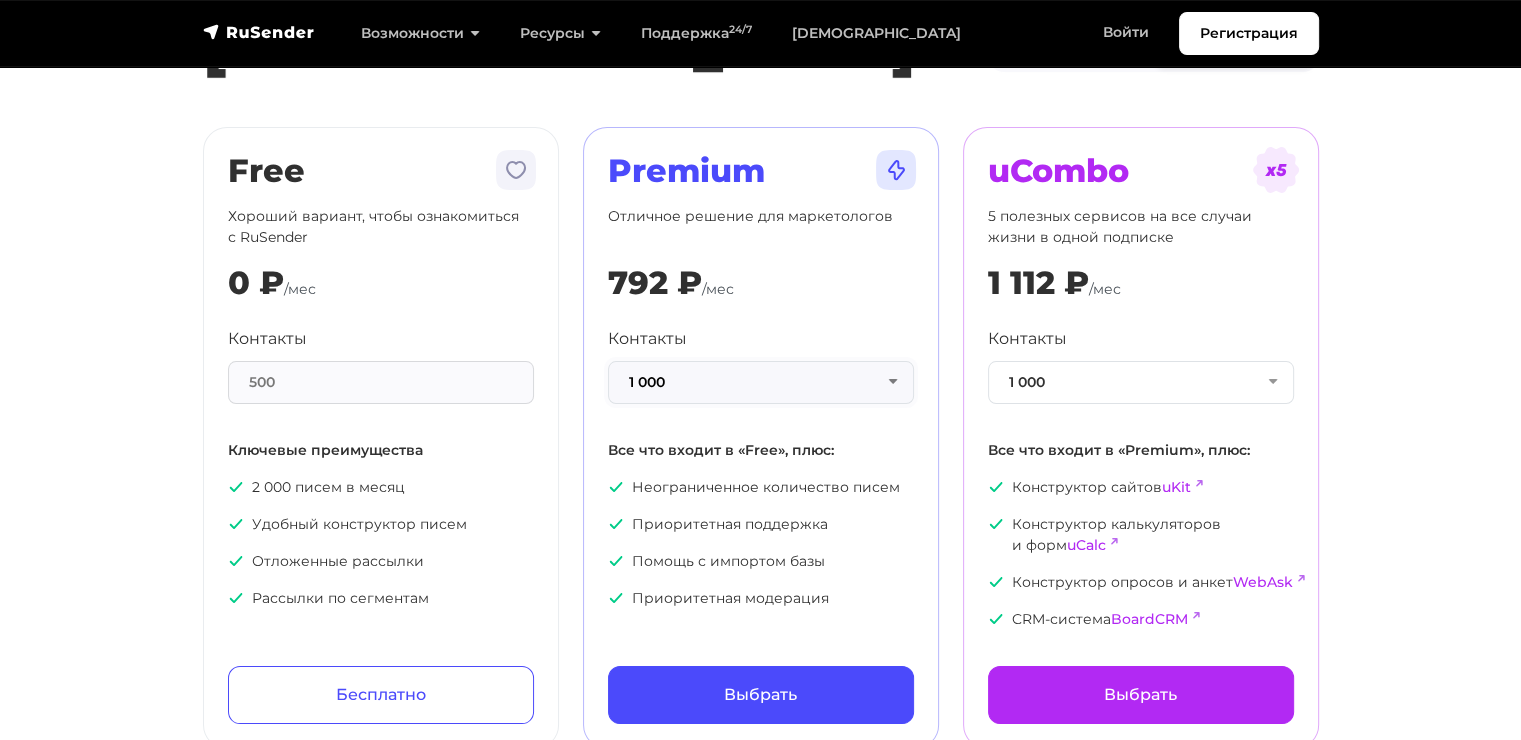 click on "1 000" at bounding box center (761, 382) 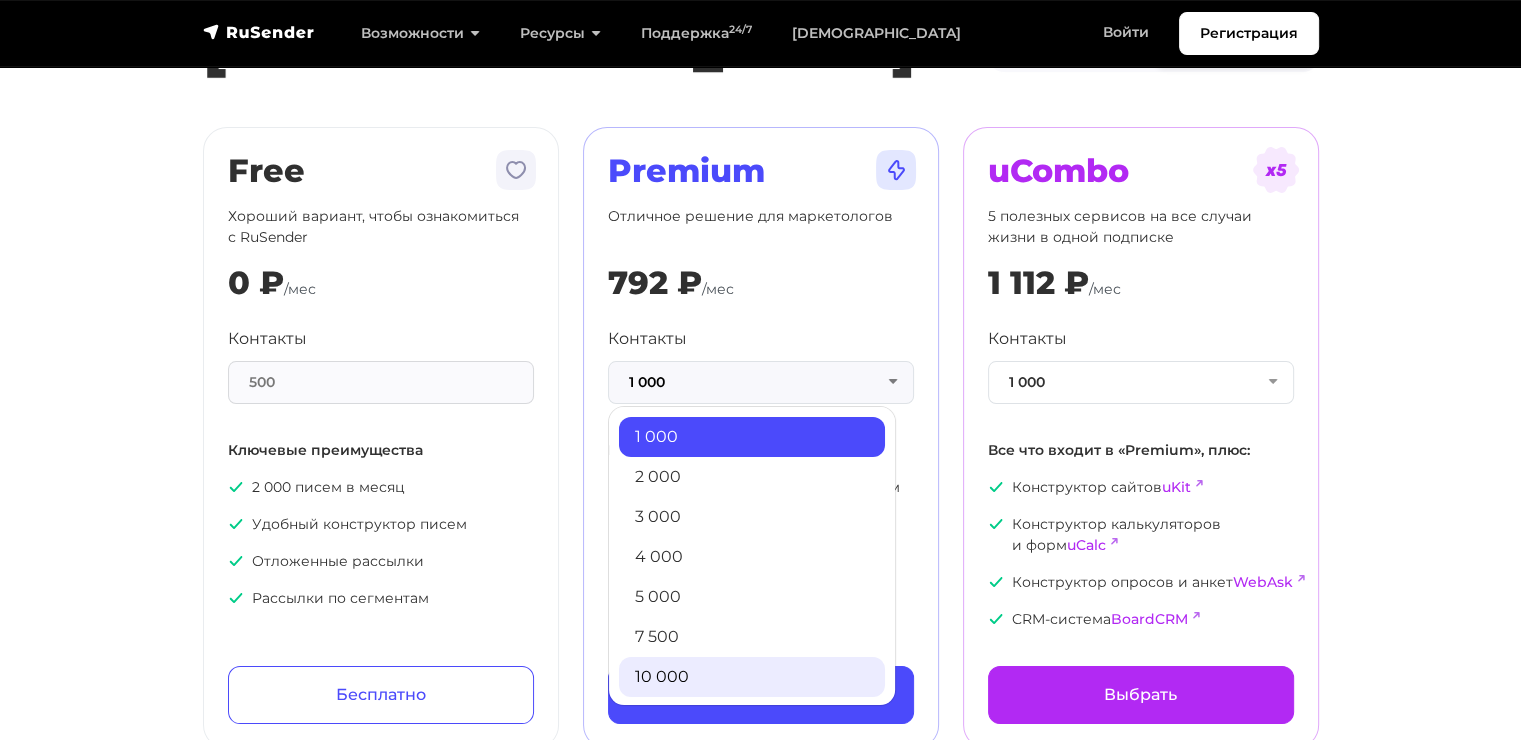 click on "10 000" at bounding box center [752, 677] 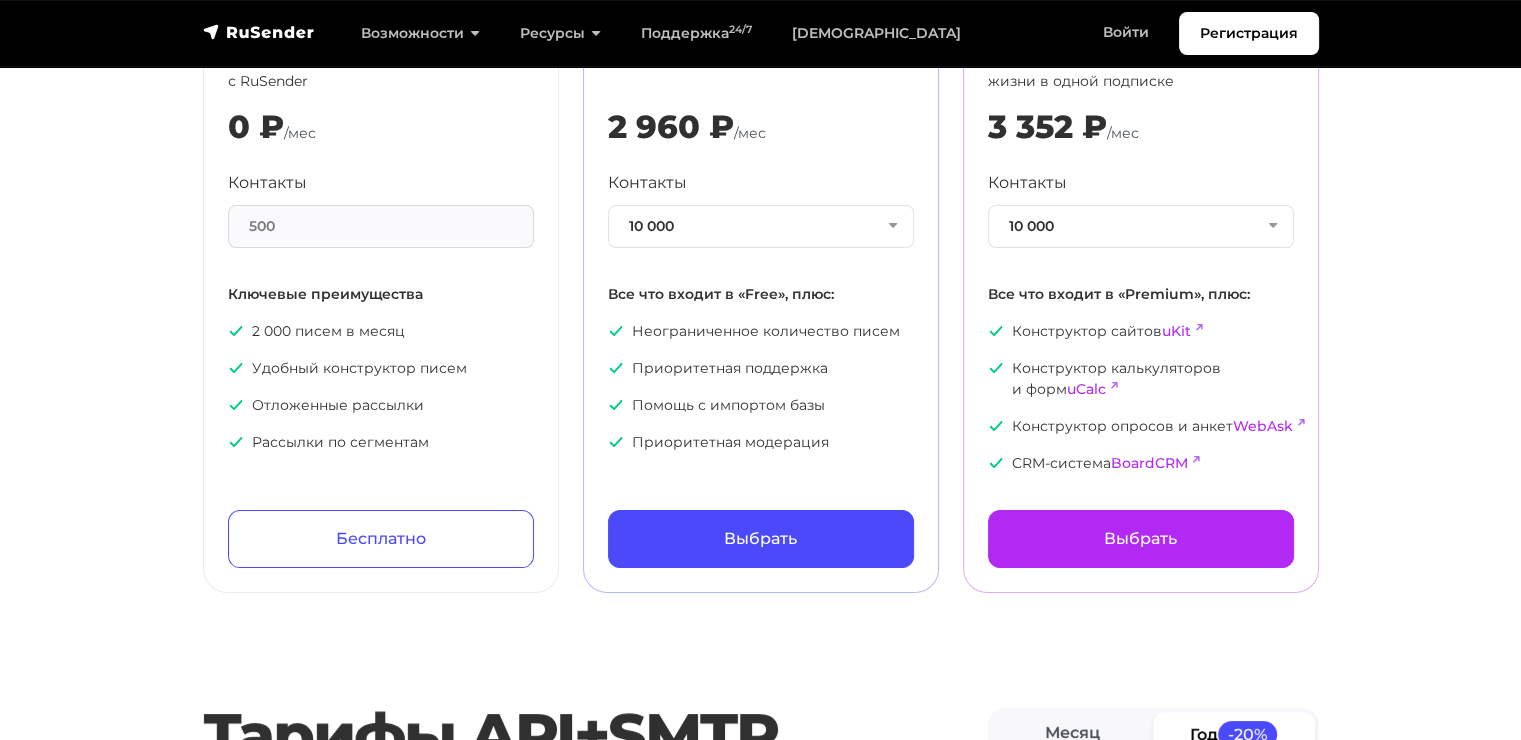 scroll, scrollTop: 300, scrollLeft: 0, axis: vertical 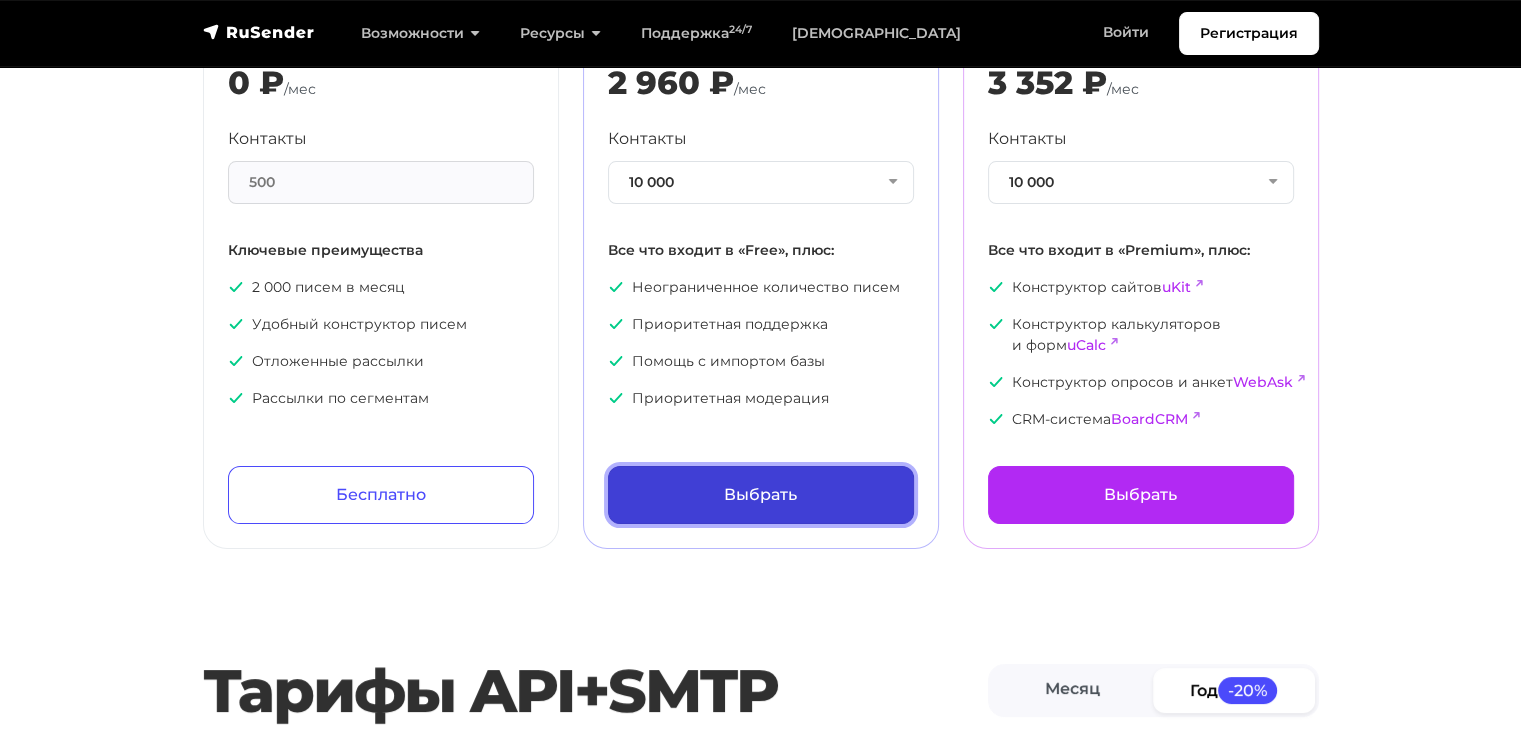 click on "Выбрать" at bounding box center (761, 495) 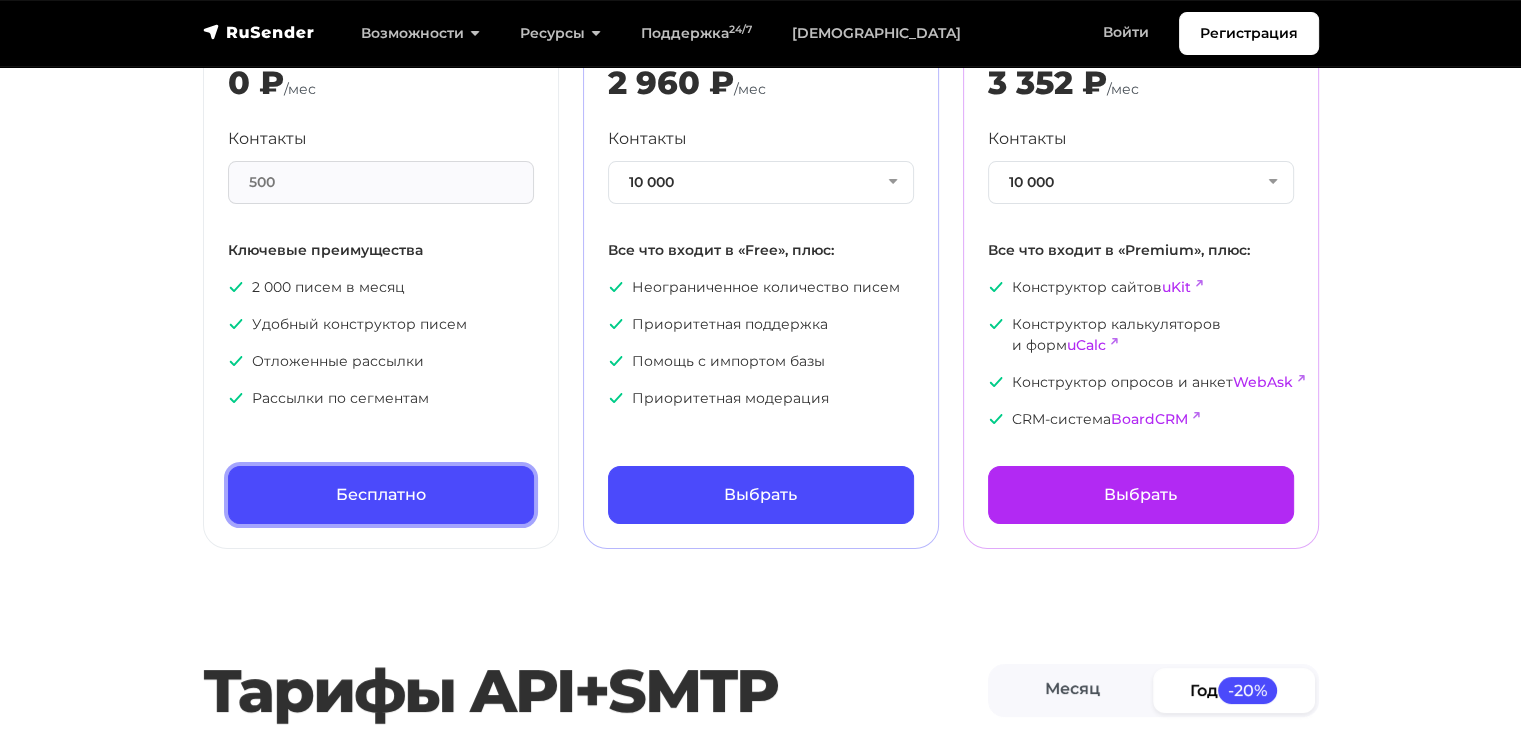 click on "Бесплатно" at bounding box center (381, 495) 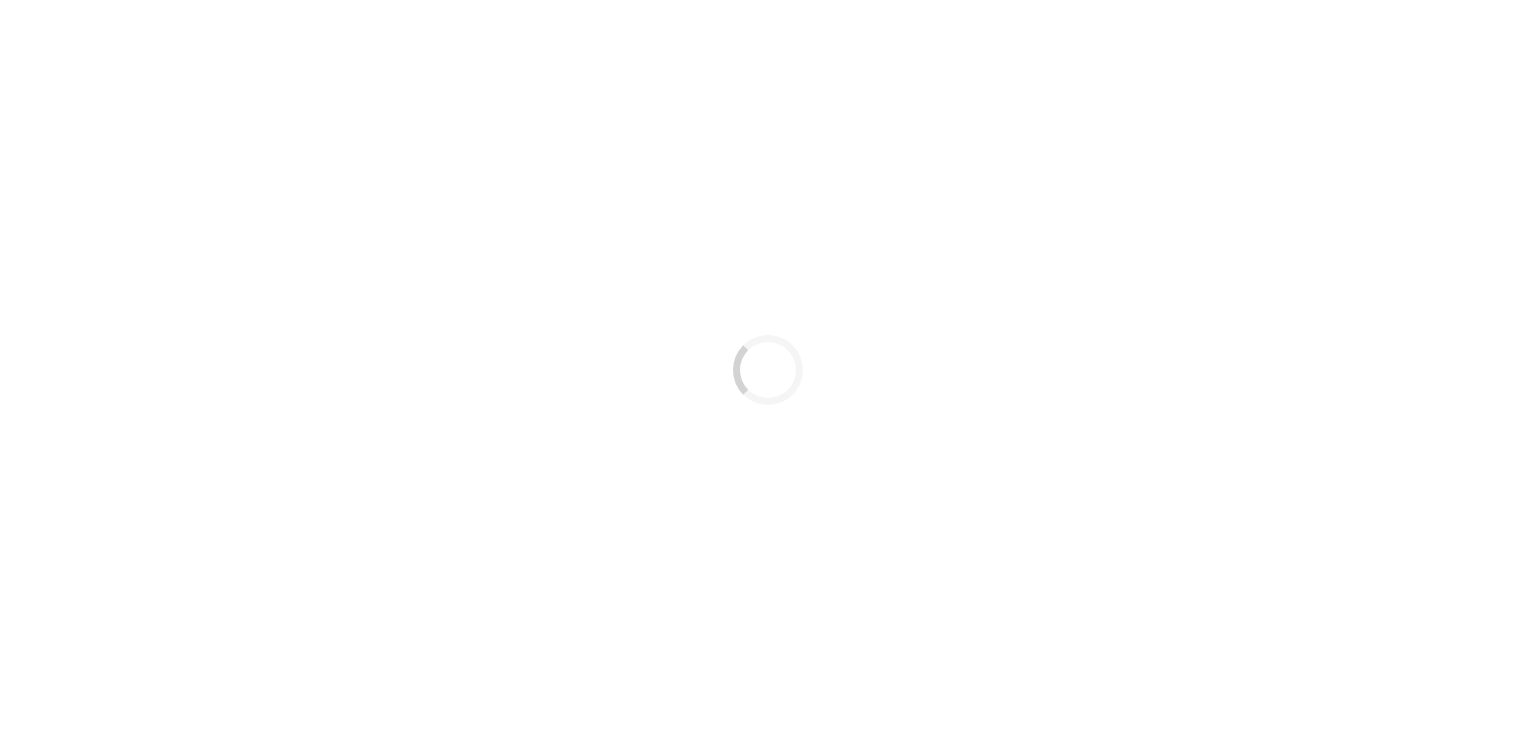 scroll, scrollTop: 0, scrollLeft: 0, axis: both 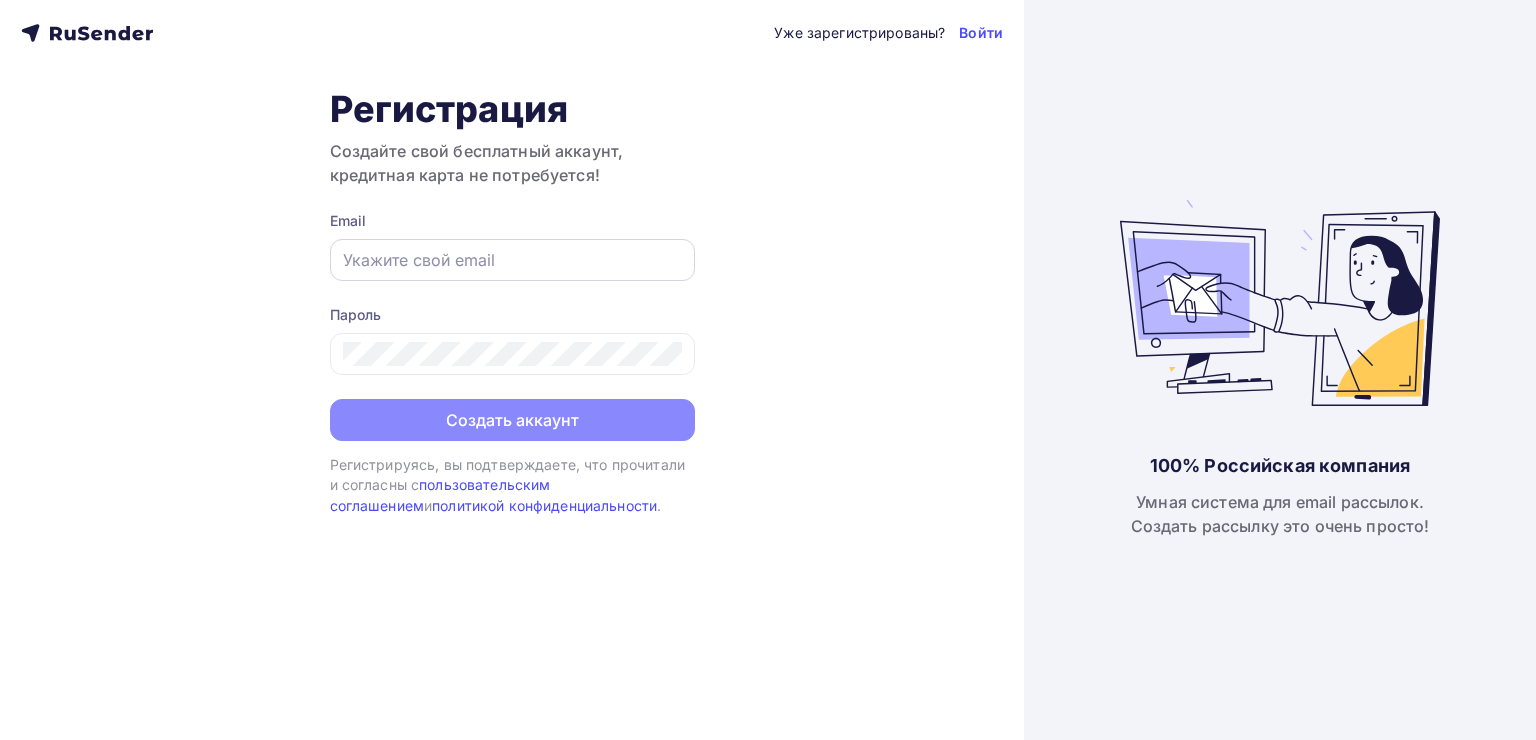 click at bounding box center [512, 260] 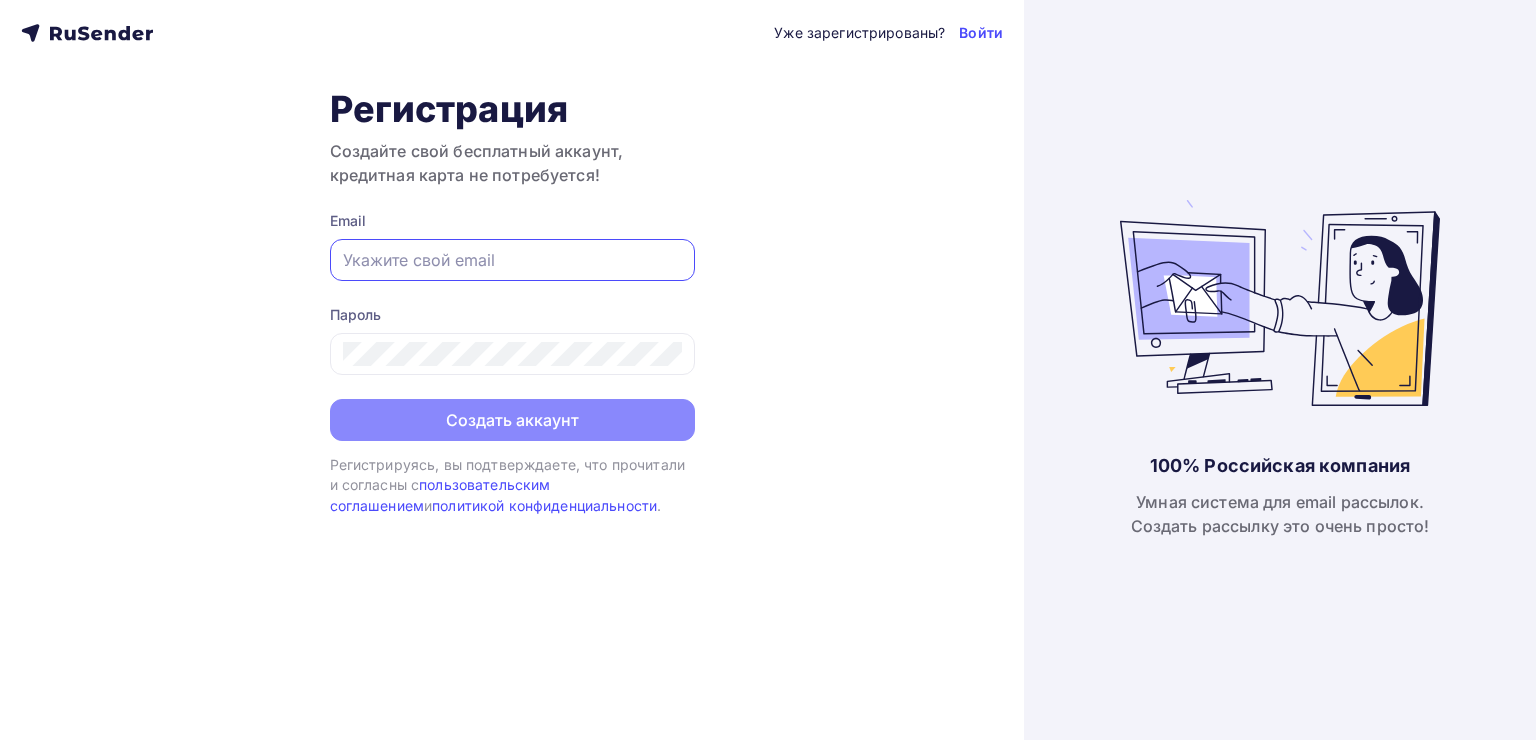 click at bounding box center [512, 260] 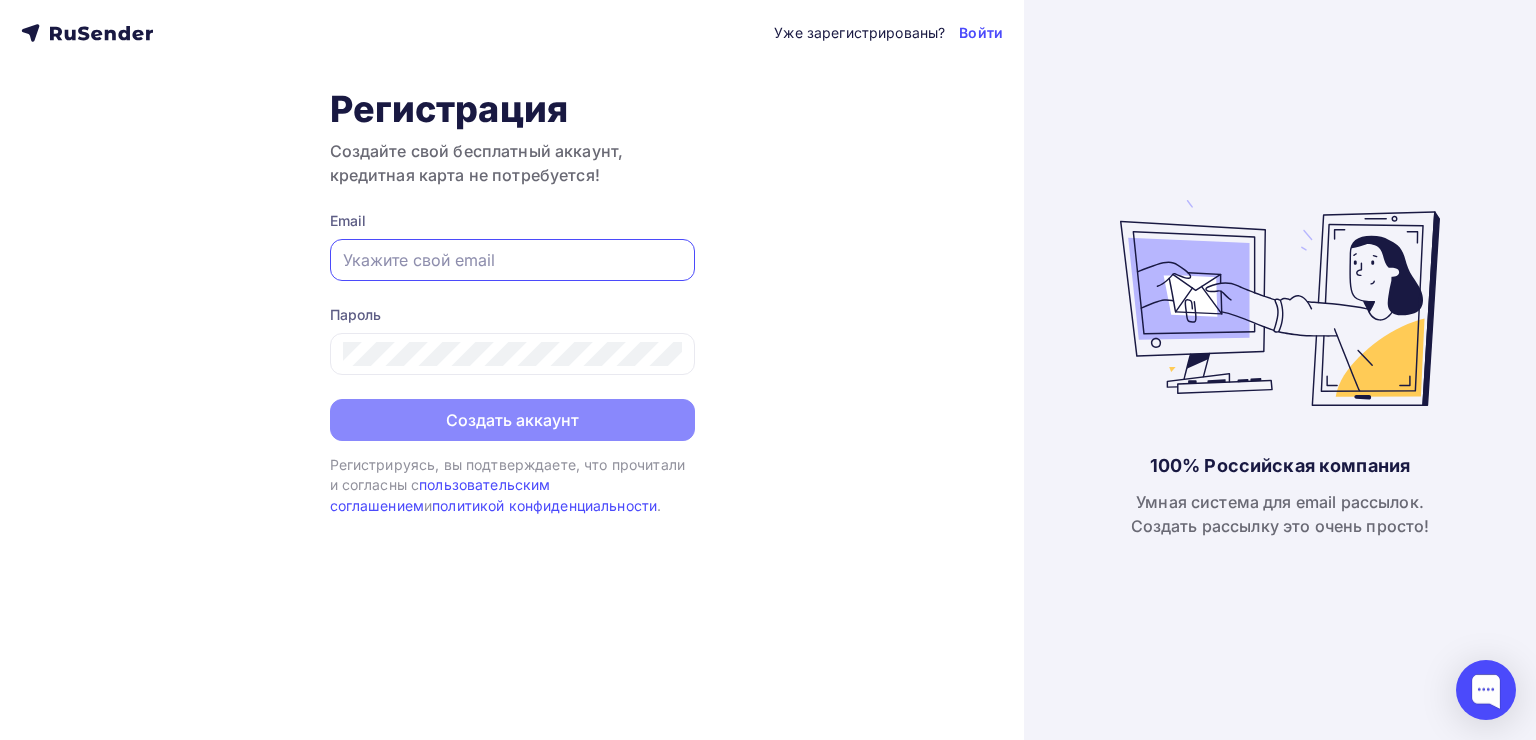 type on "[EMAIL_ADDRESS][DOMAIN_NAME]" 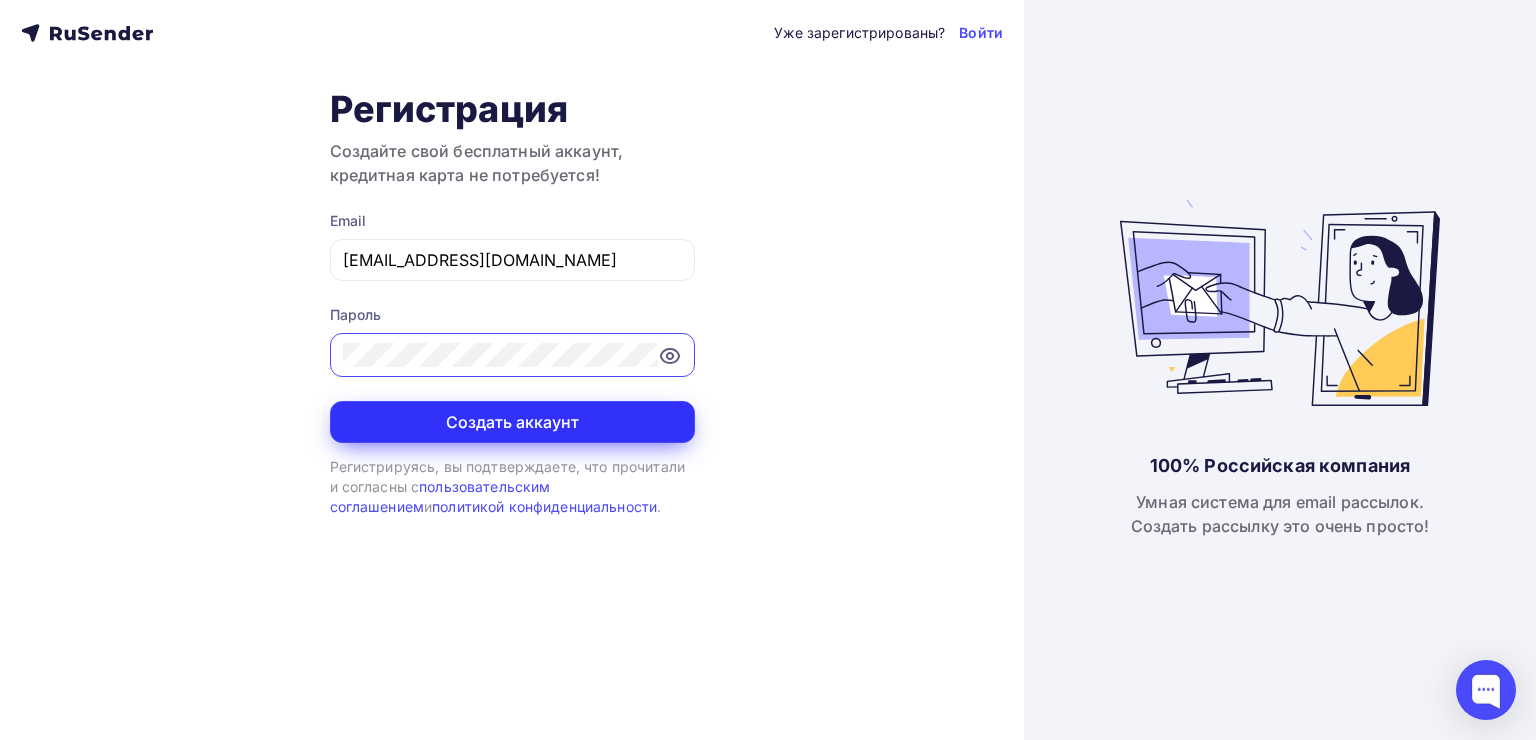click on "Создать аккаунт" at bounding box center (512, 422) 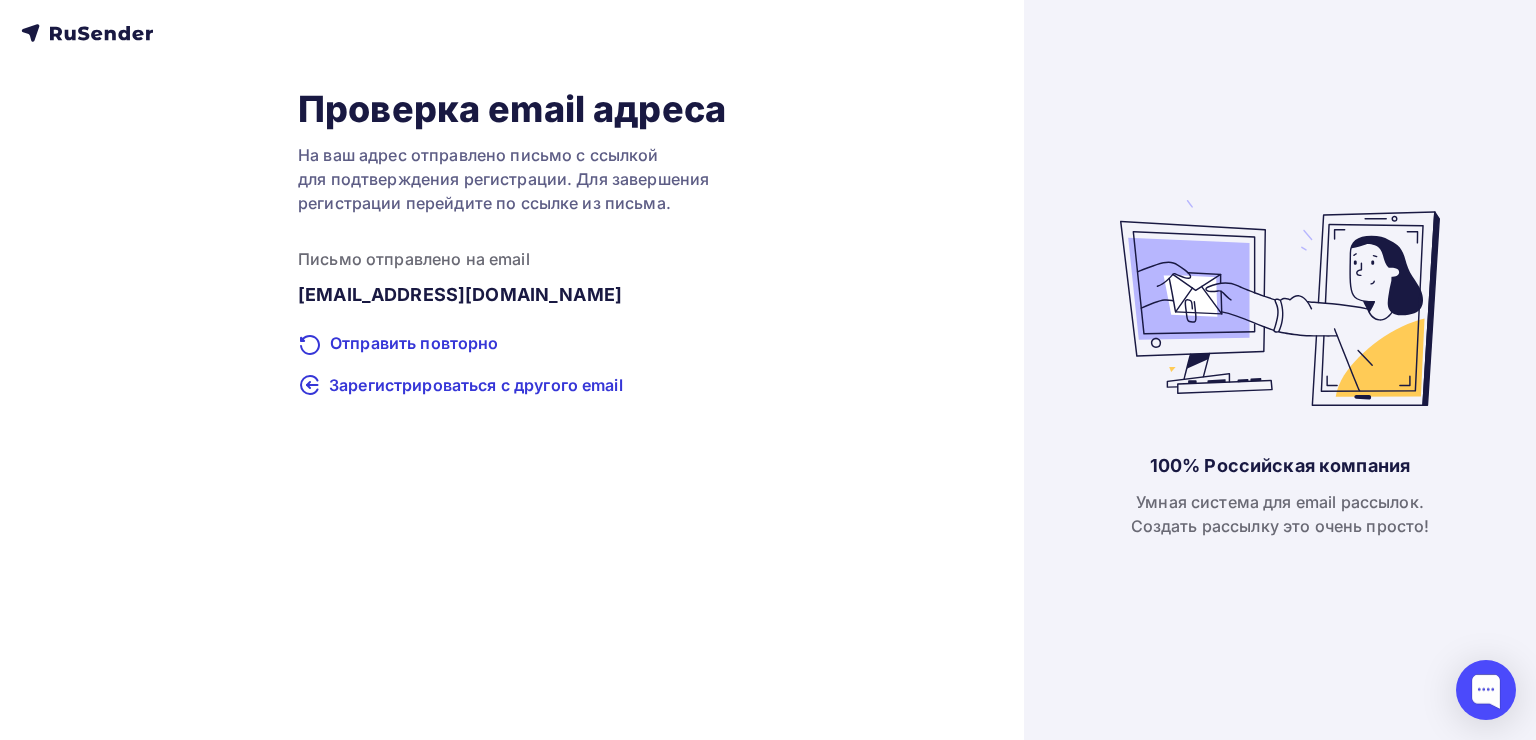 click on "100% Российская компания
Умная система для email рассылок. Создать рассылку это очень просто!" at bounding box center [1280, 370] 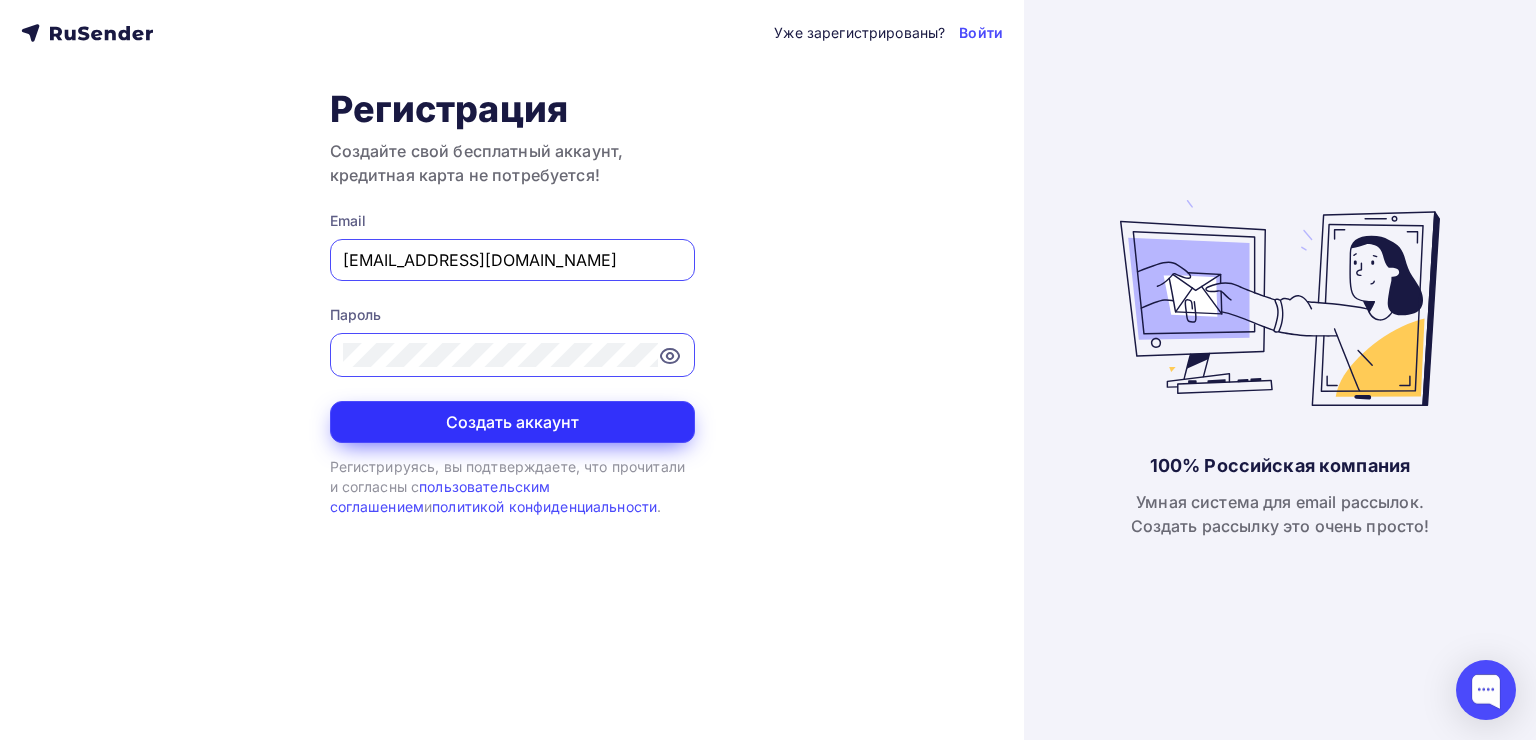 click on "Создать аккаунт" at bounding box center [512, 422] 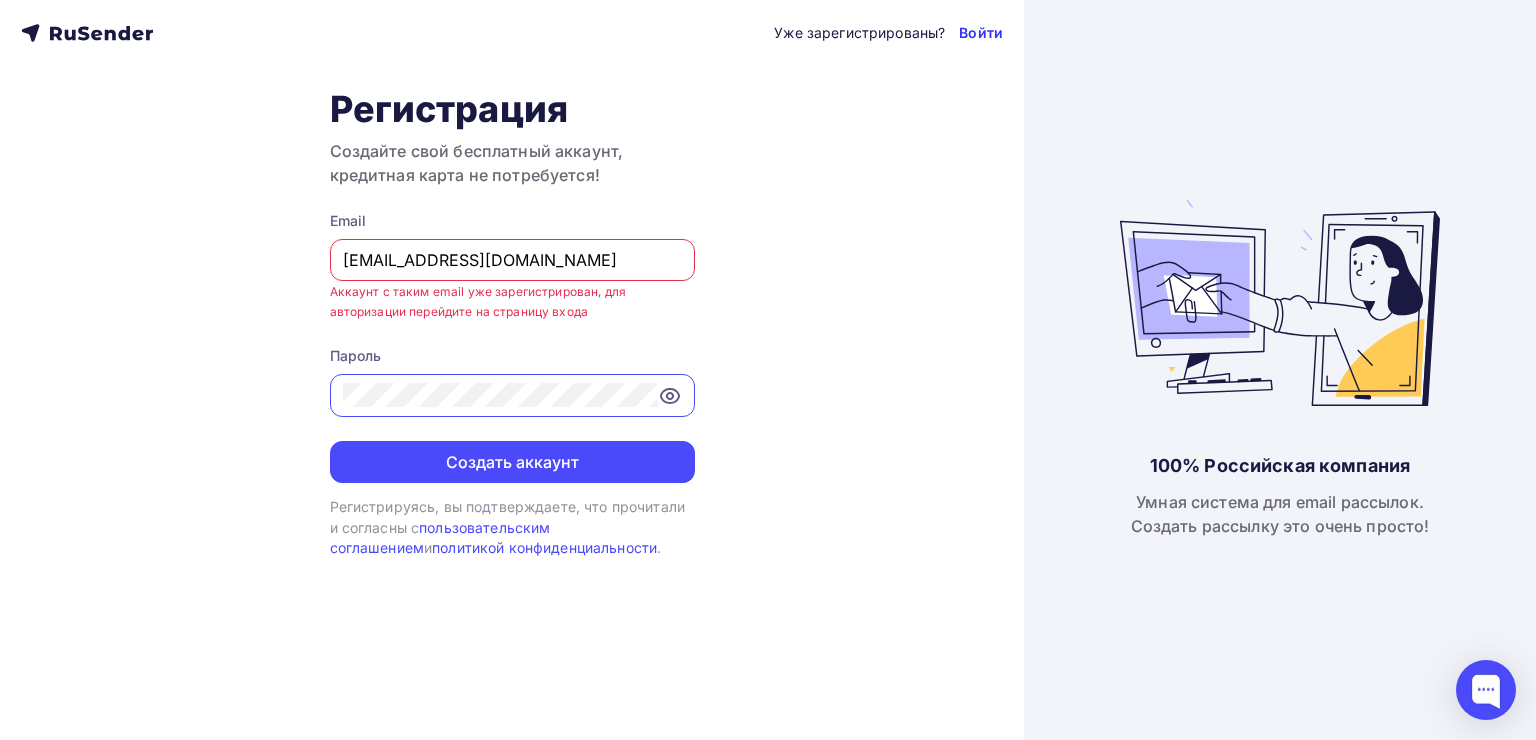 click on "Войти" at bounding box center (981, 33) 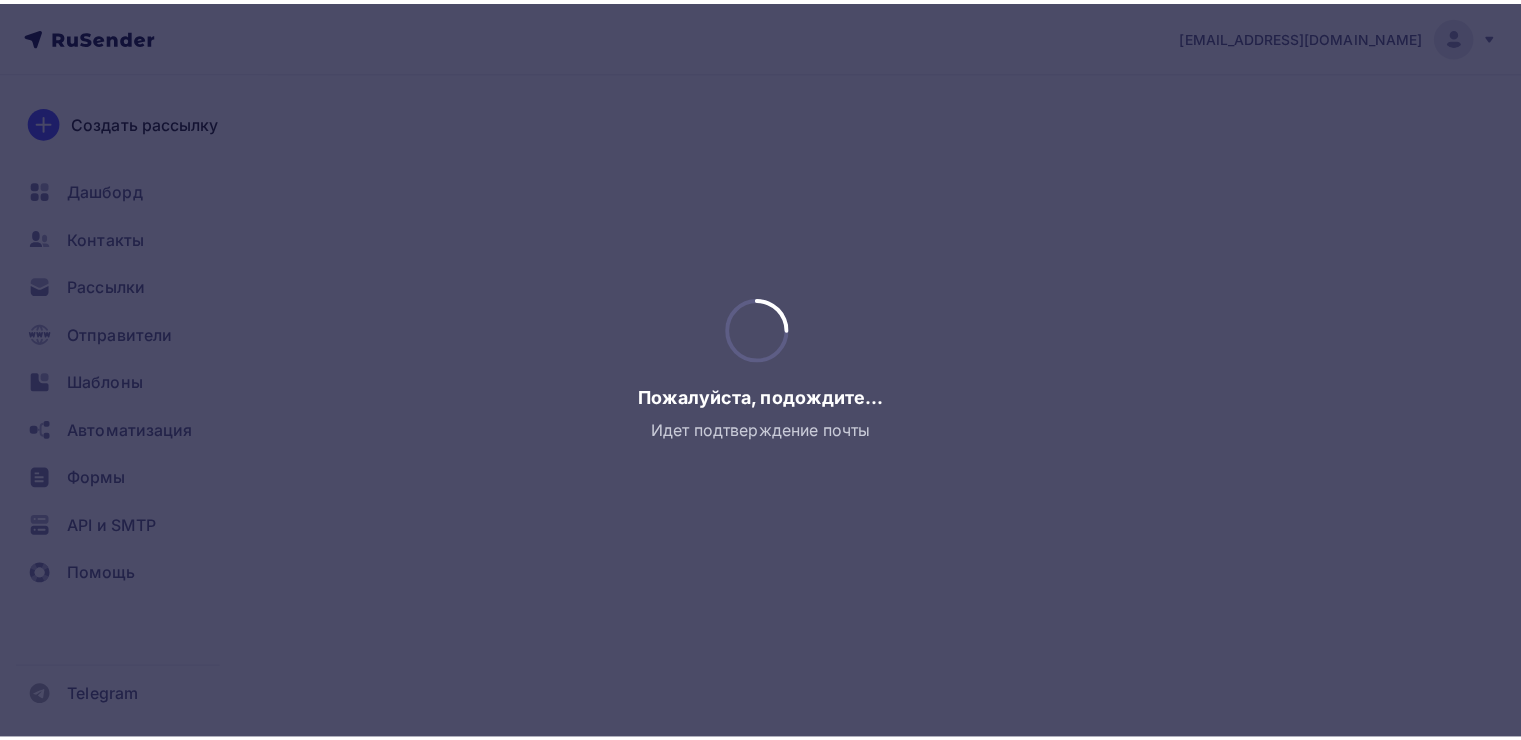 scroll, scrollTop: 0, scrollLeft: 0, axis: both 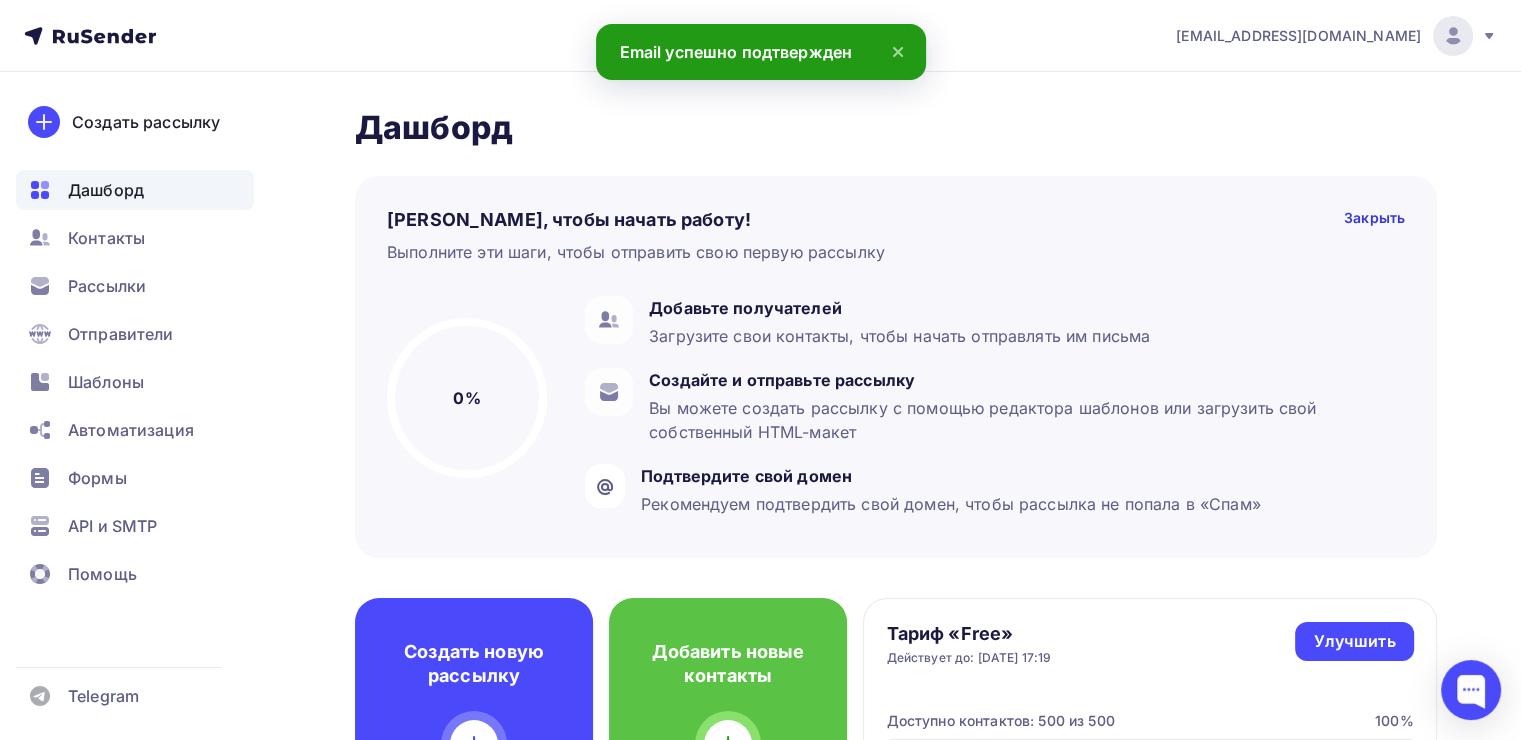 click 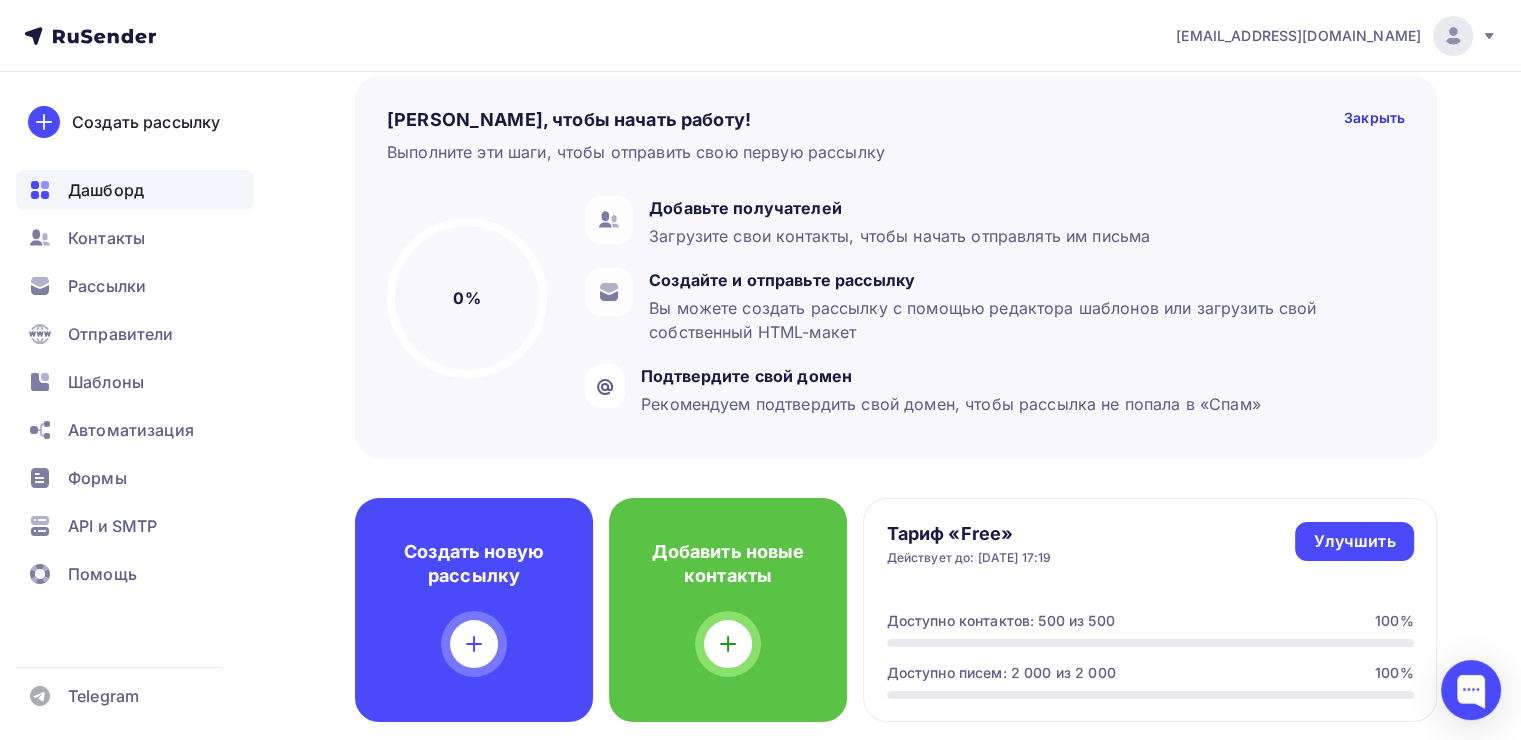 scroll, scrollTop: 300, scrollLeft: 0, axis: vertical 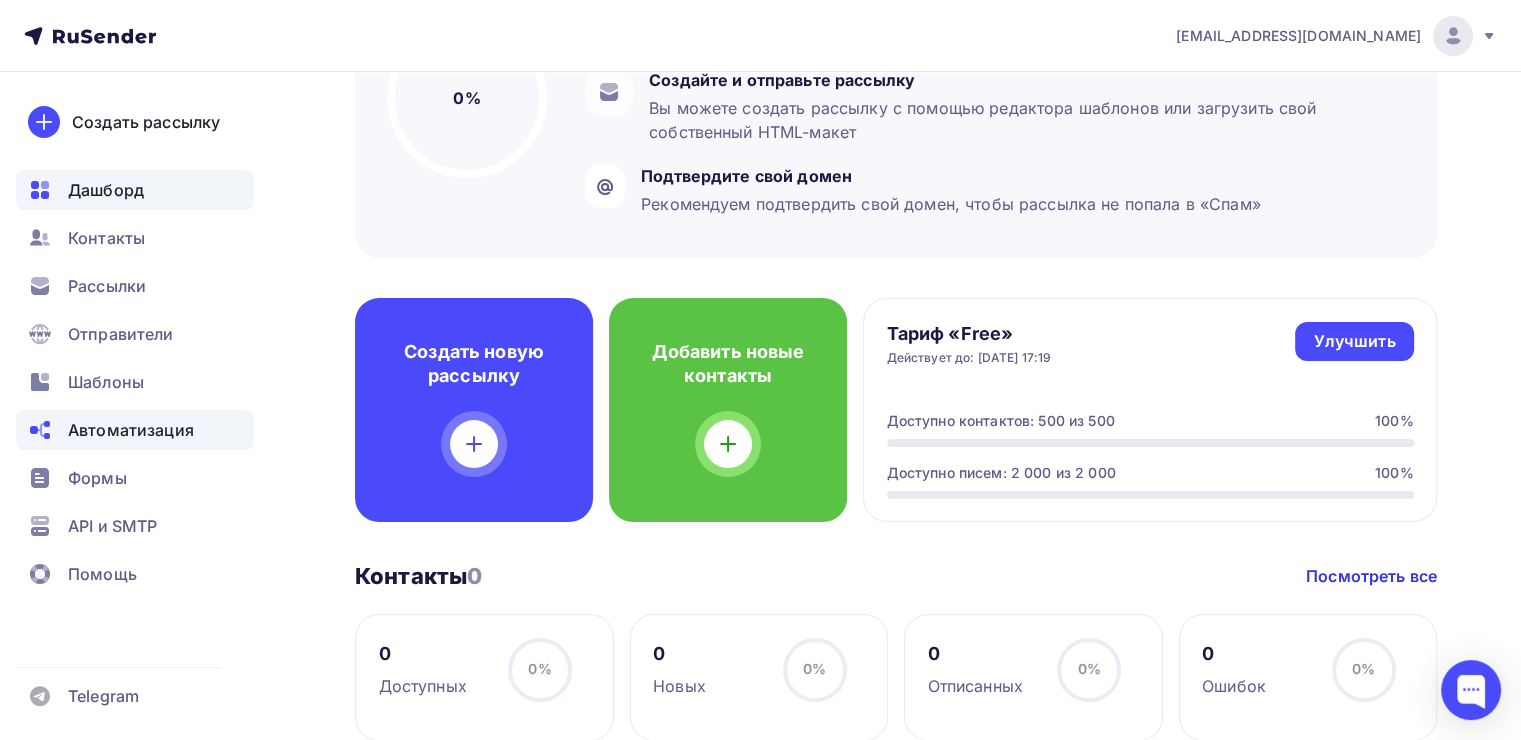 click on "Автоматизация" at bounding box center [131, 430] 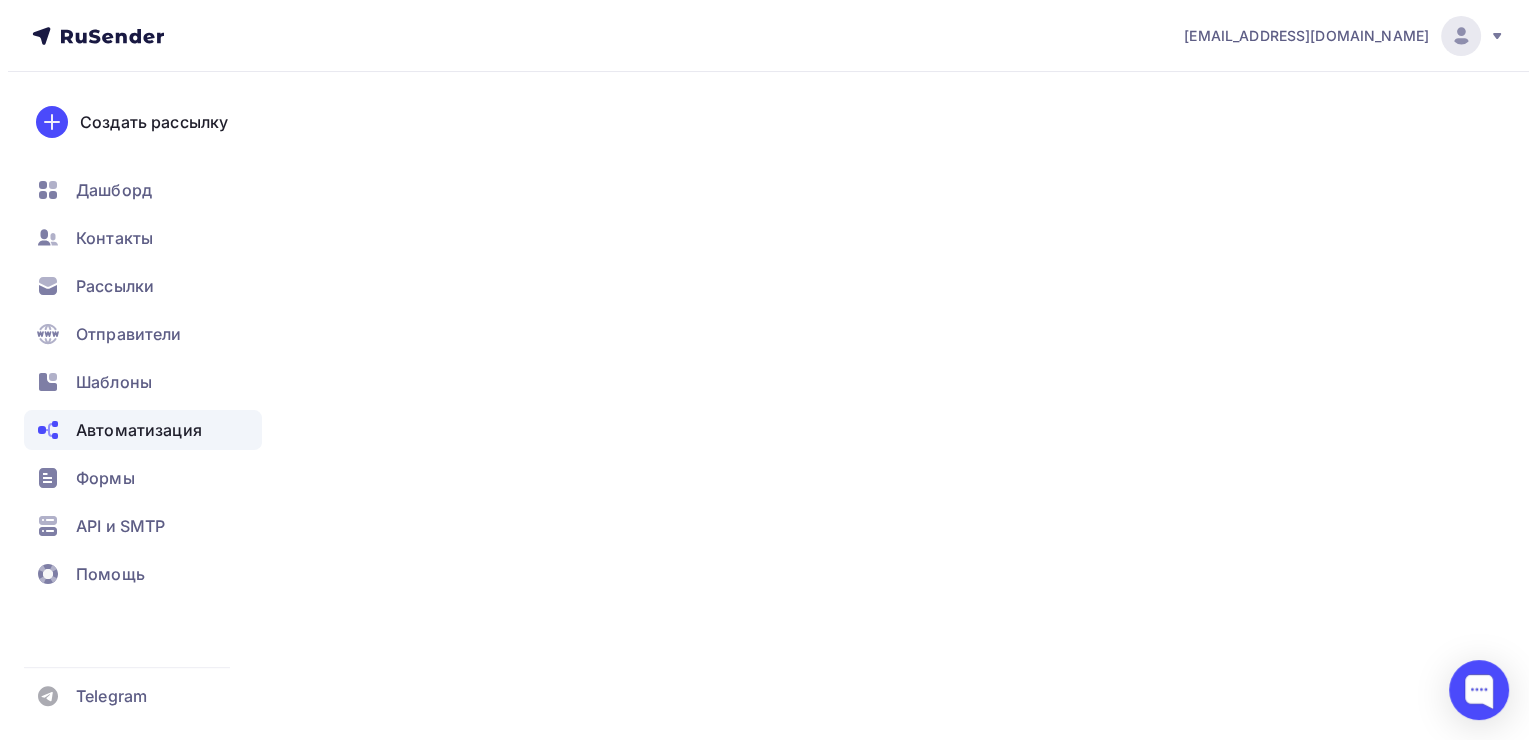 scroll, scrollTop: 0, scrollLeft: 0, axis: both 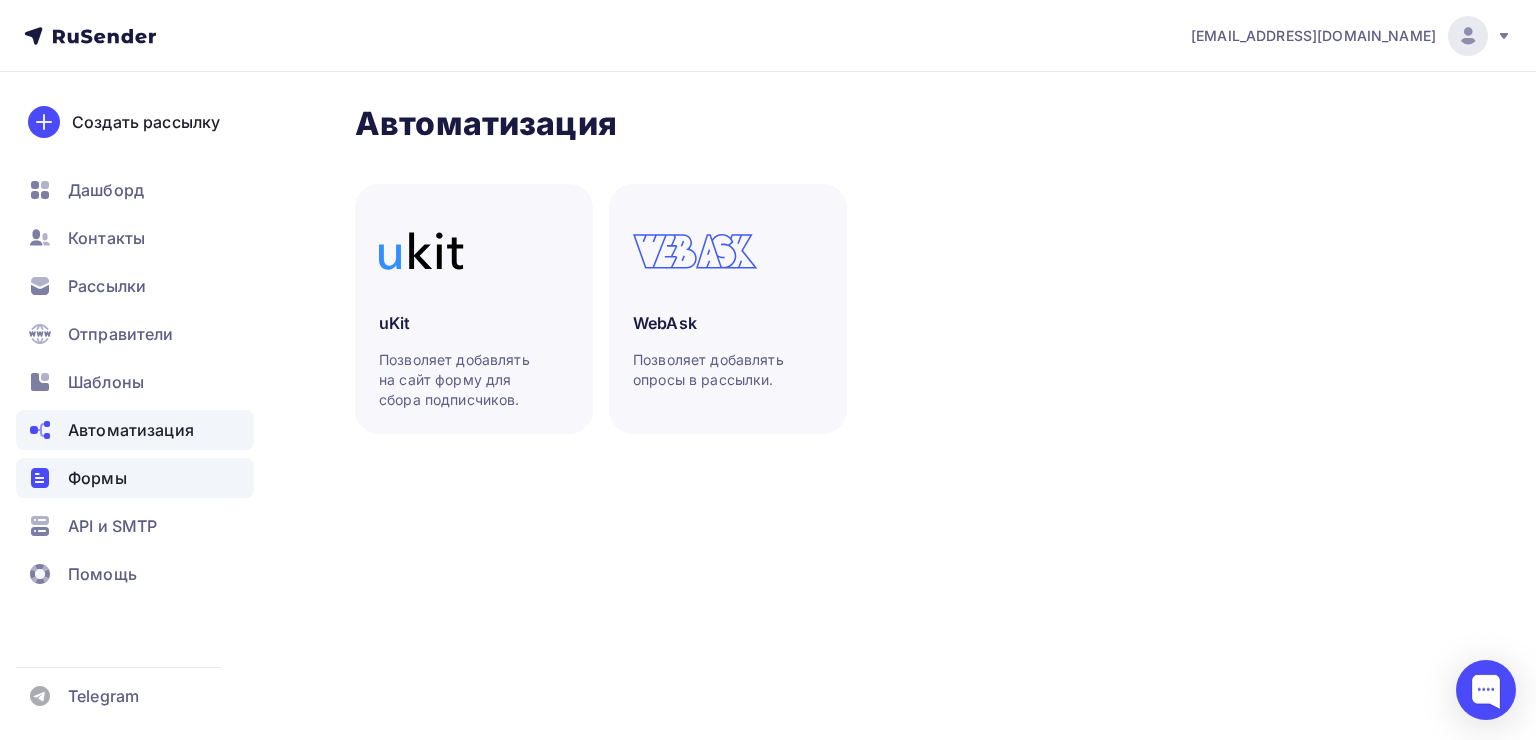 click on "Формы" at bounding box center [135, 478] 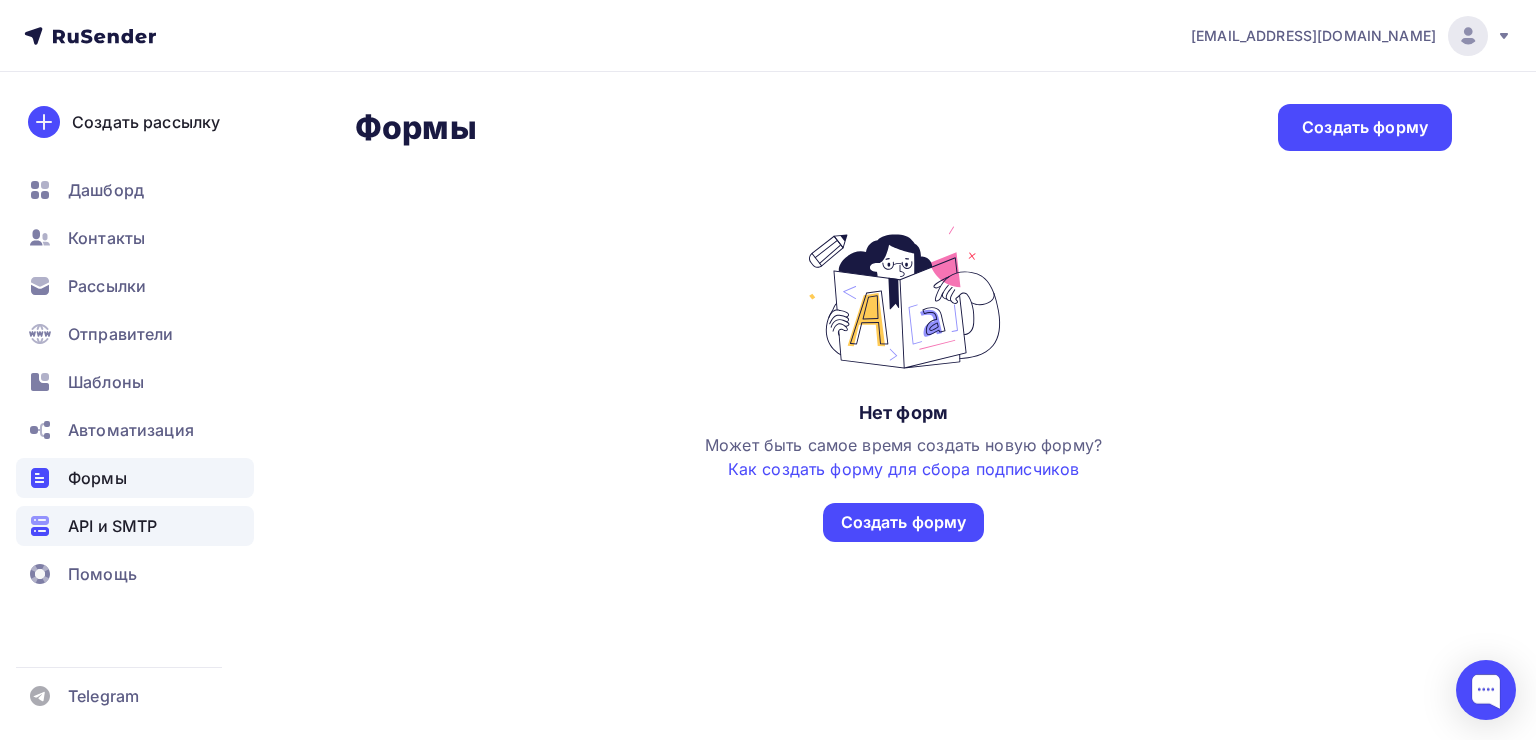 click on "API и SMTP" at bounding box center (112, 526) 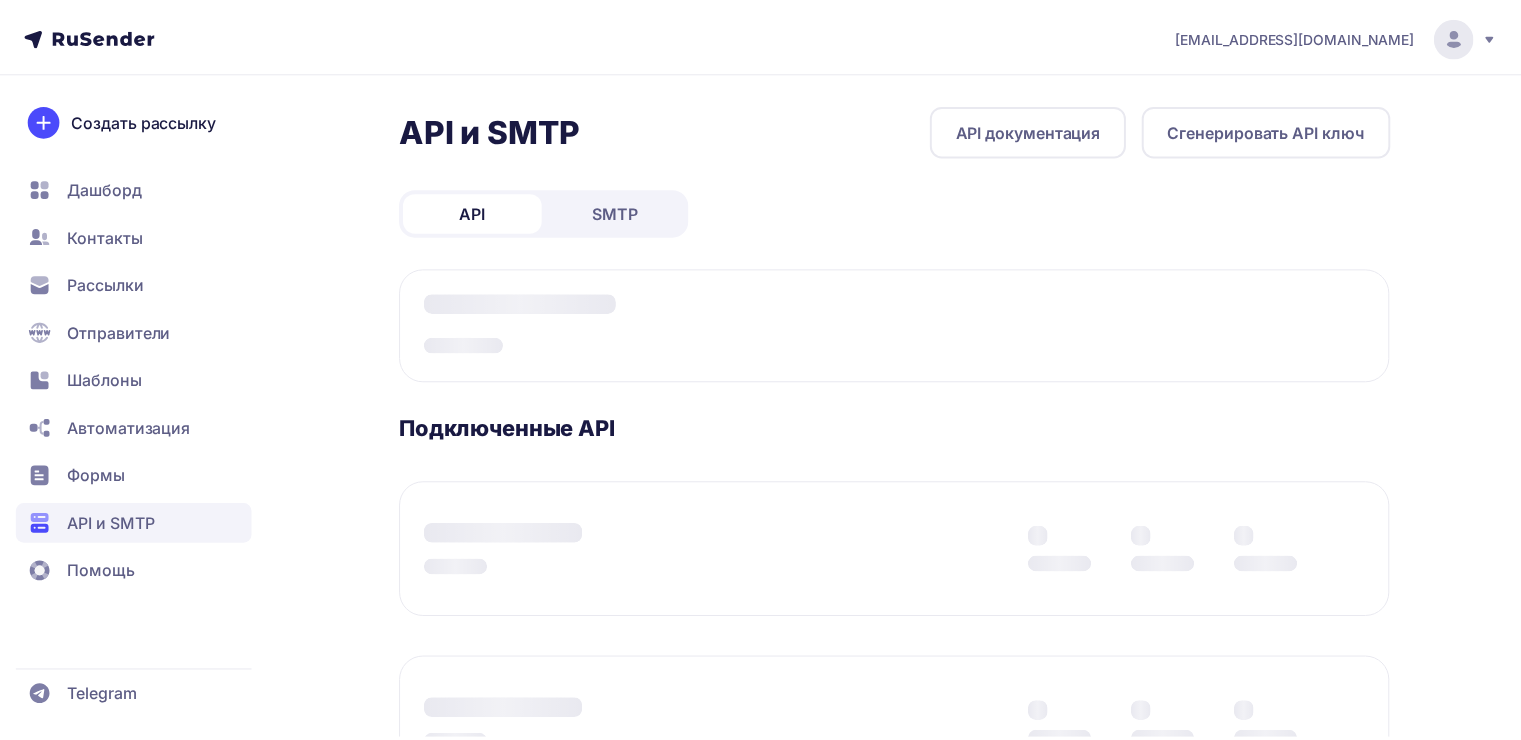 scroll, scrollTop: 0, scrollLeft: 0, axis: both 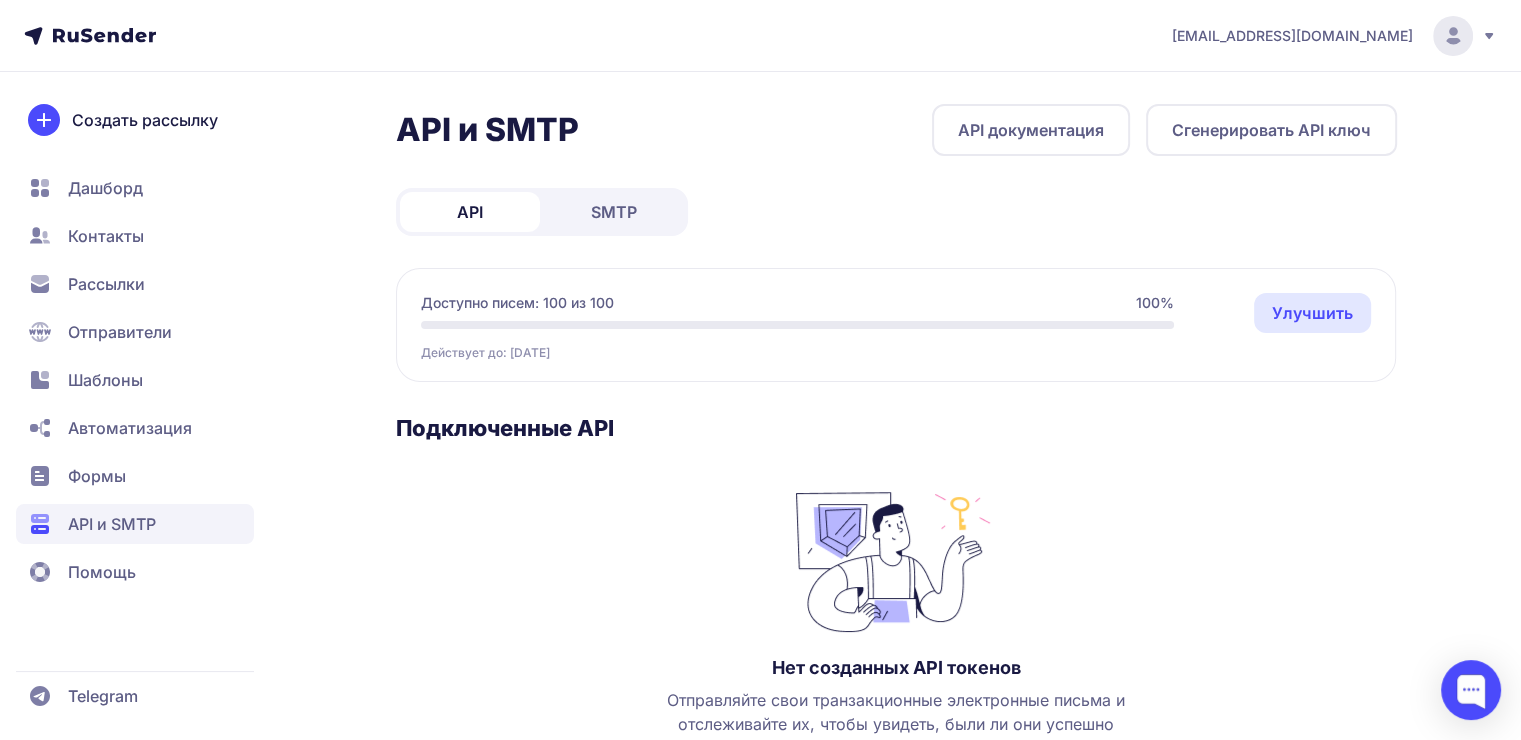 click on "Дашборд" 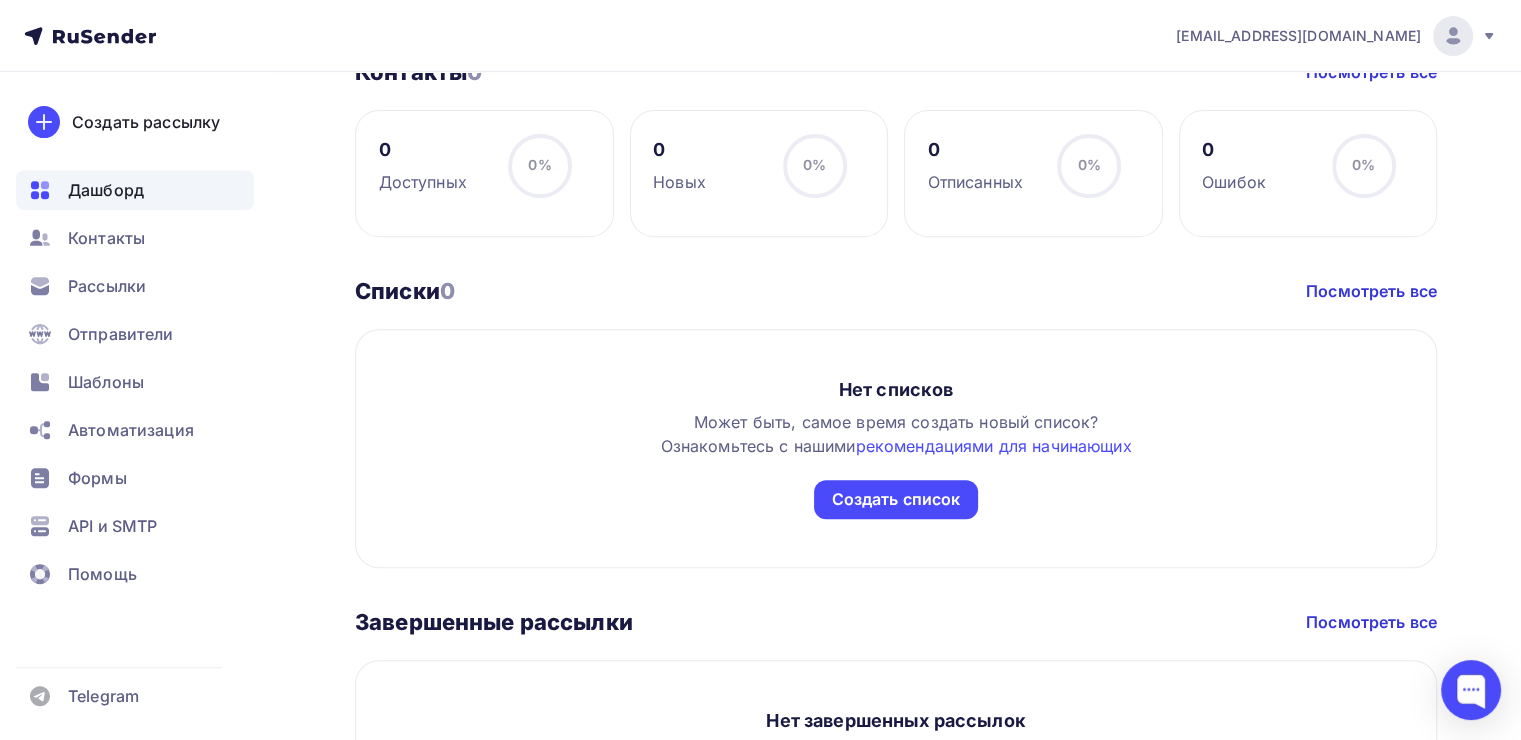 scroll, scrollTop: 1041, scrollLeft: 0, axis: vertical 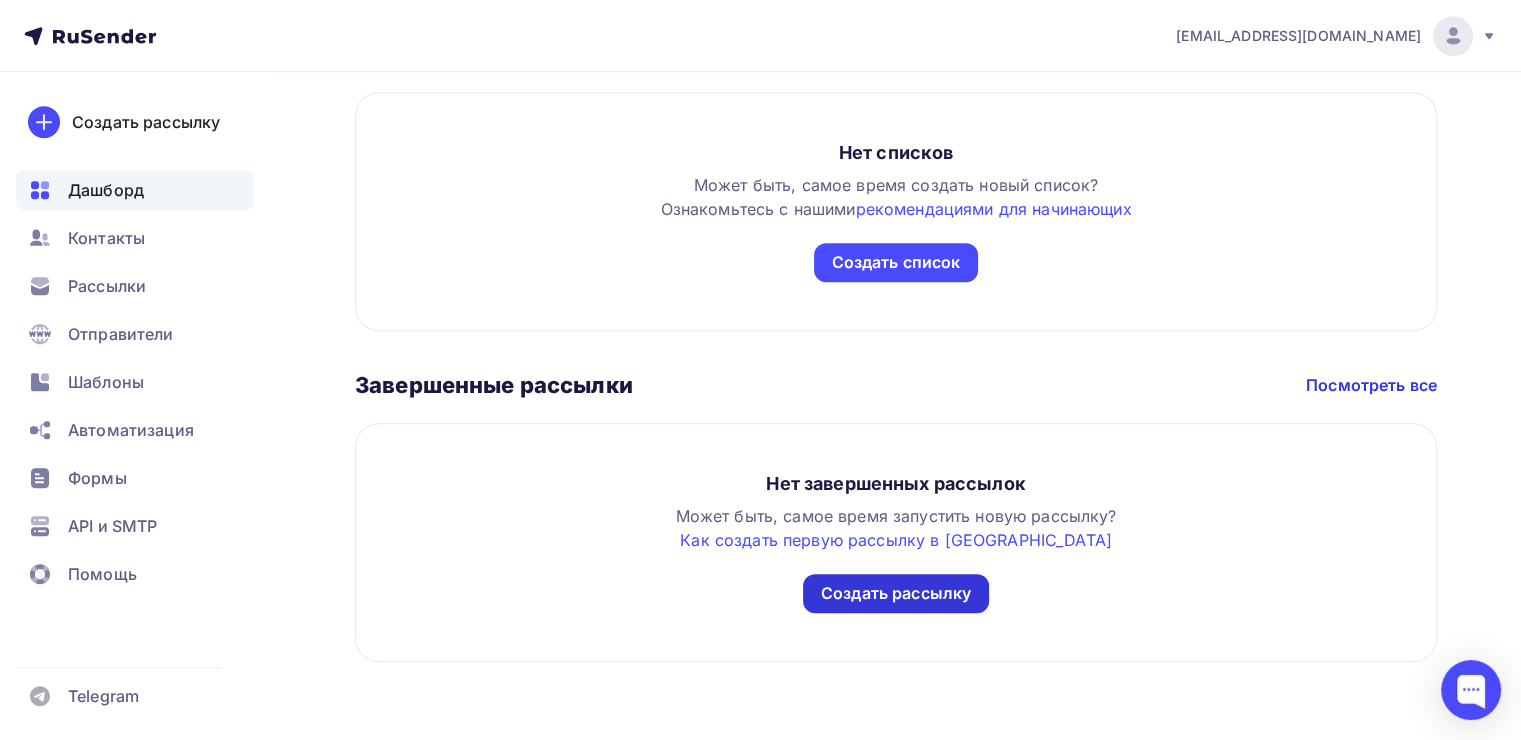 click on "Создать рассылку" at bounding box center [896, 593] 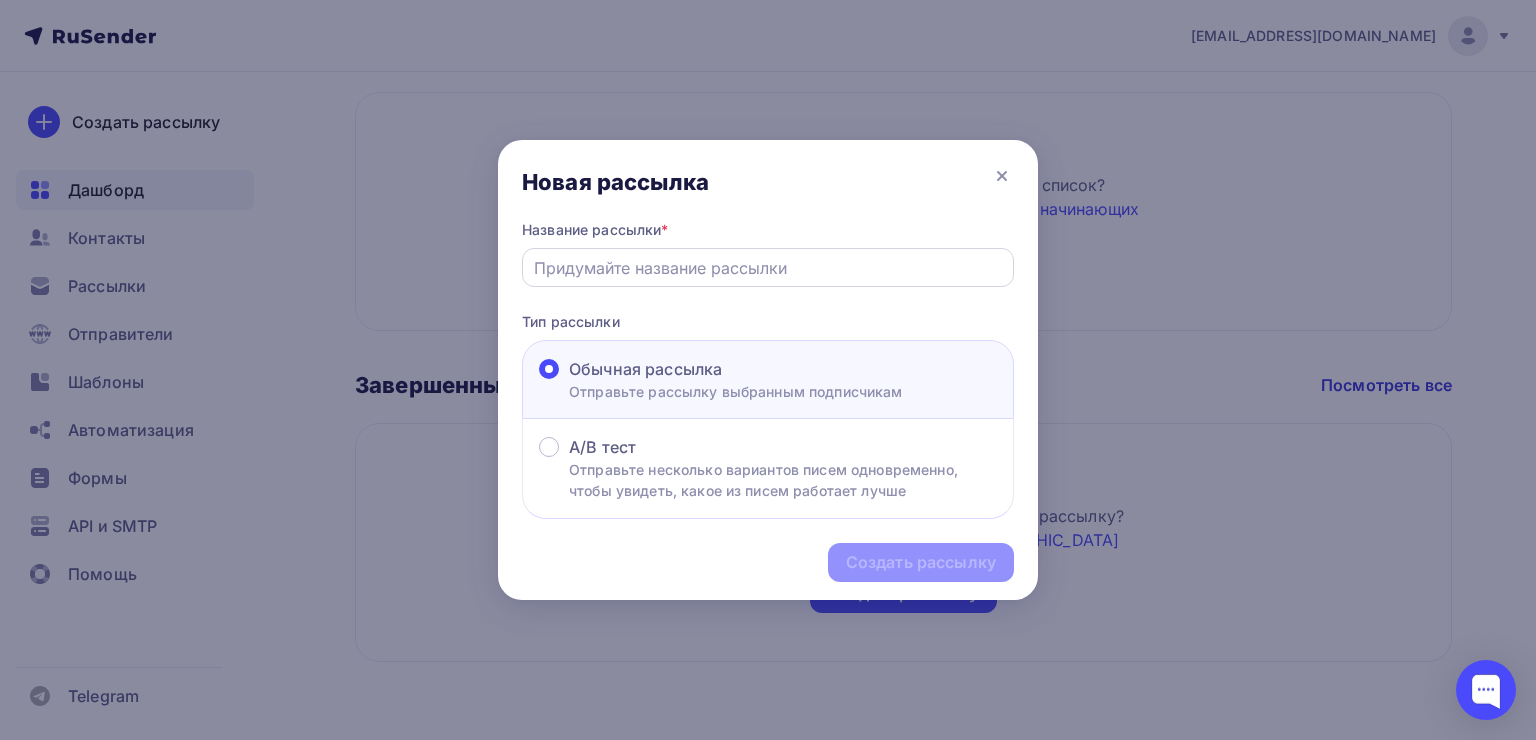 click at bounding box center (768, 268) 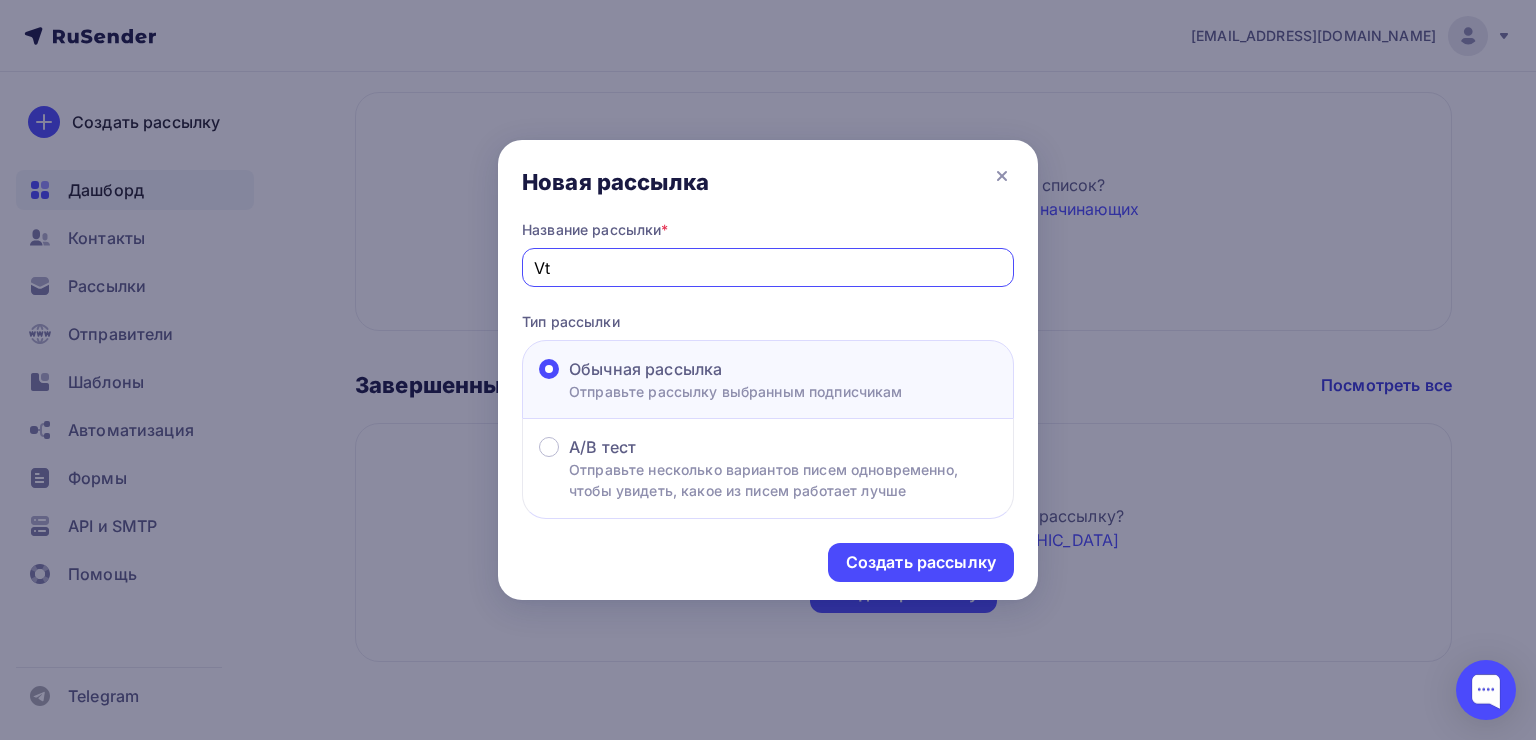 type on "V" 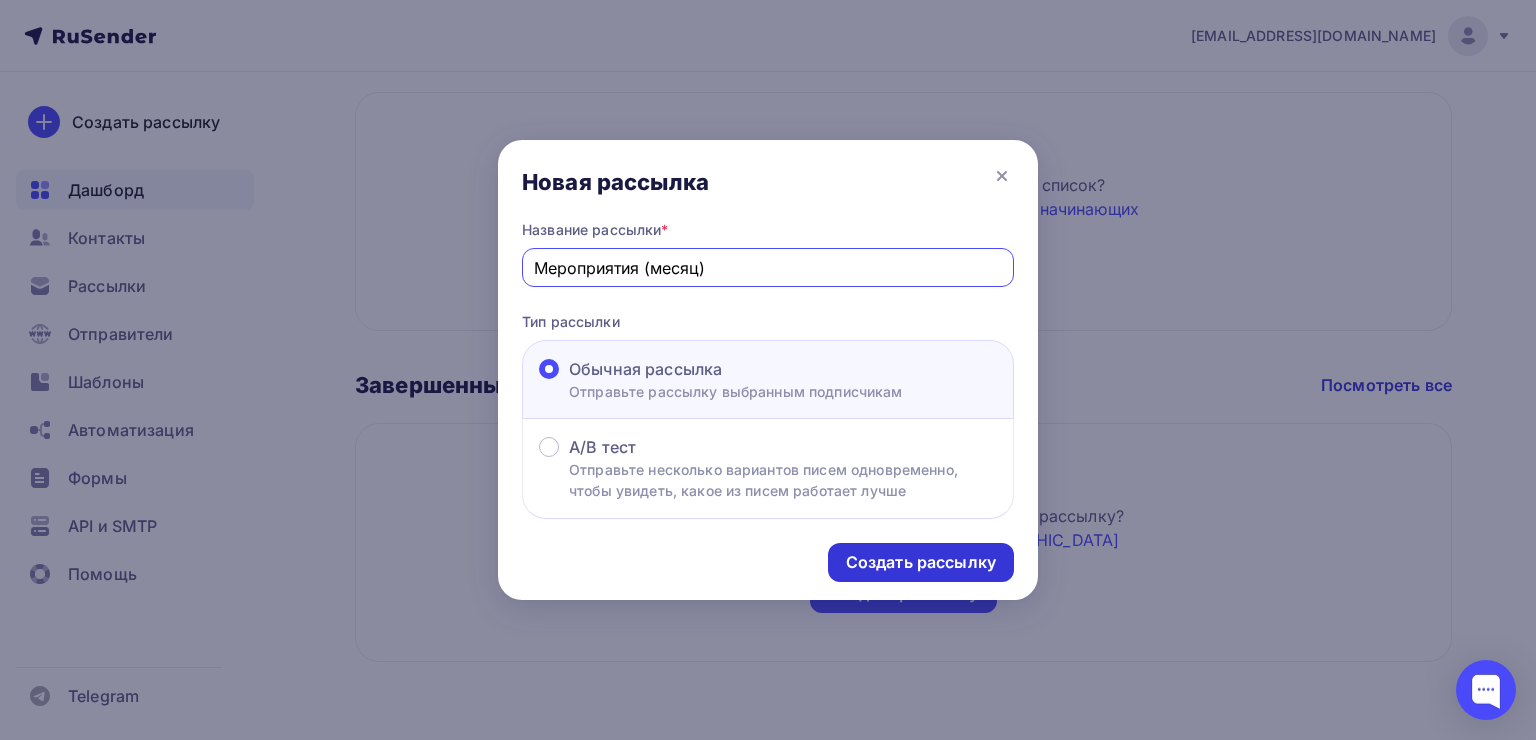 type on "Мероприятия (месяц)" 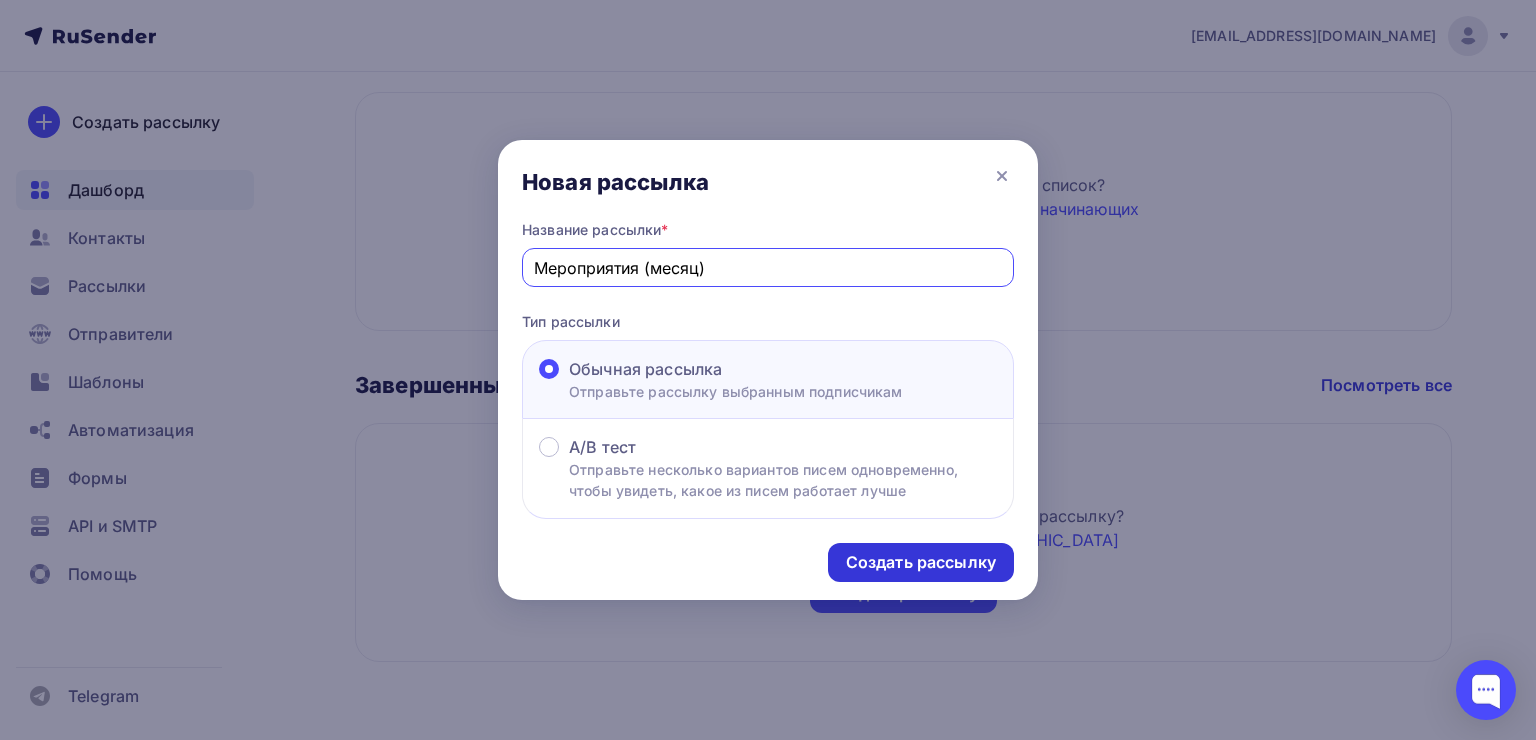 click on "Создать рассылку" at bounding box center (921, 562) 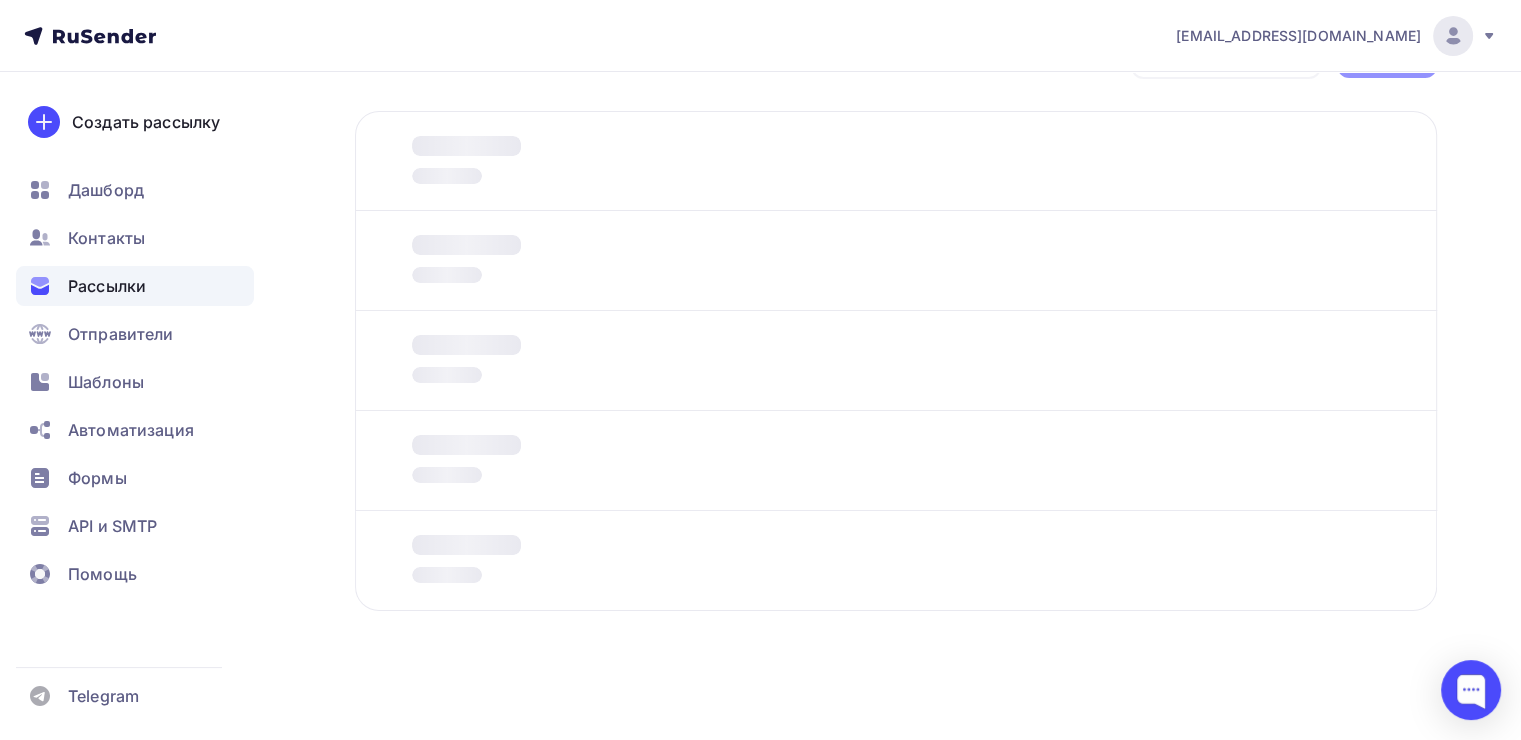 scroll, scrollTop: 0, scrollLeft: 0, axis: both 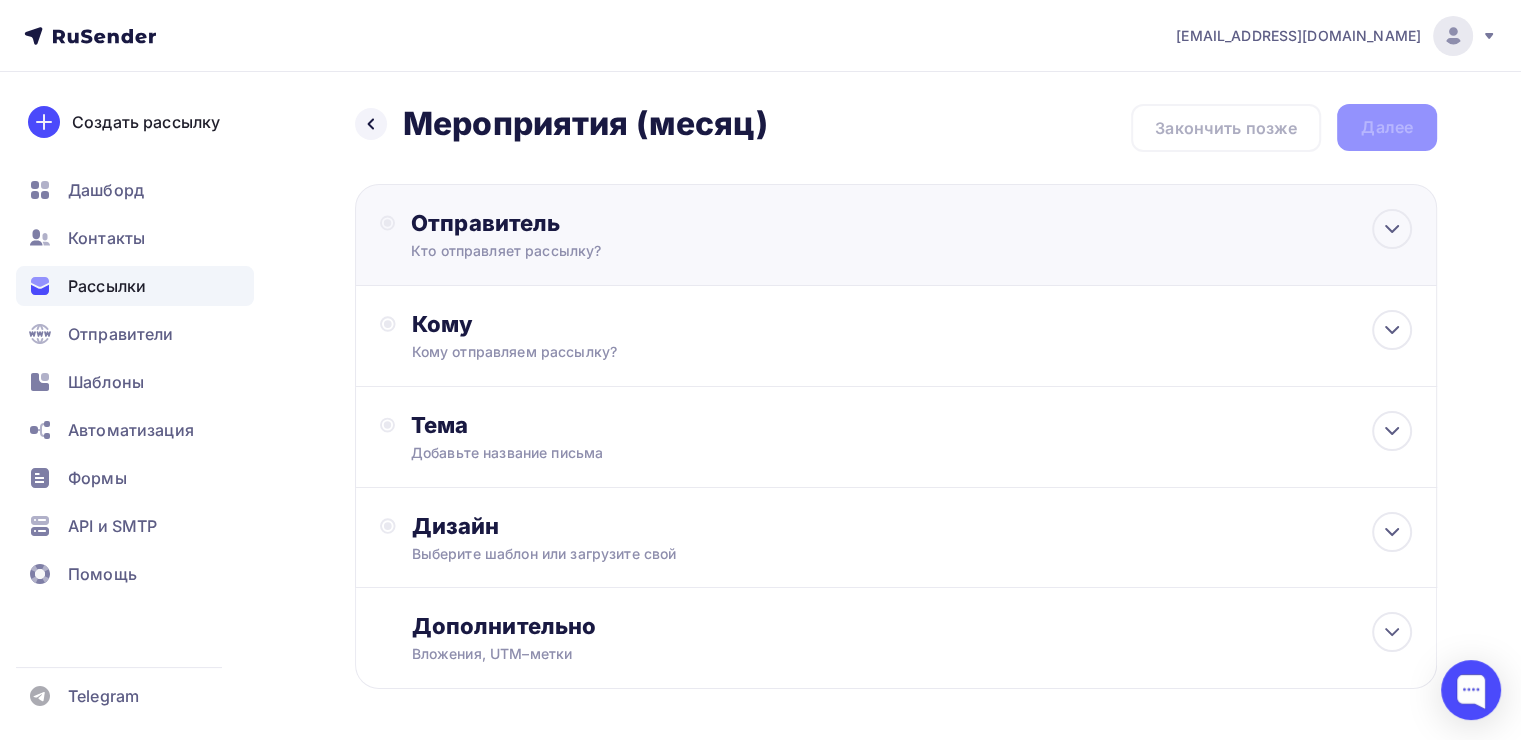 click on "Отправитель
Кто отправляет рассылку?
Email  *
info@rosagroup.pro
info@rosagroup.pro               Добавить отправителя
Рекомендуем  добавить почту на домене , чтобы рассылка не попала в «Спам»
Имя                 Сохранить
Предпросмотр может отличаться  в зависимости от почтового клиента
Тема для рассылки
Предпросмотр текста
12:45" at bounding box center [896, 235] 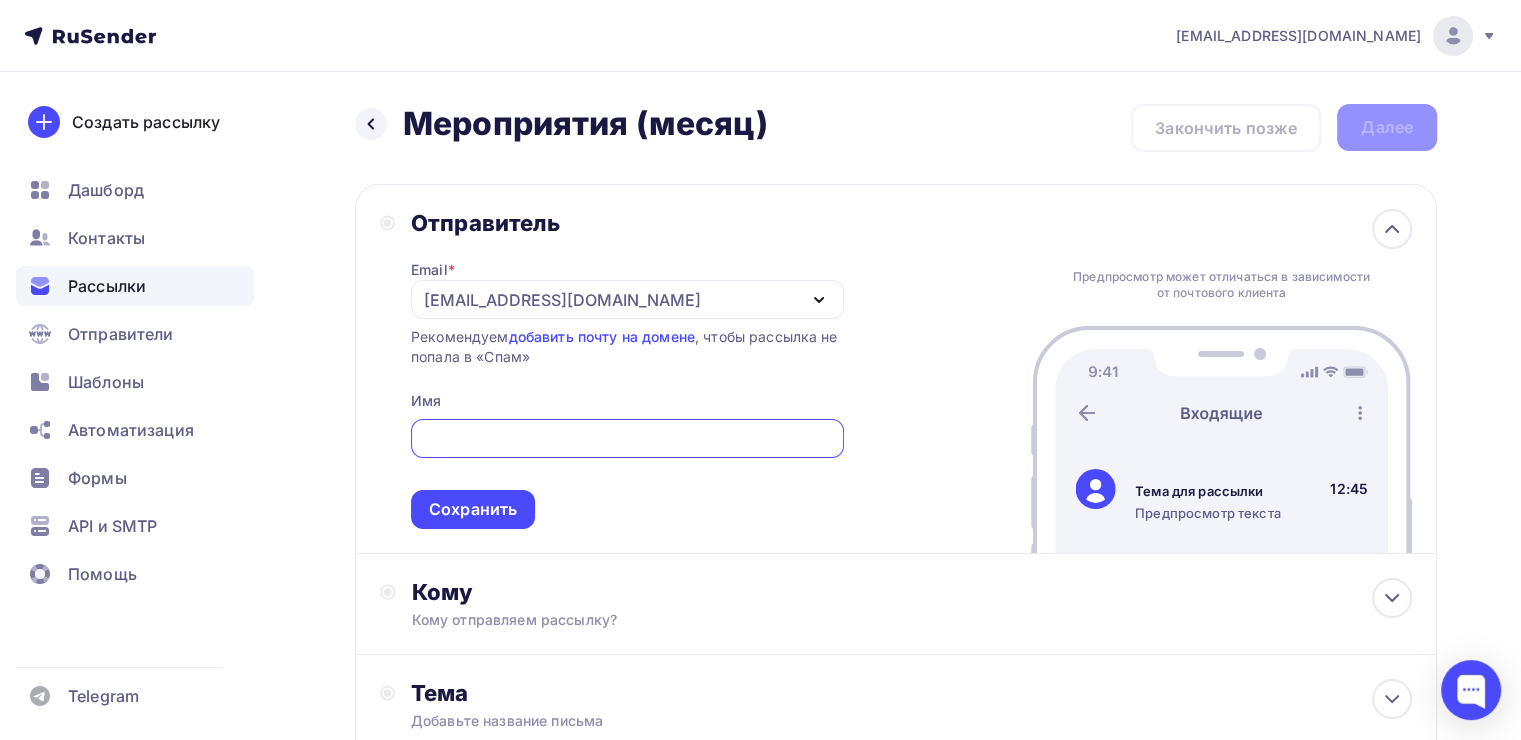 scroll, scrollTop: 0, scrollLeft: 0, axis: both 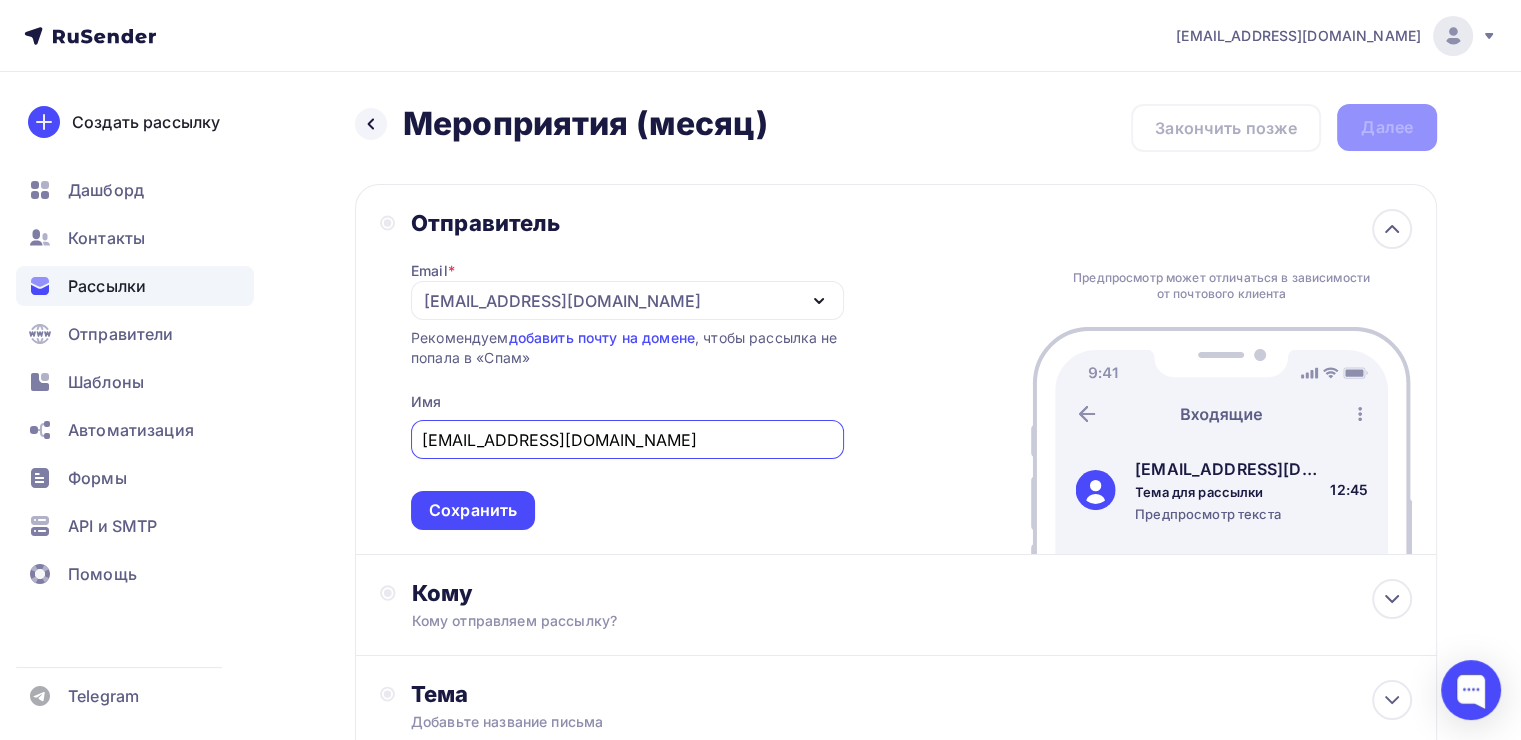 click on "[EMAIL_ADDRESS][DOMAIN_NAME]" at bounding box center [627, 440] 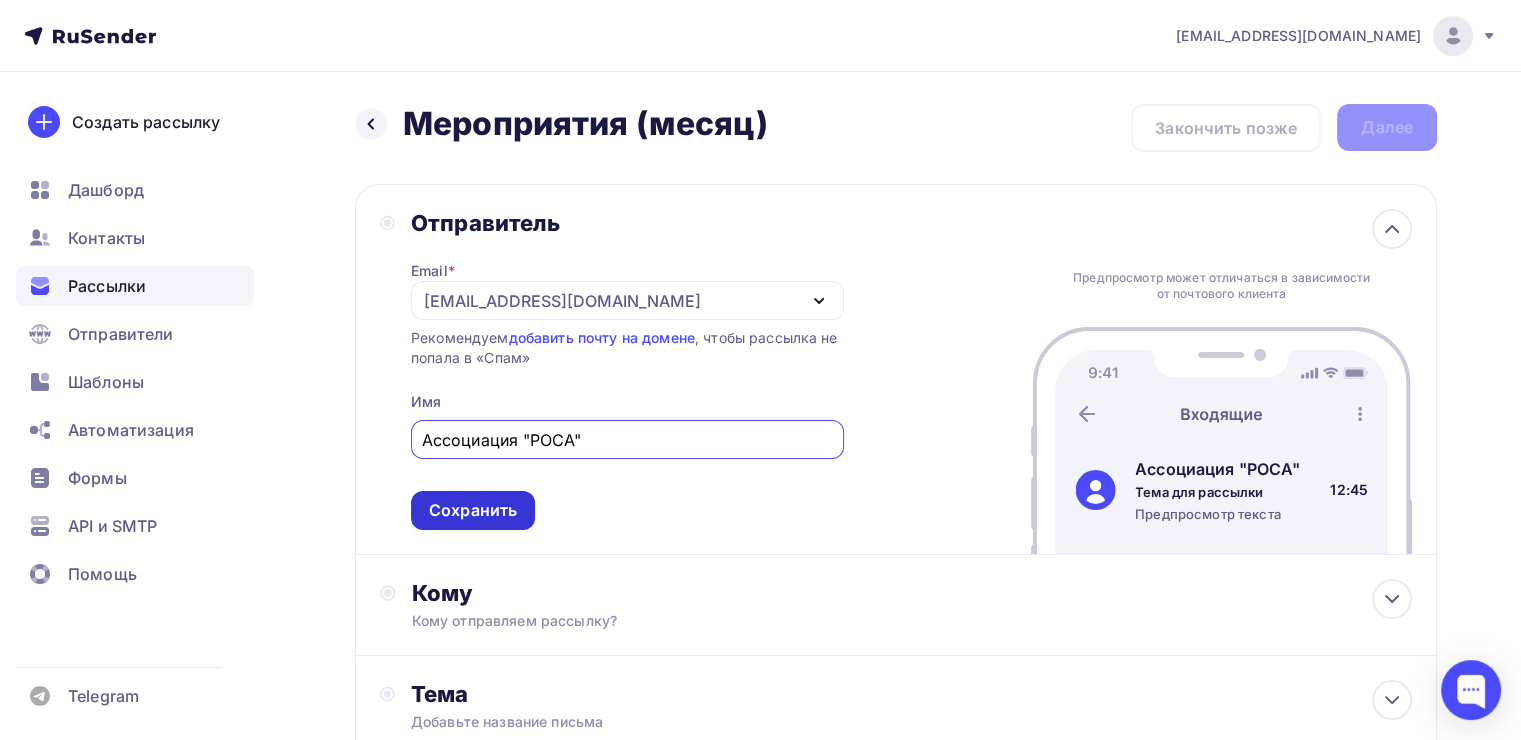 type on "Ассоциация "РОСА"" 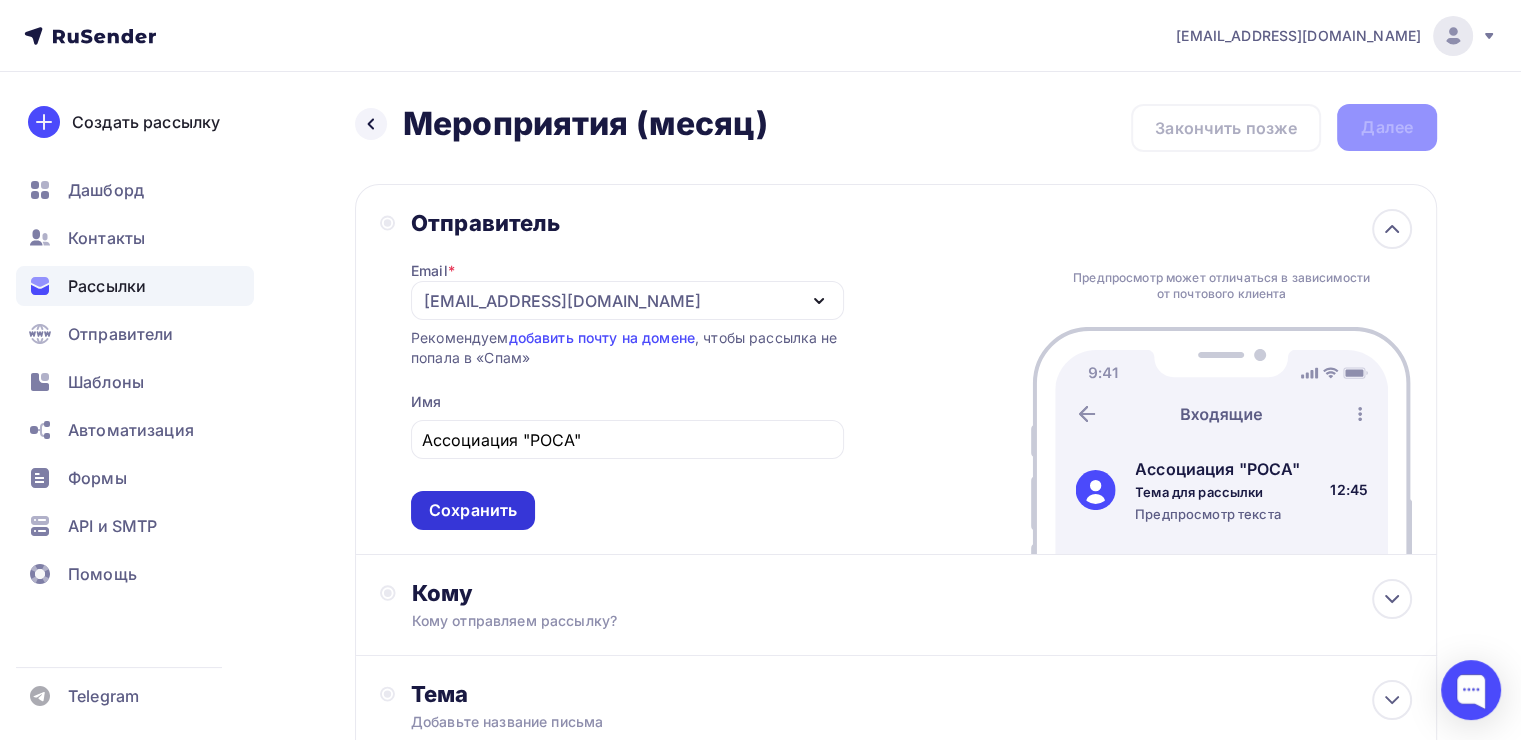 click on "Сохранить" at bounding box center (473, 510) 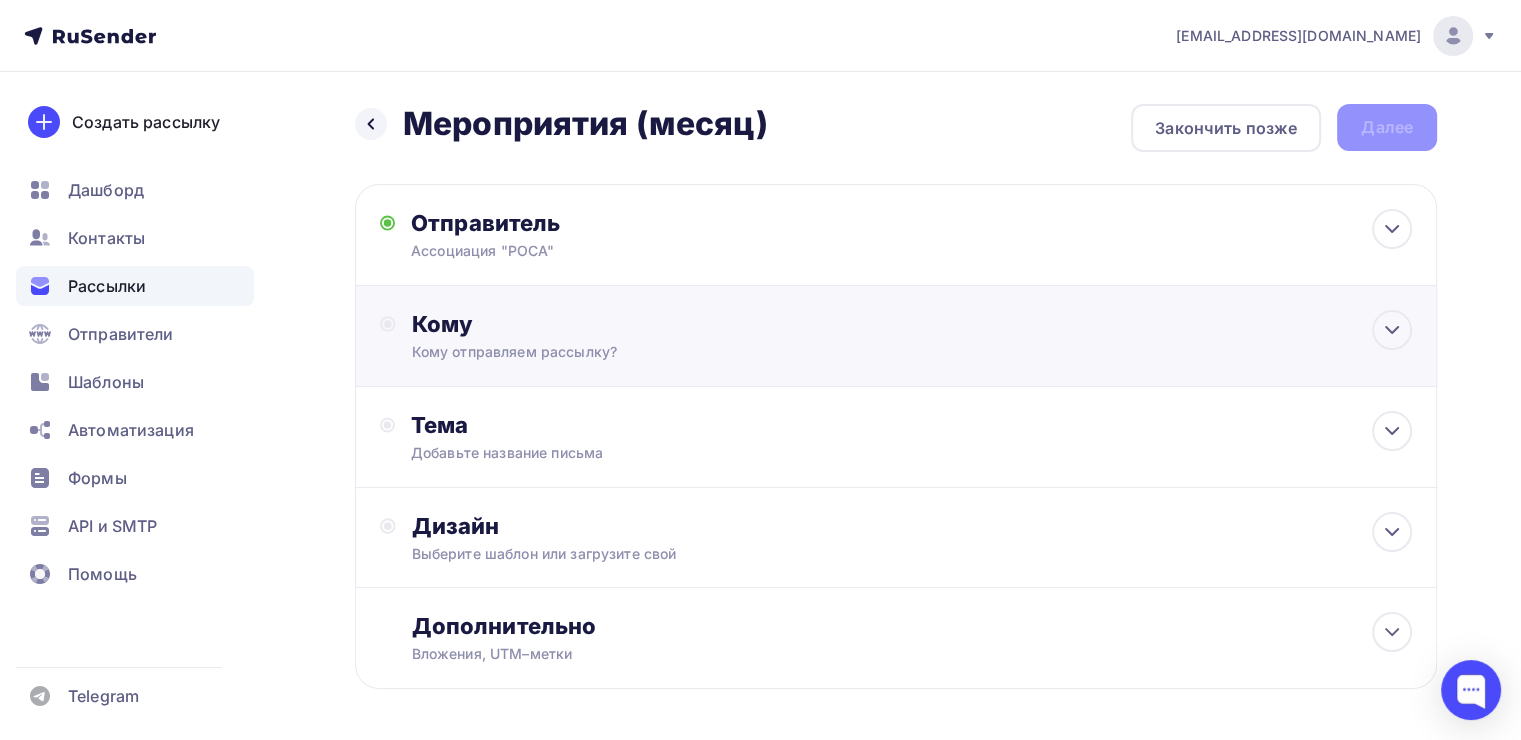 click on "Кому" at bounding box center [912, 324] 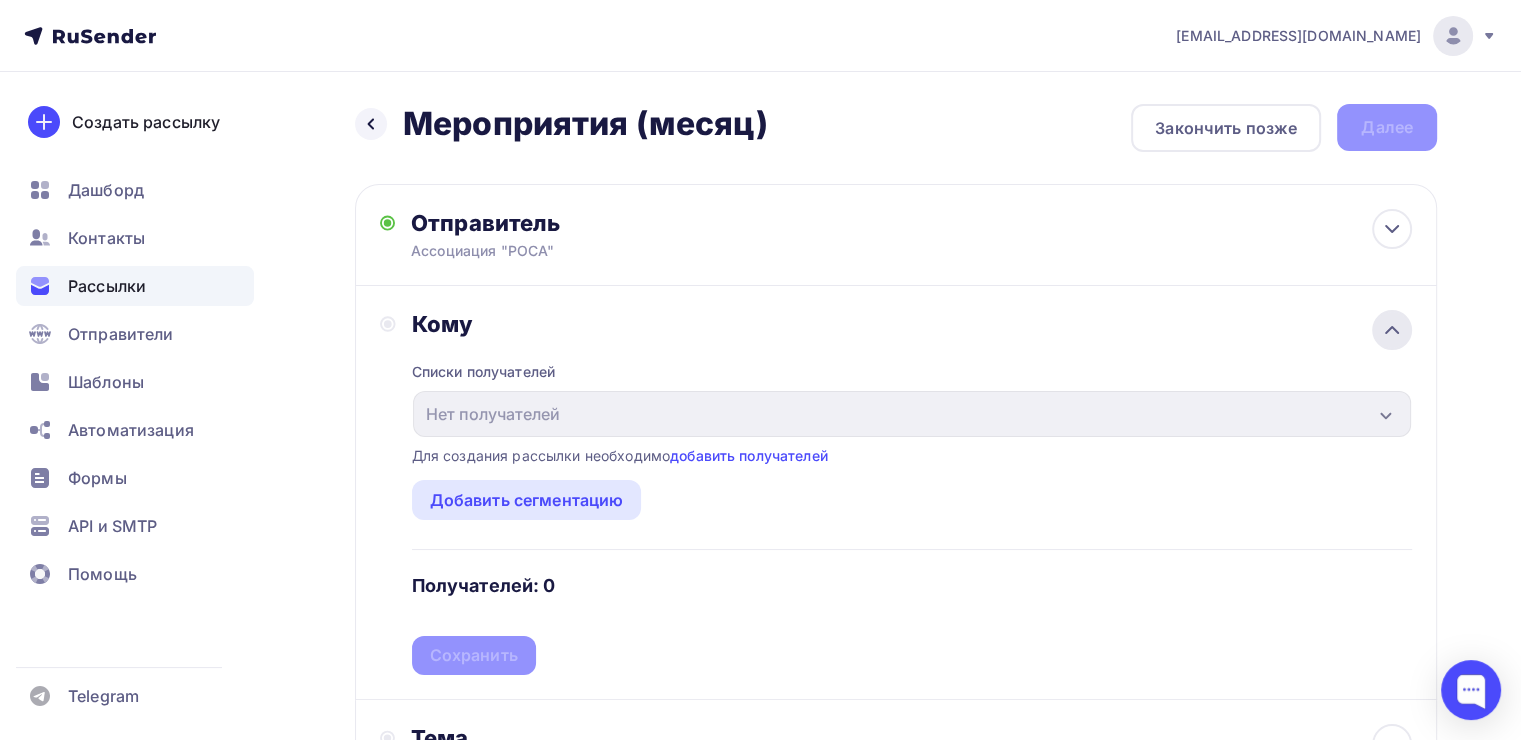click 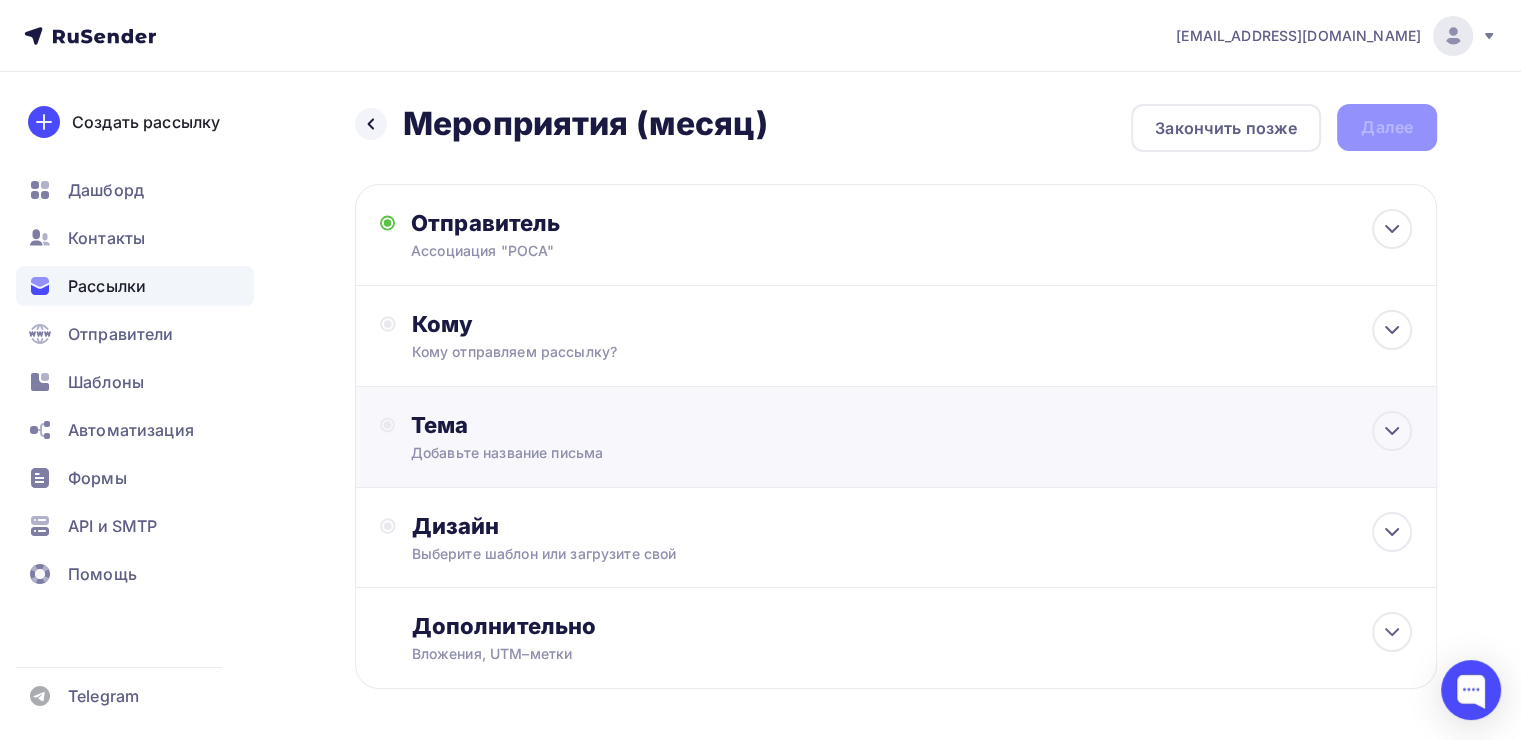 click on "Тема
Добавьте название письма
Тема  *
Рекомендуем использовать не более 150 символов
Прехедер               Сохранить
Предпросмотр может отличаться  в зависимости от почтового клиента
Ассоциация "РОСА"
Тема для рассылки
Предпросмотр текста
12:45" at bounding box center (896, 437) 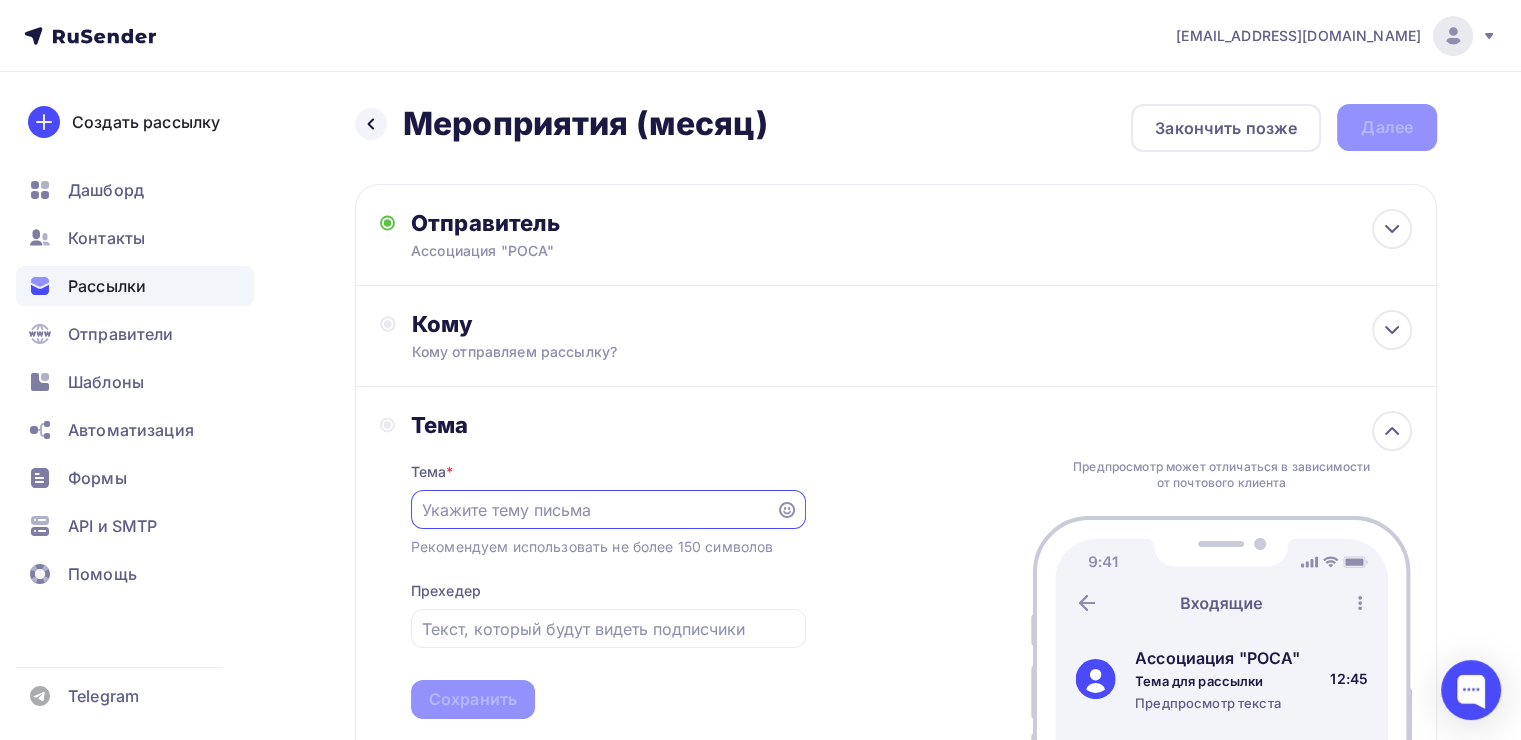 scroll, scrollTop: 0, scrollLeft: 0, axis: both 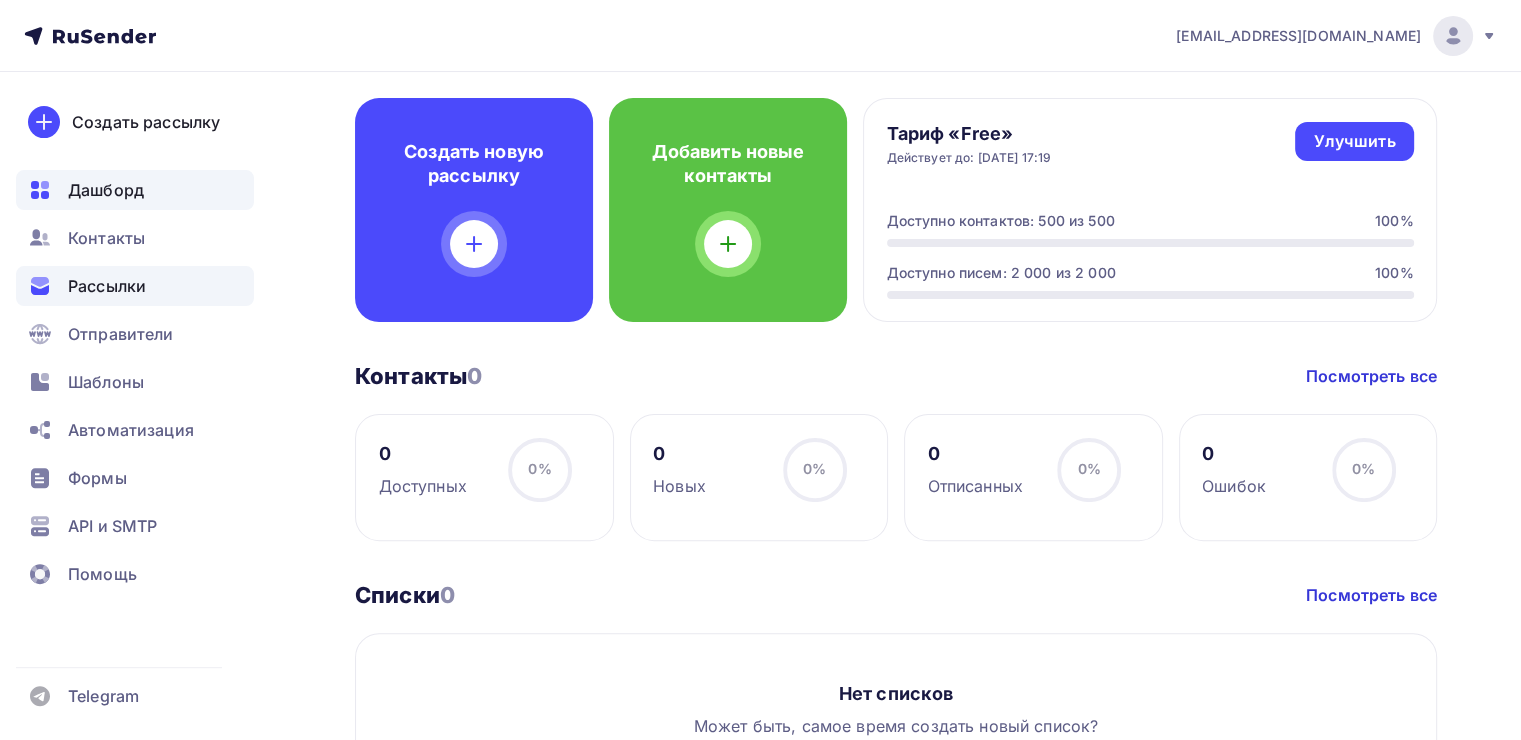 click on "Рассылки" at bounding box center (107, 286) 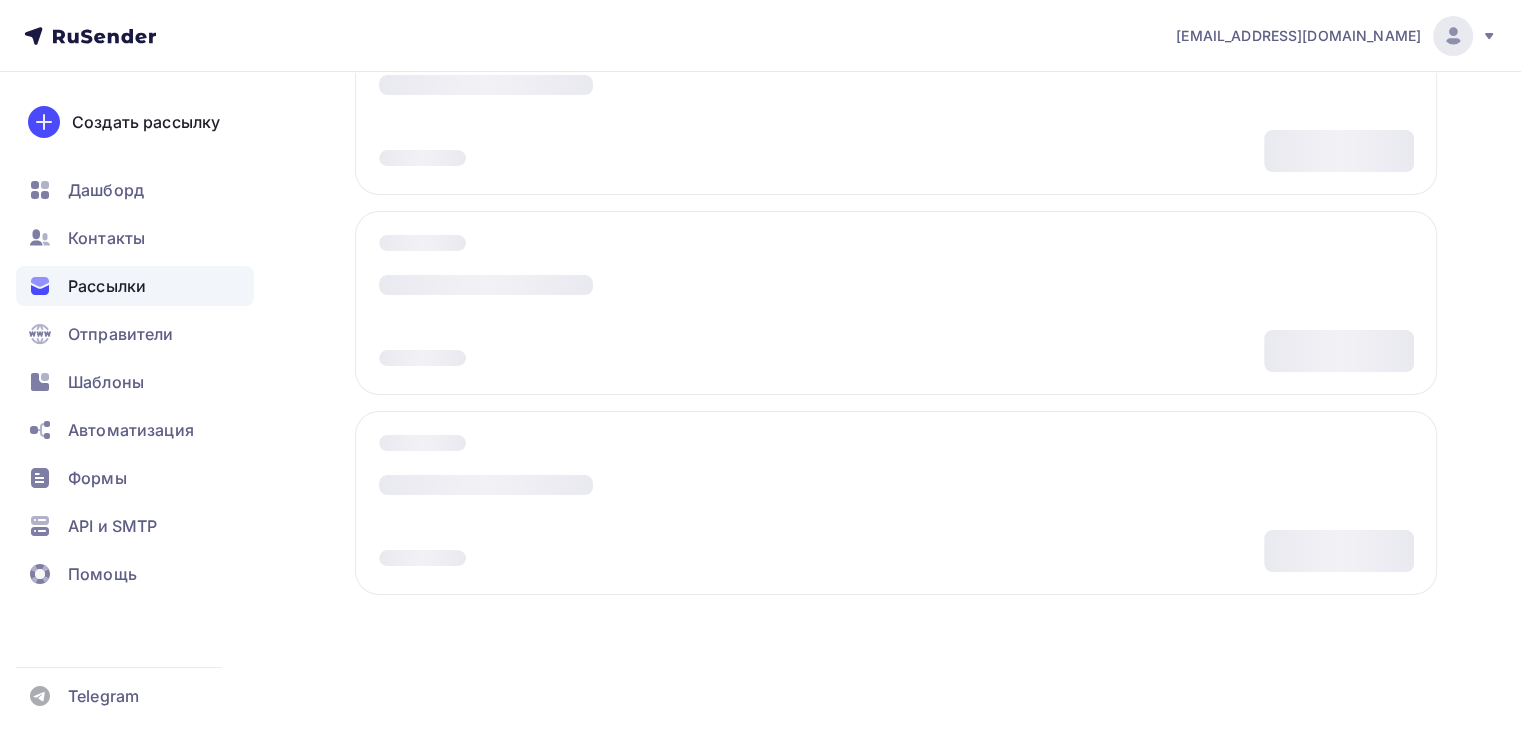 scroll, scrollTop: 0, scrollLeft: 0, axis: both 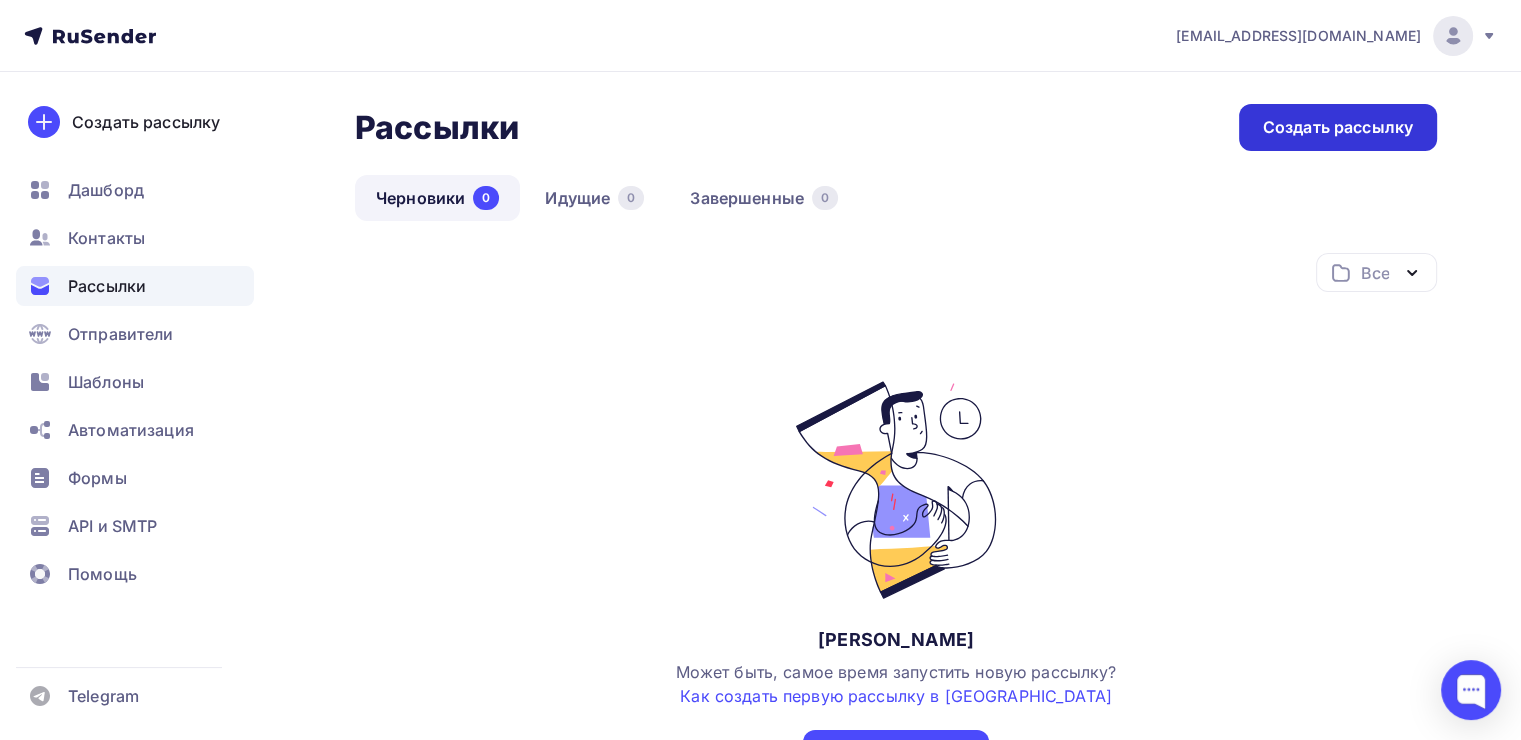 click on "Создать рассылку" at bounding box center (1338, 127) 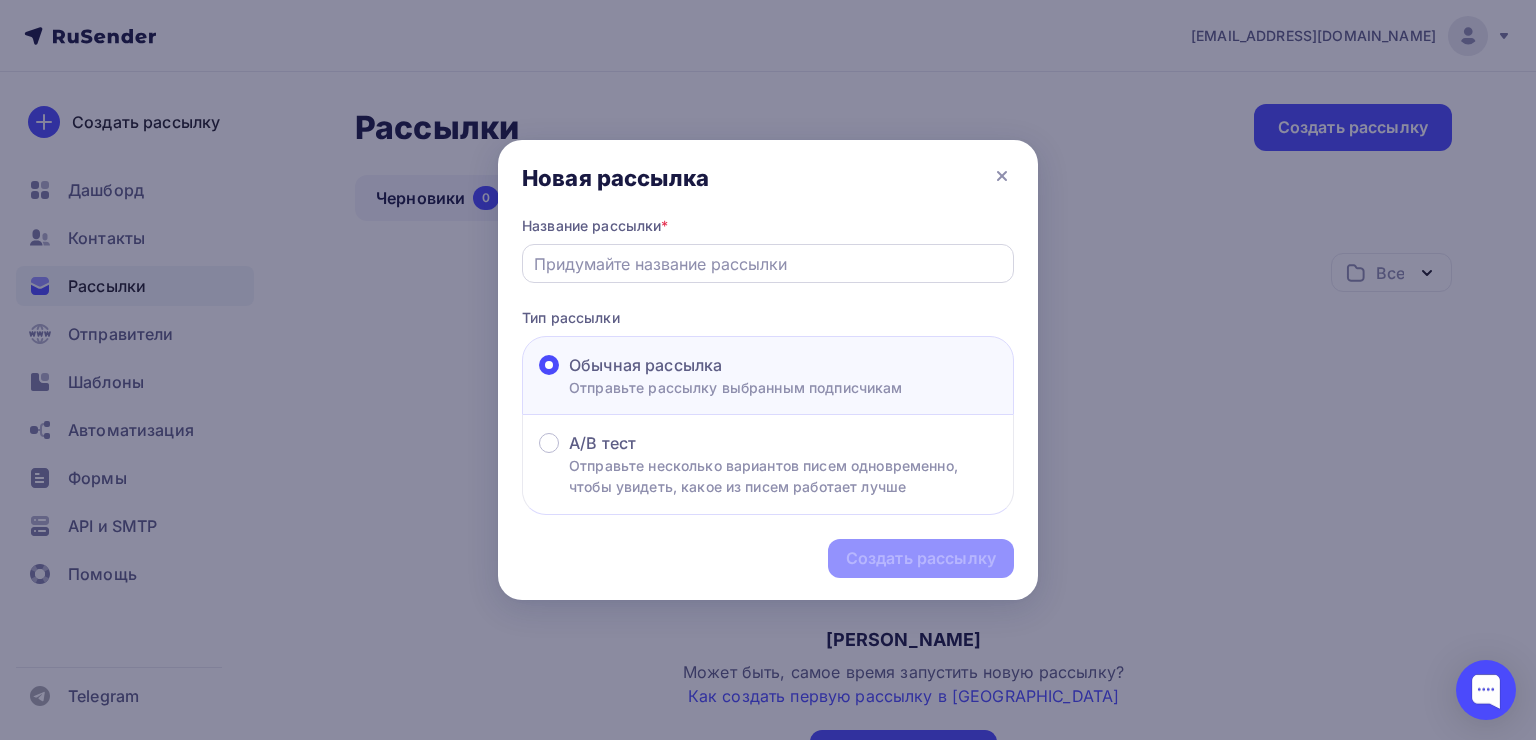 click at bounding box center [768, 264] 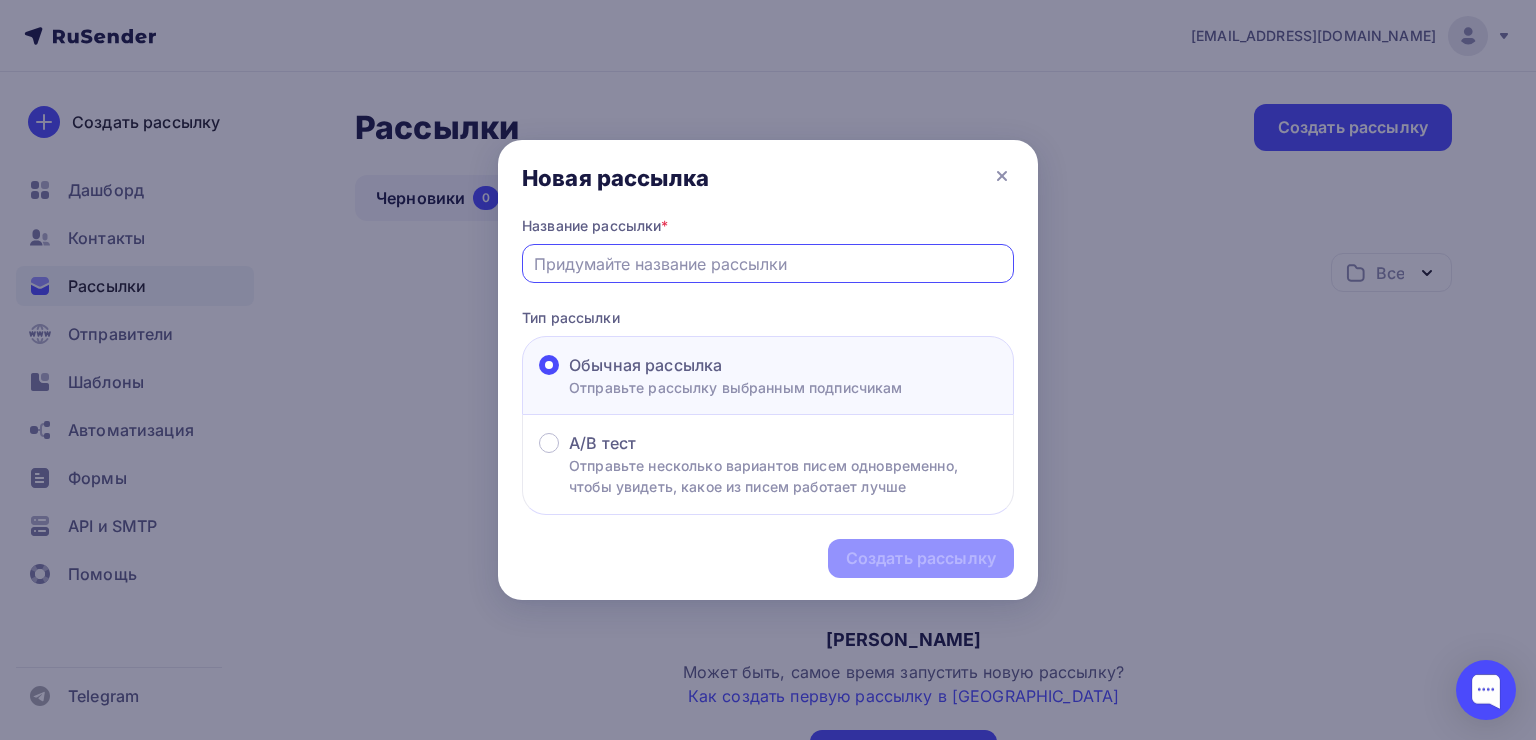 type on "Мероприятия (месяц)" 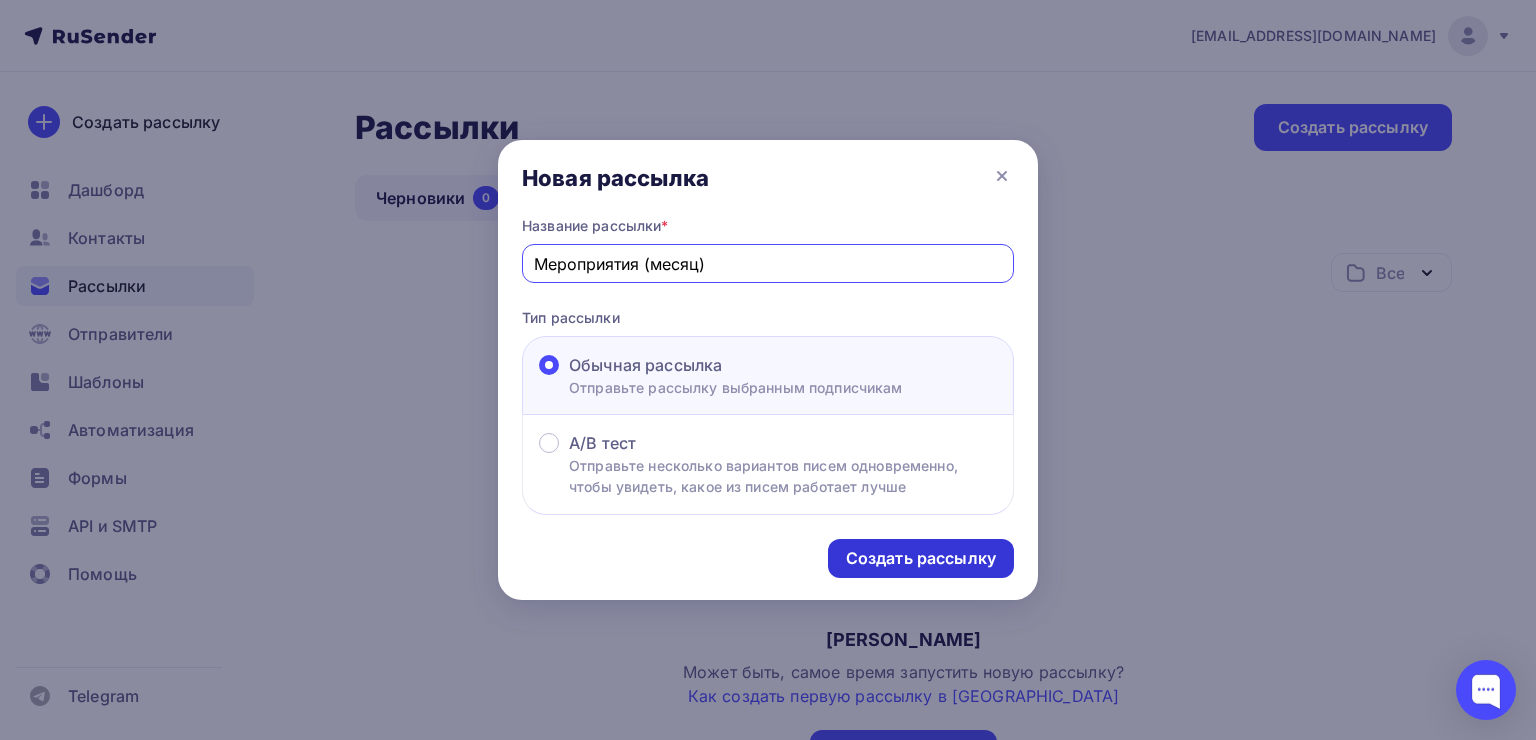 click on "Создать рассылку" at bounding box center (921, 558) 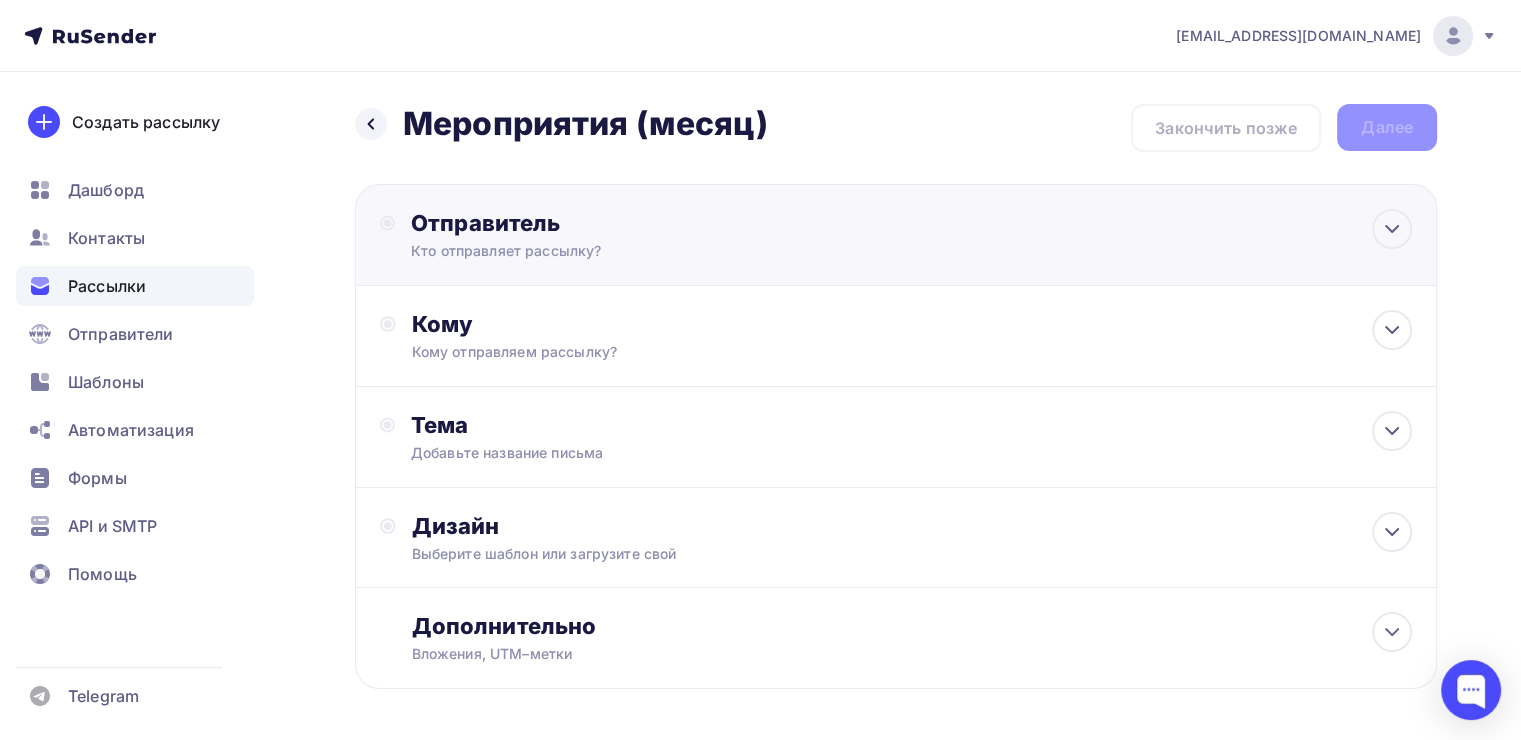 click on "Кто отправляет рассылку?" at bounding box center [606, 251] 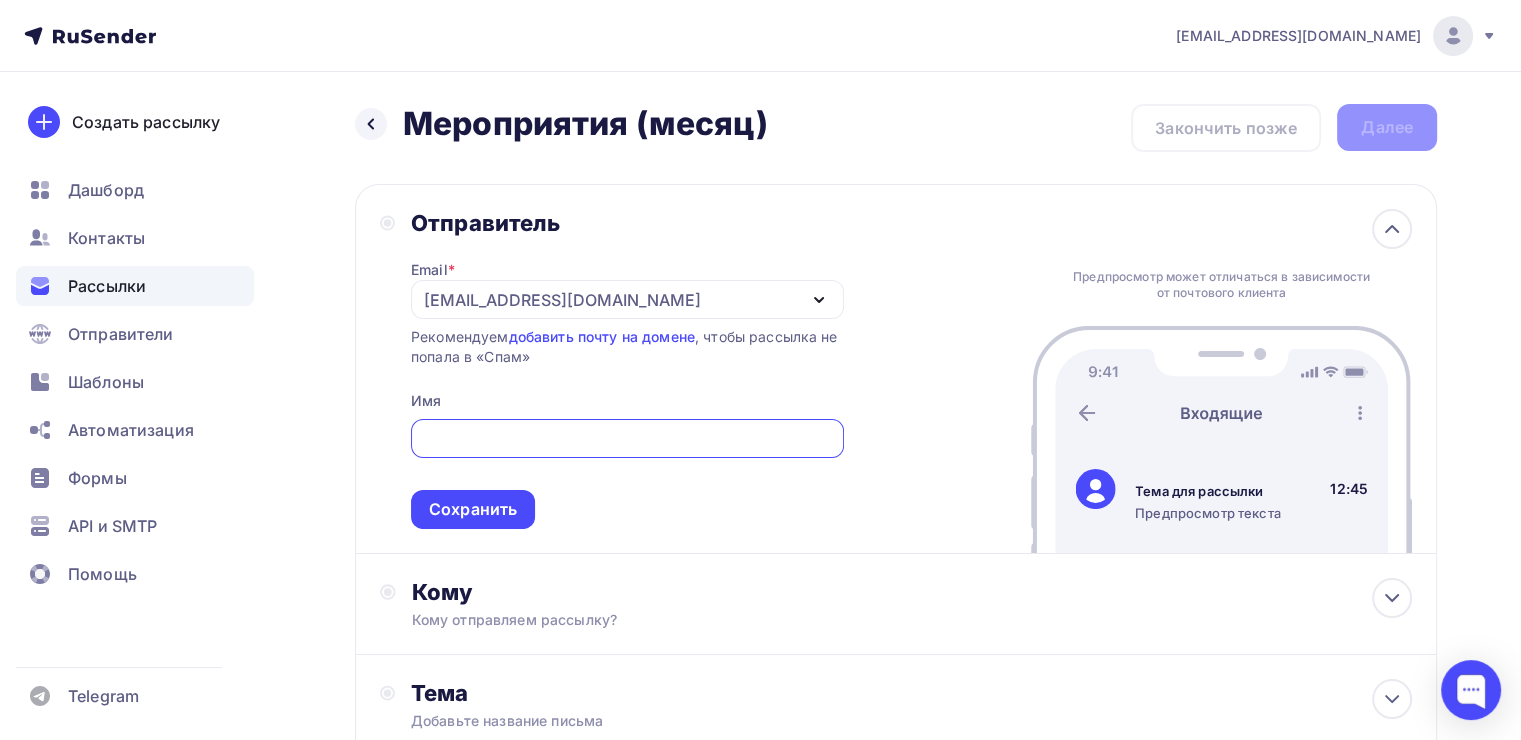 scroll, scrollTop: 0, scrollLeft: 0, axis: both 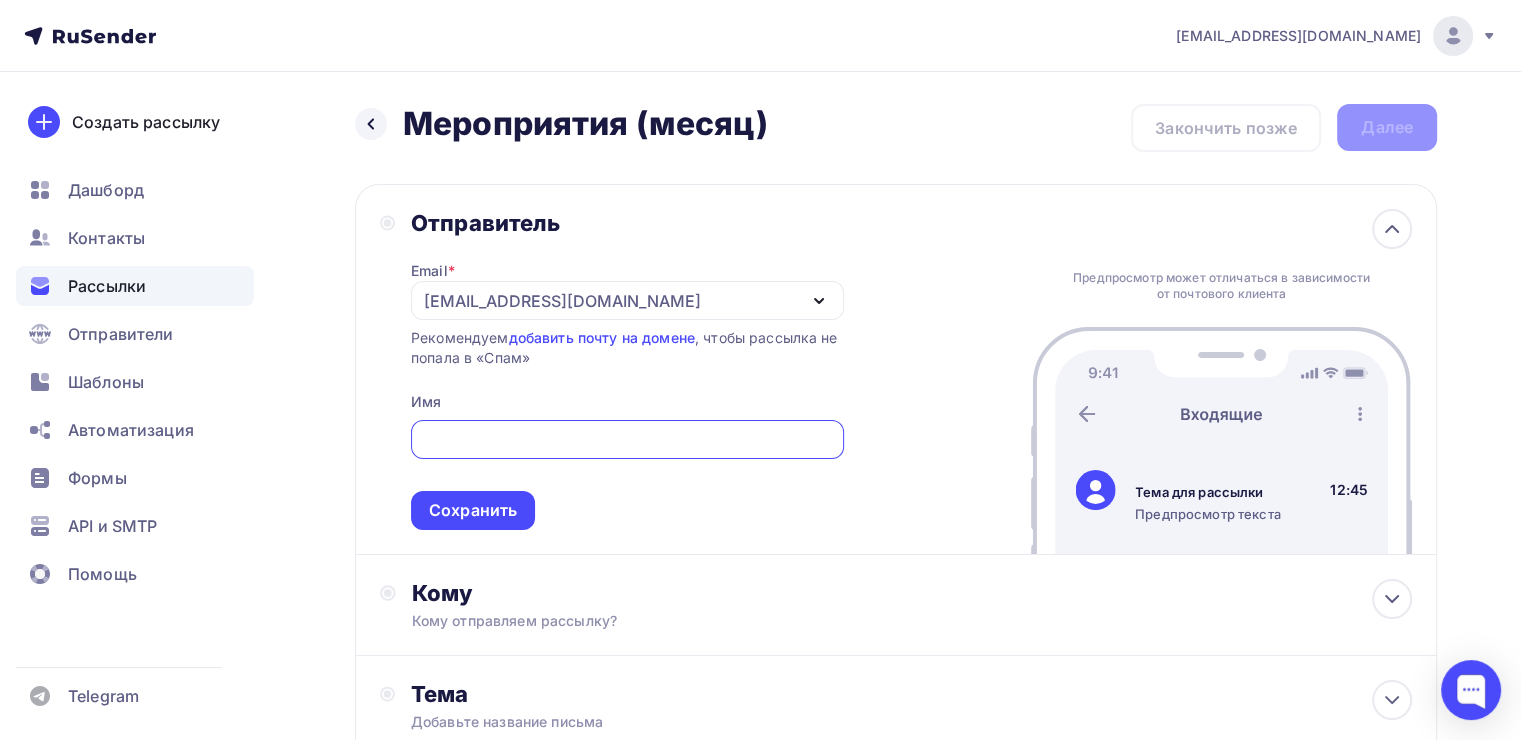 type on "[EMAIL_ADDRESS][DOMAIN_NAME]" 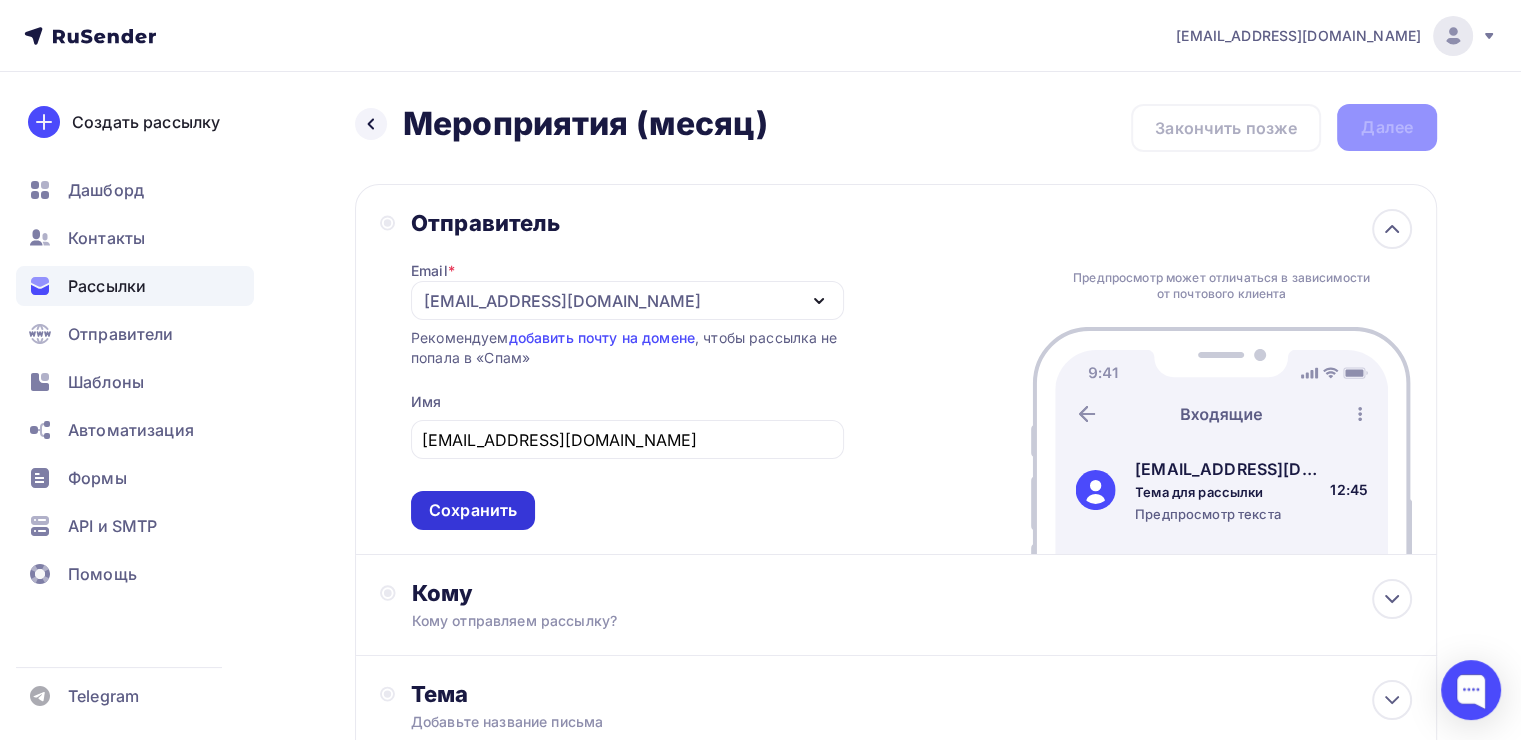 click on "Сохранить" at bounding box center [473, 510] 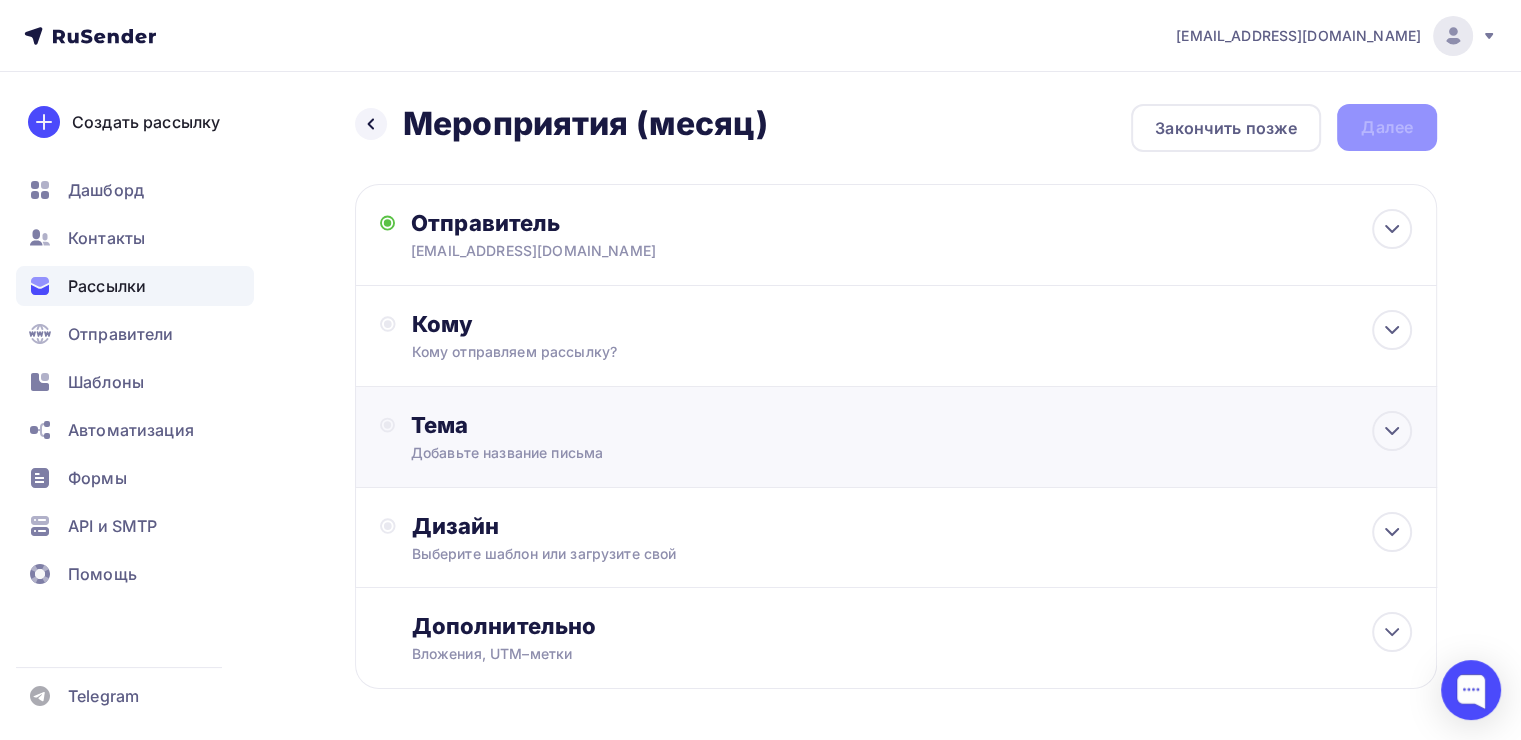 click on "Добавьте название письма" at bounding box center (589, 453) 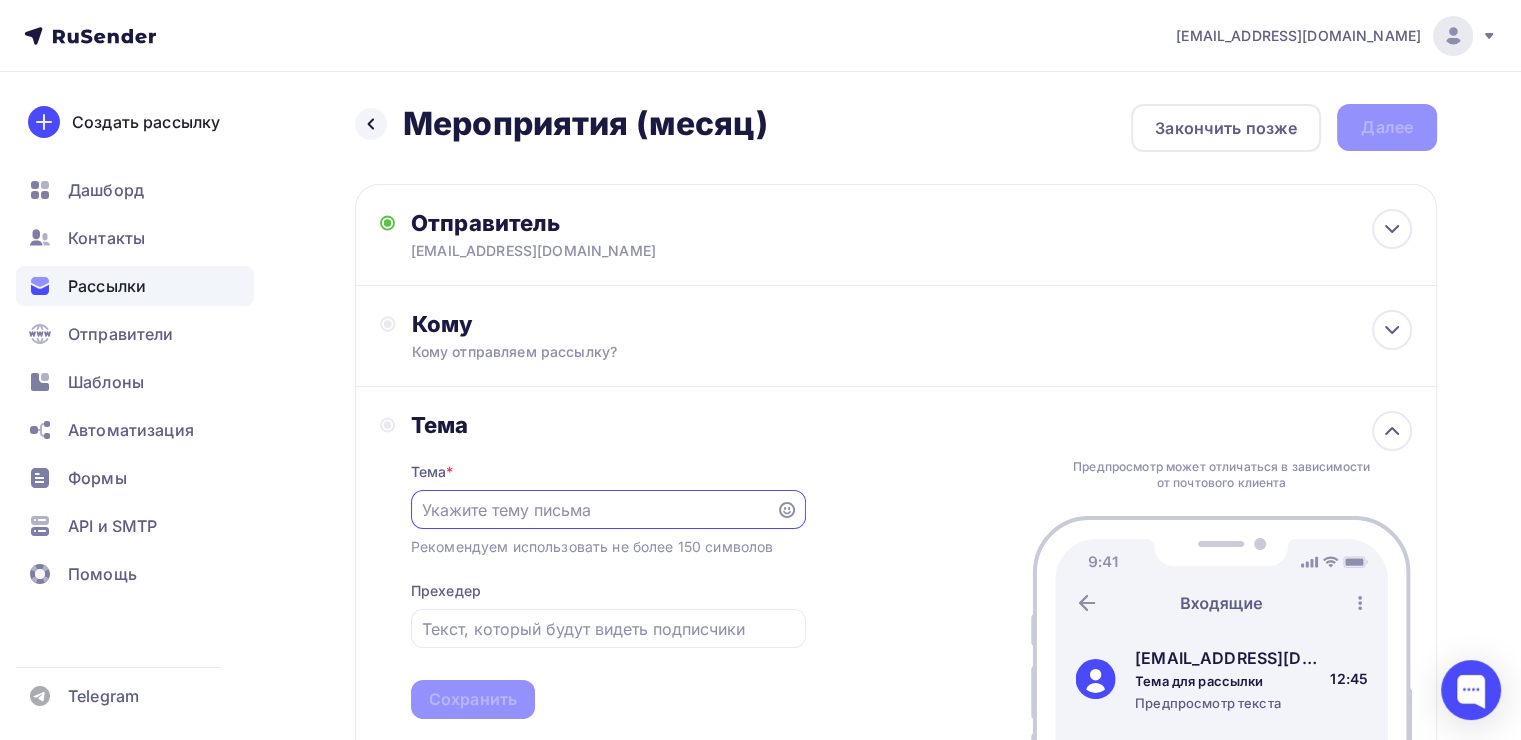 scroll, scrollTop: 0, scrollLeft: 0, axis: both 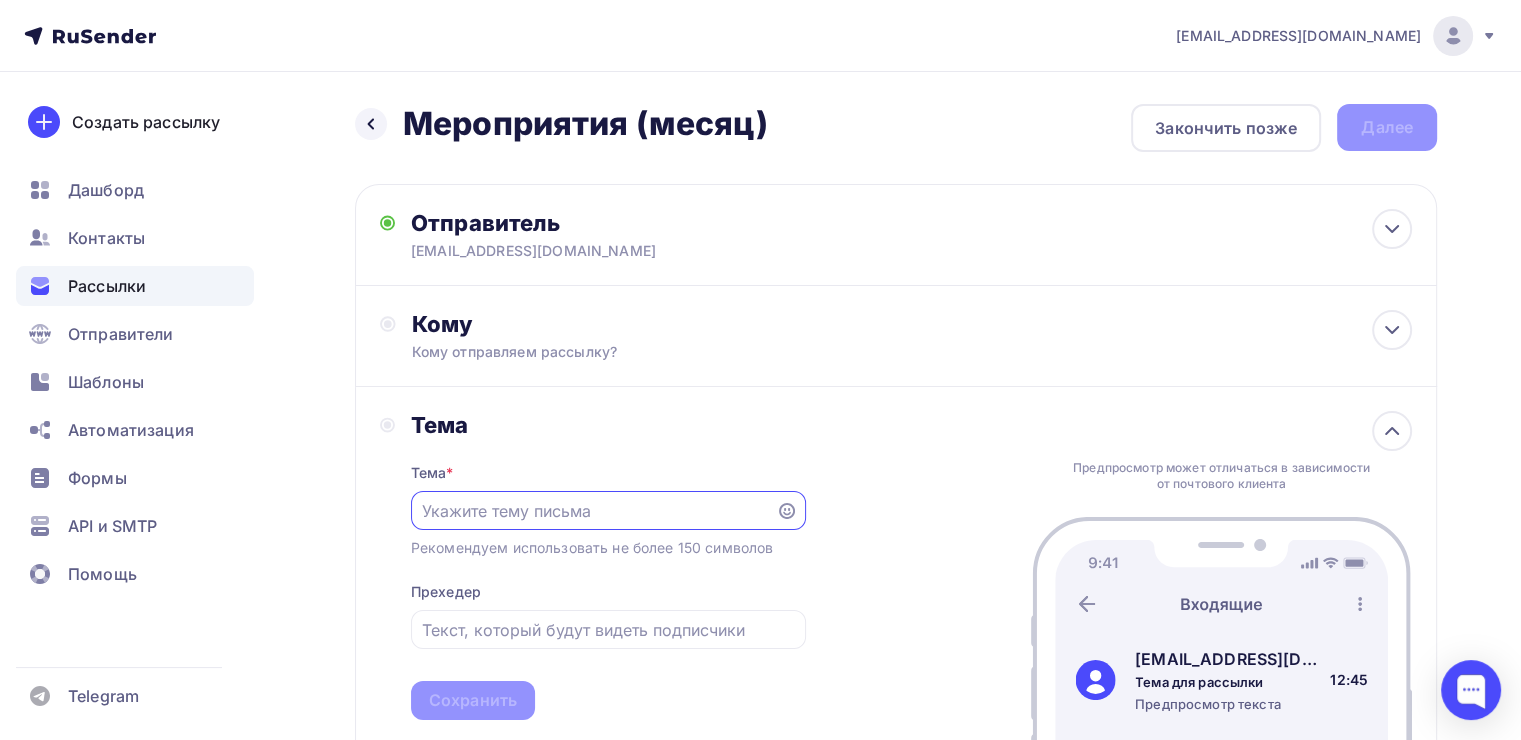 paste on "Прямые трансляции на ИЮЛЬ в Телеграм-канале @RosaGroupPRO" 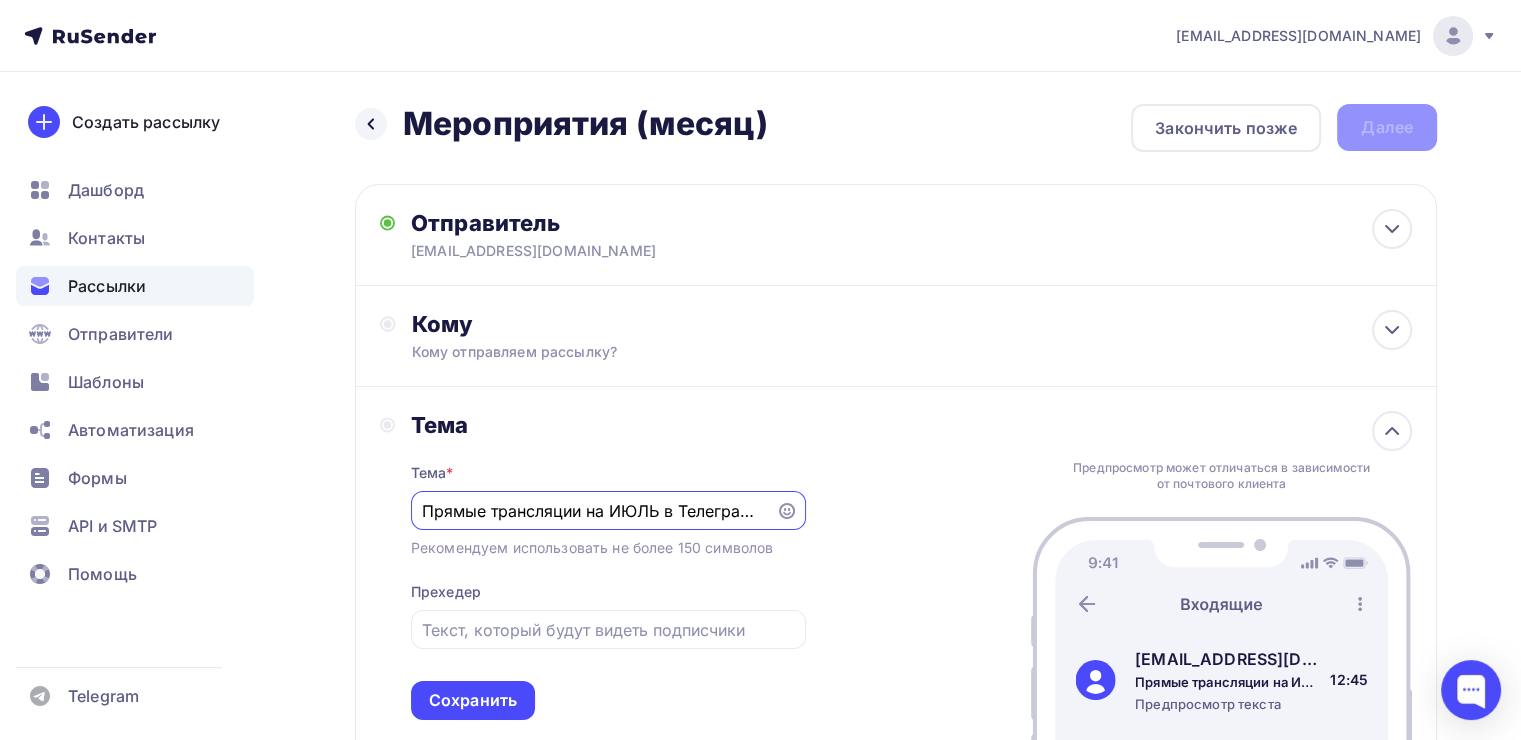 scroll, scrollTop: 0, scrollLeft: 187, axis: horizontal 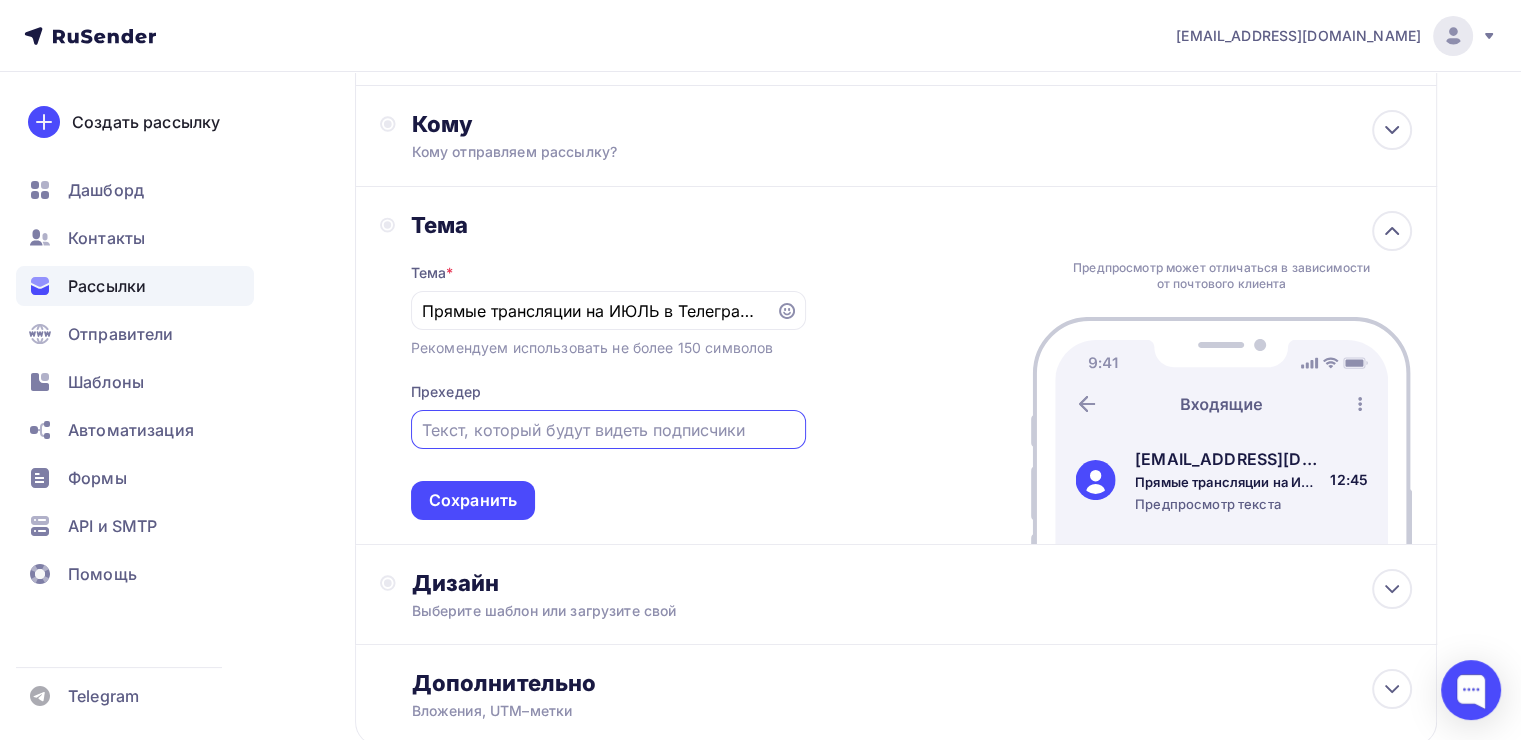 click at bounding box center (608, 430) 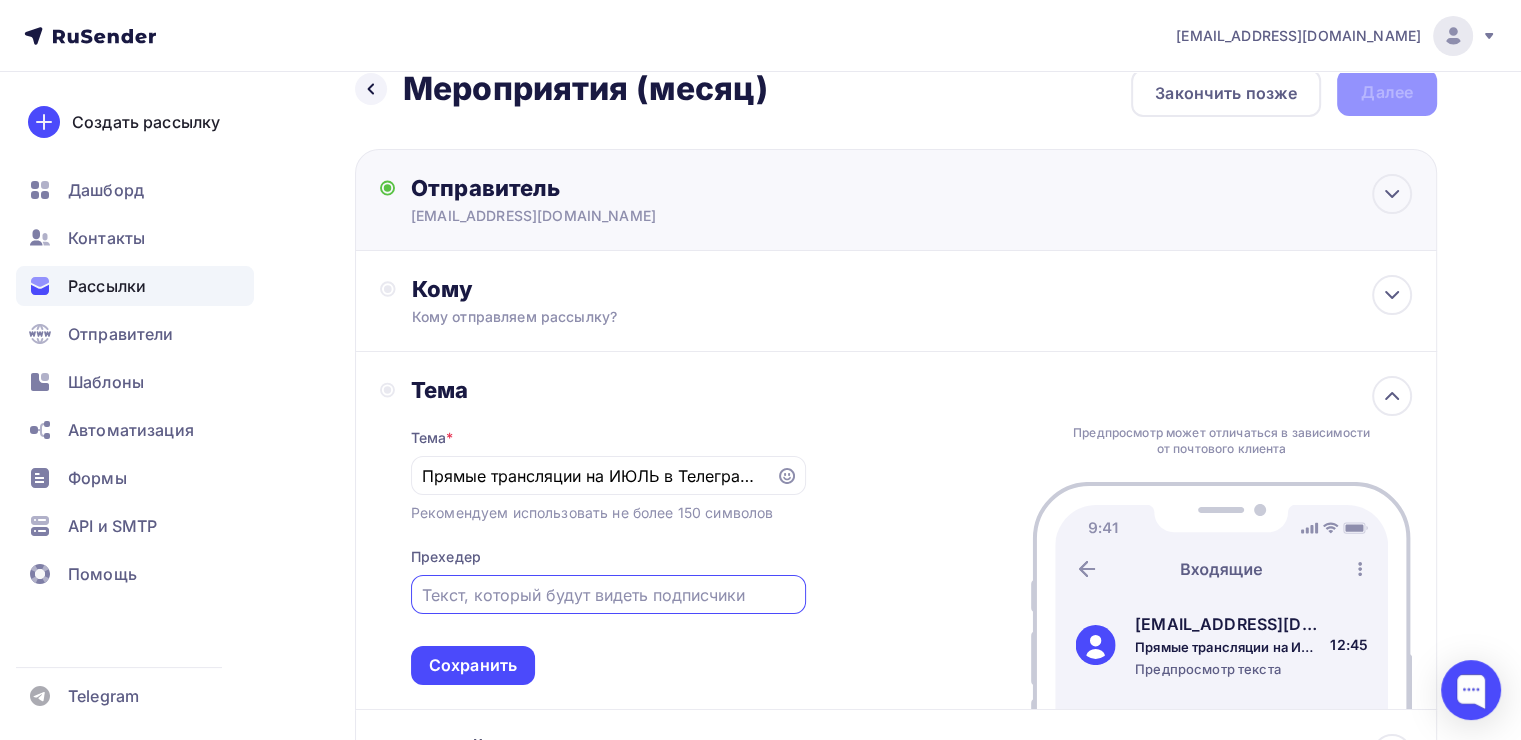 scroll, scrollTop: 0, scrollLeft: 0, axis: both 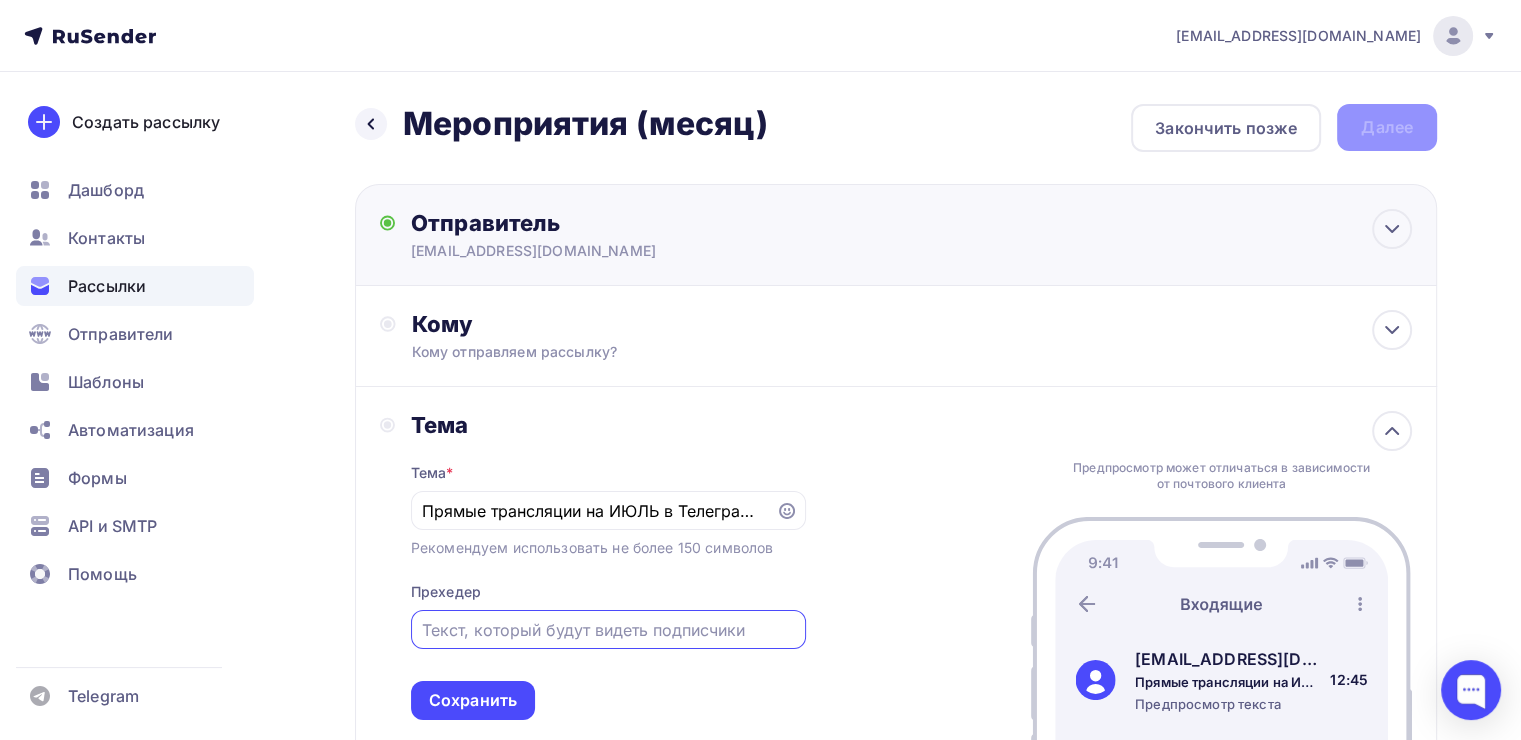 click on "[EMAIL_ADDRESS][DOMAIN_NAME]" at bounding box center [606, 251] 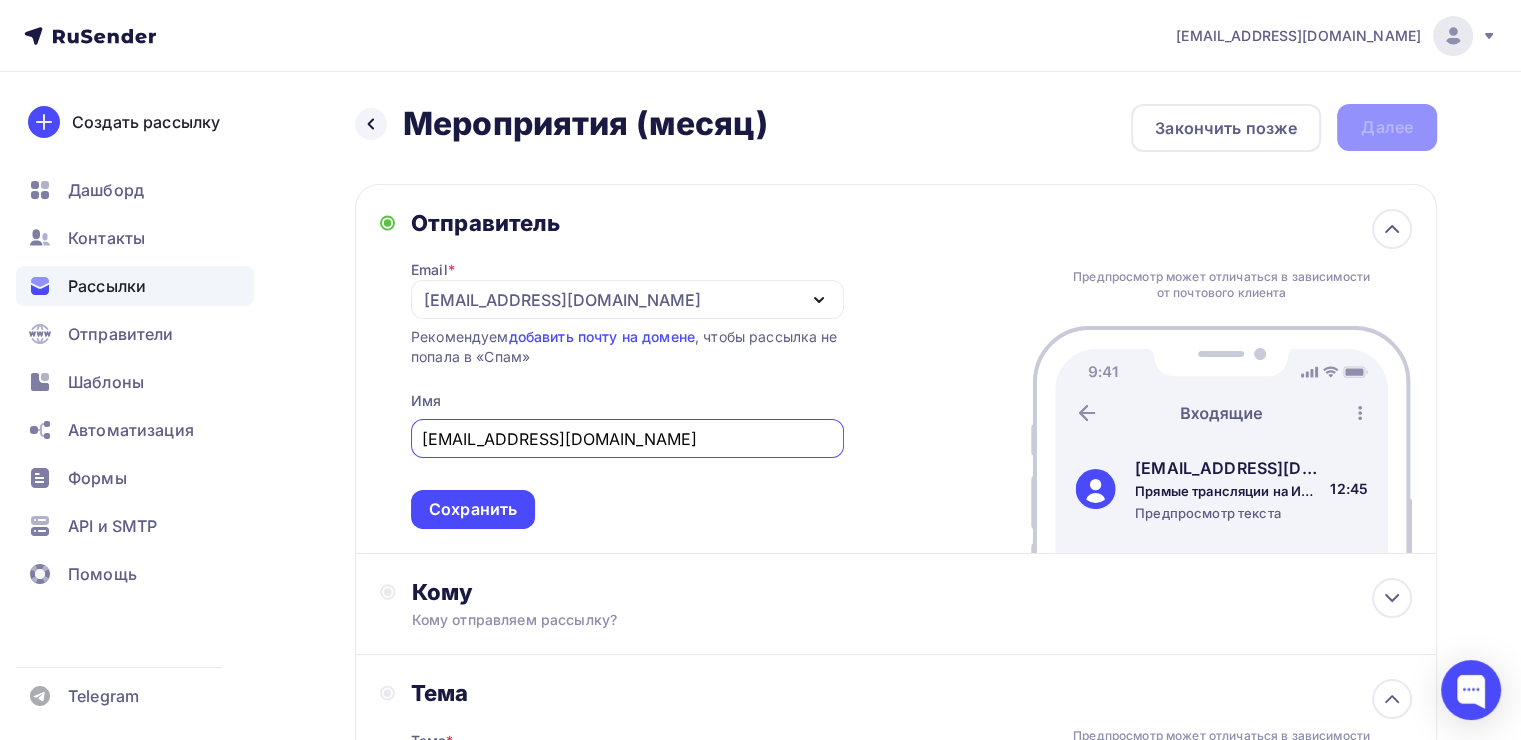 scroll, scrollTop: 0, scrollLeft: 0, axis: both 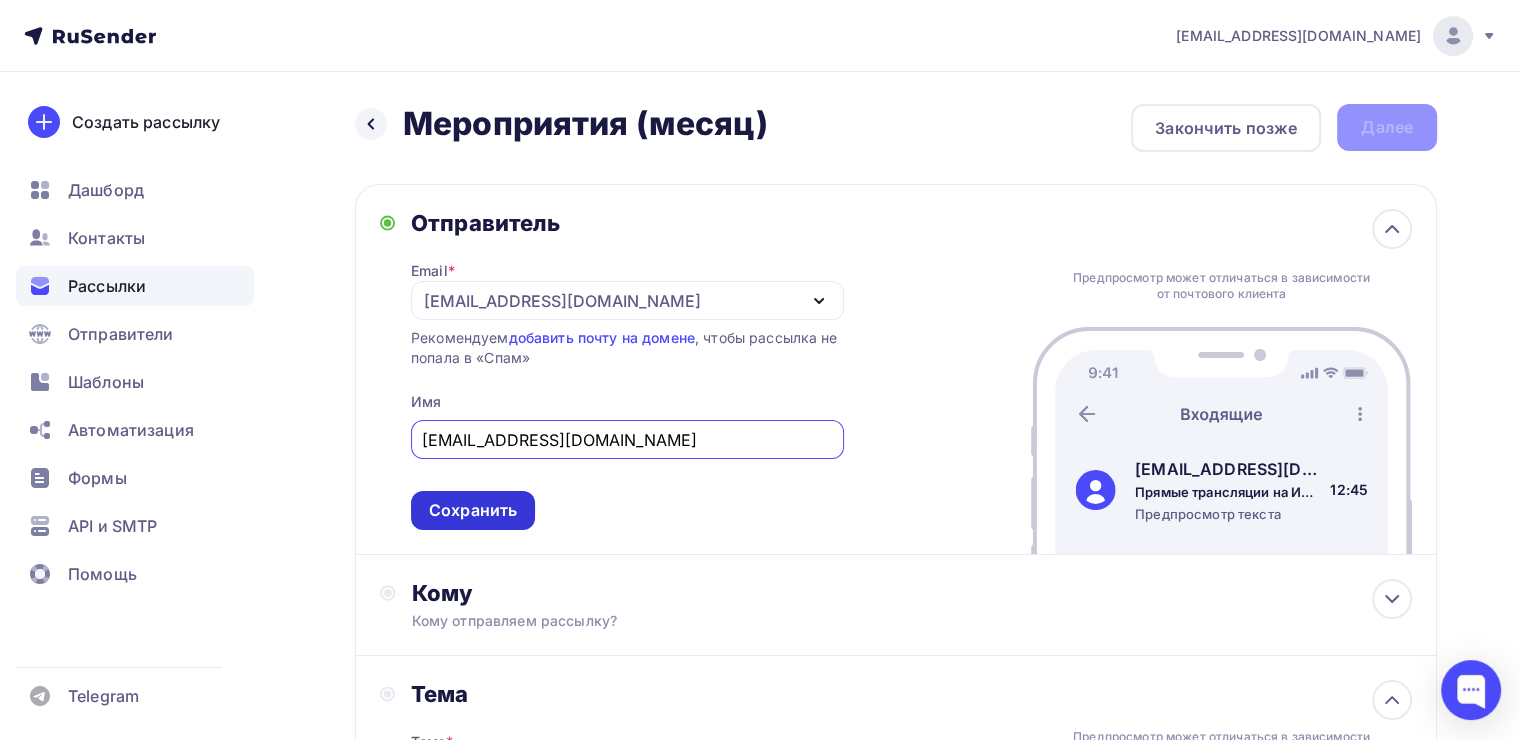click on "Сохранить" at bounding box center [473, 510] 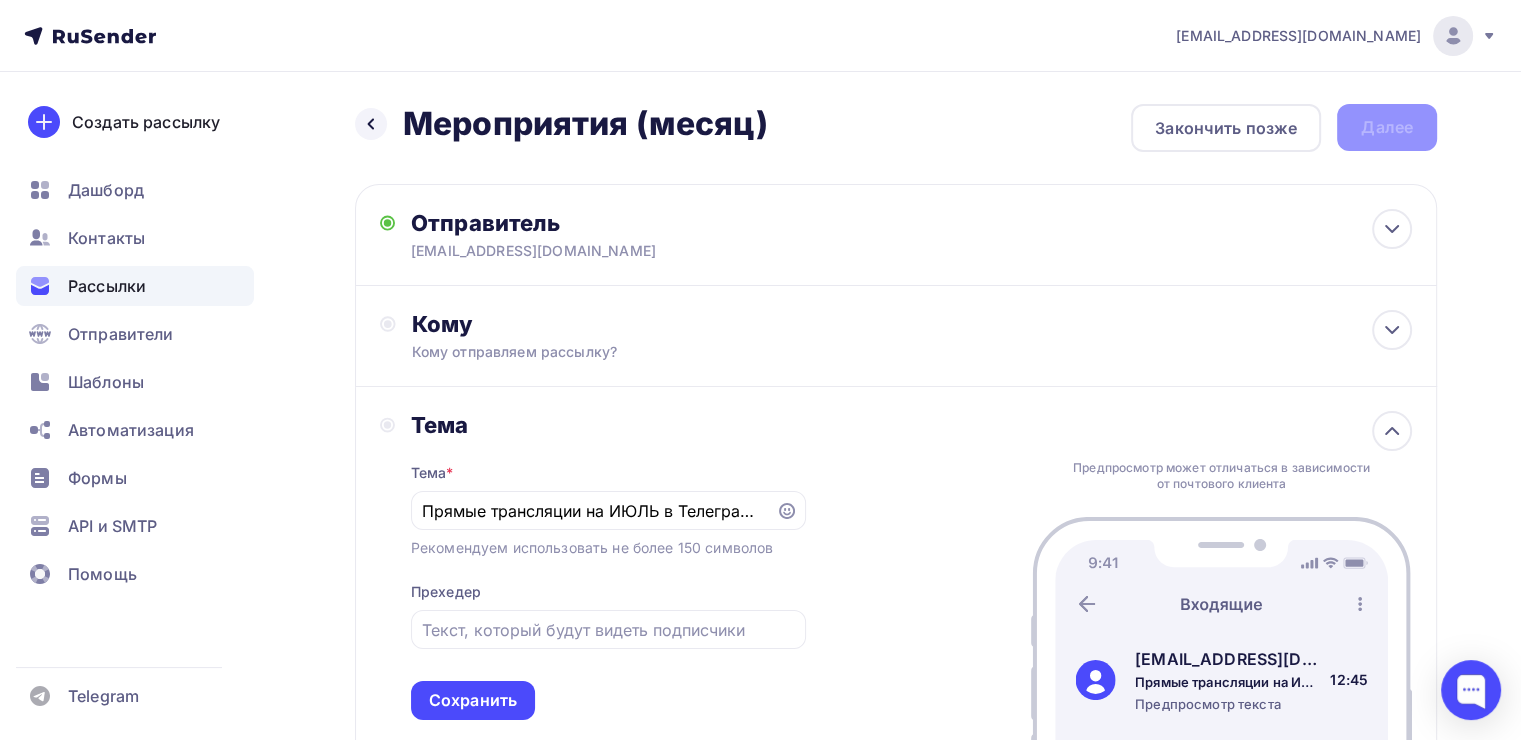 scroll, scrollTop: 100, scrollLeft: 0, axis: vertical 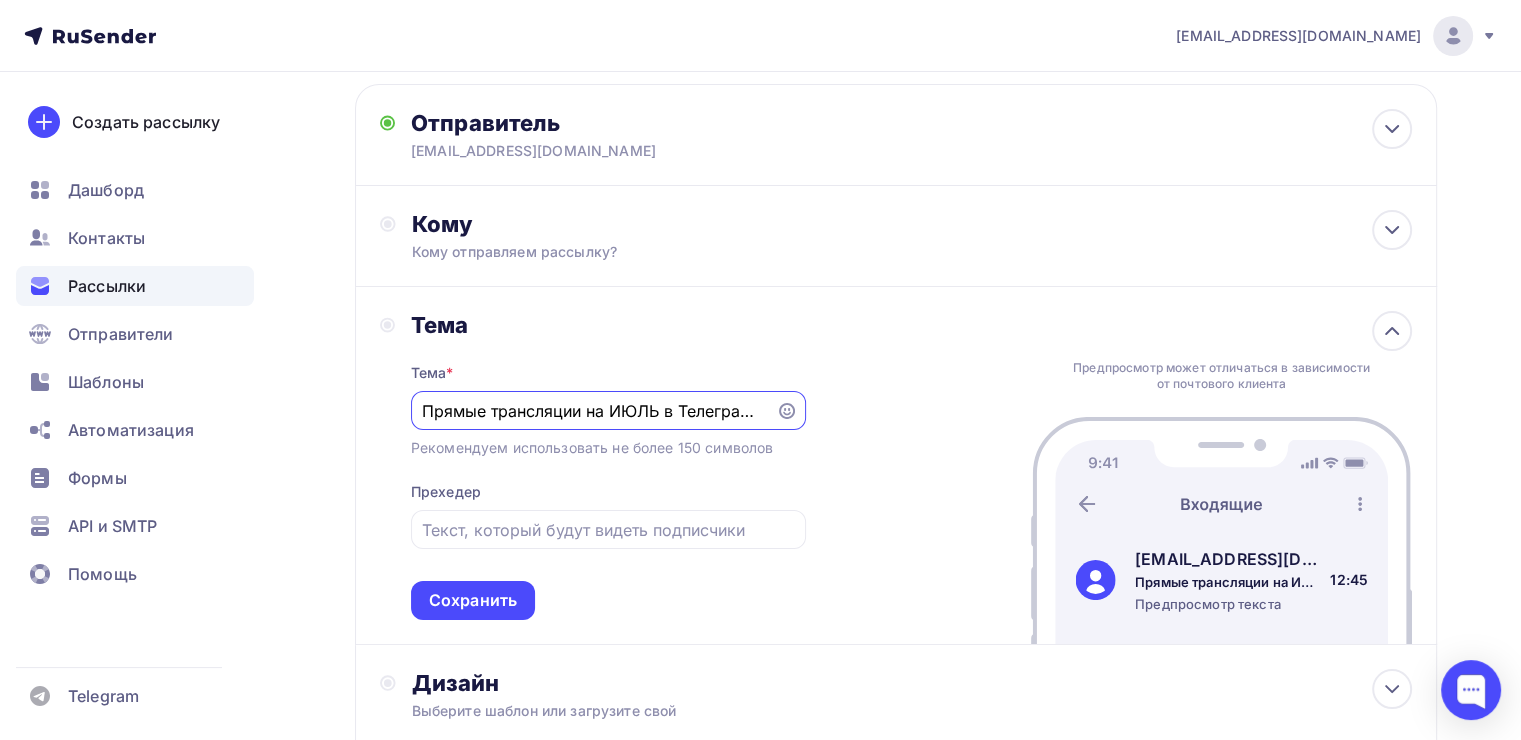 drag, startPoint x: 658, startPoint y: 412, endPoint x: 617, endPoint y: 404, distance: 41.773197 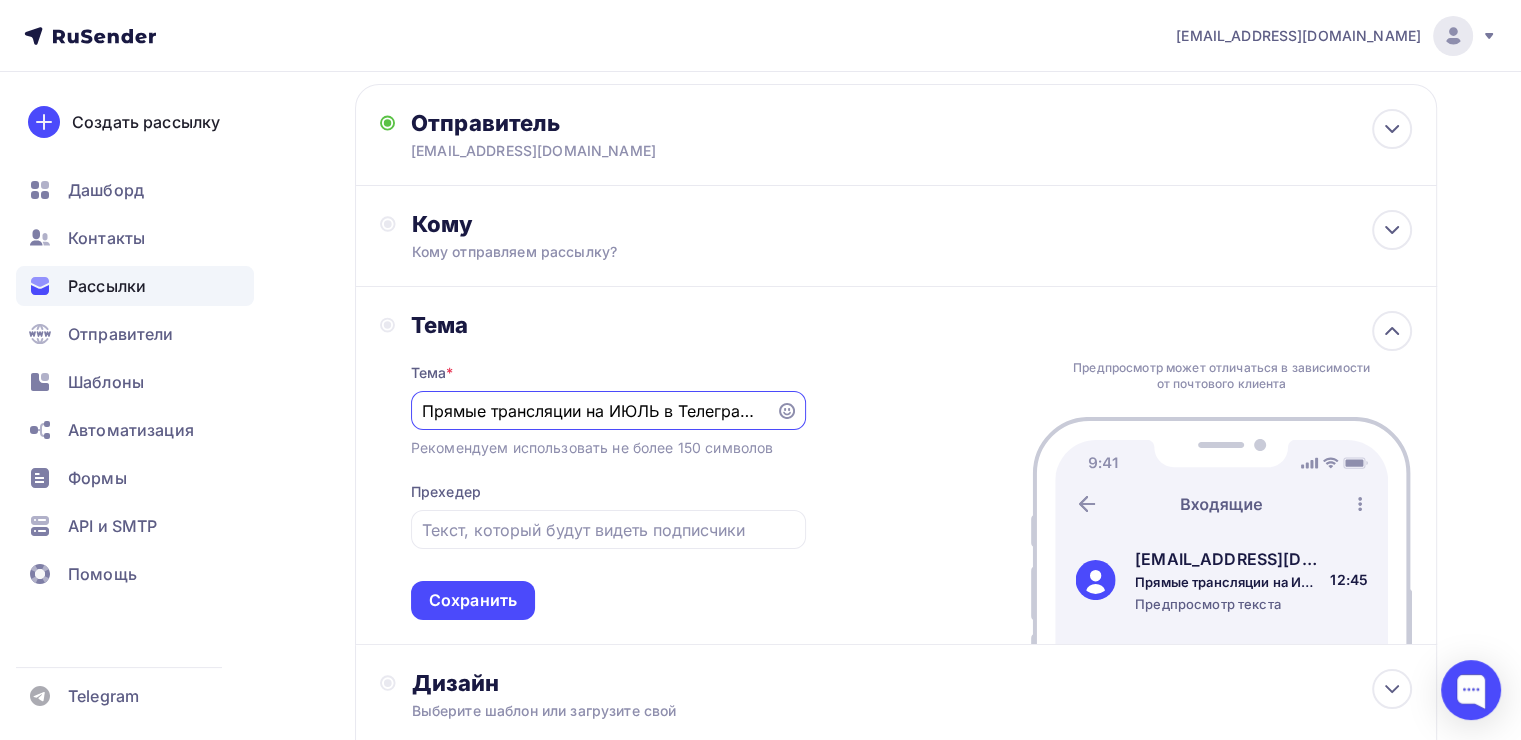 click on "Прямые трансляции на ИЮЛЬ в Телеграм-канале @RosaGroupPRO" at bounding box center (593, 411) 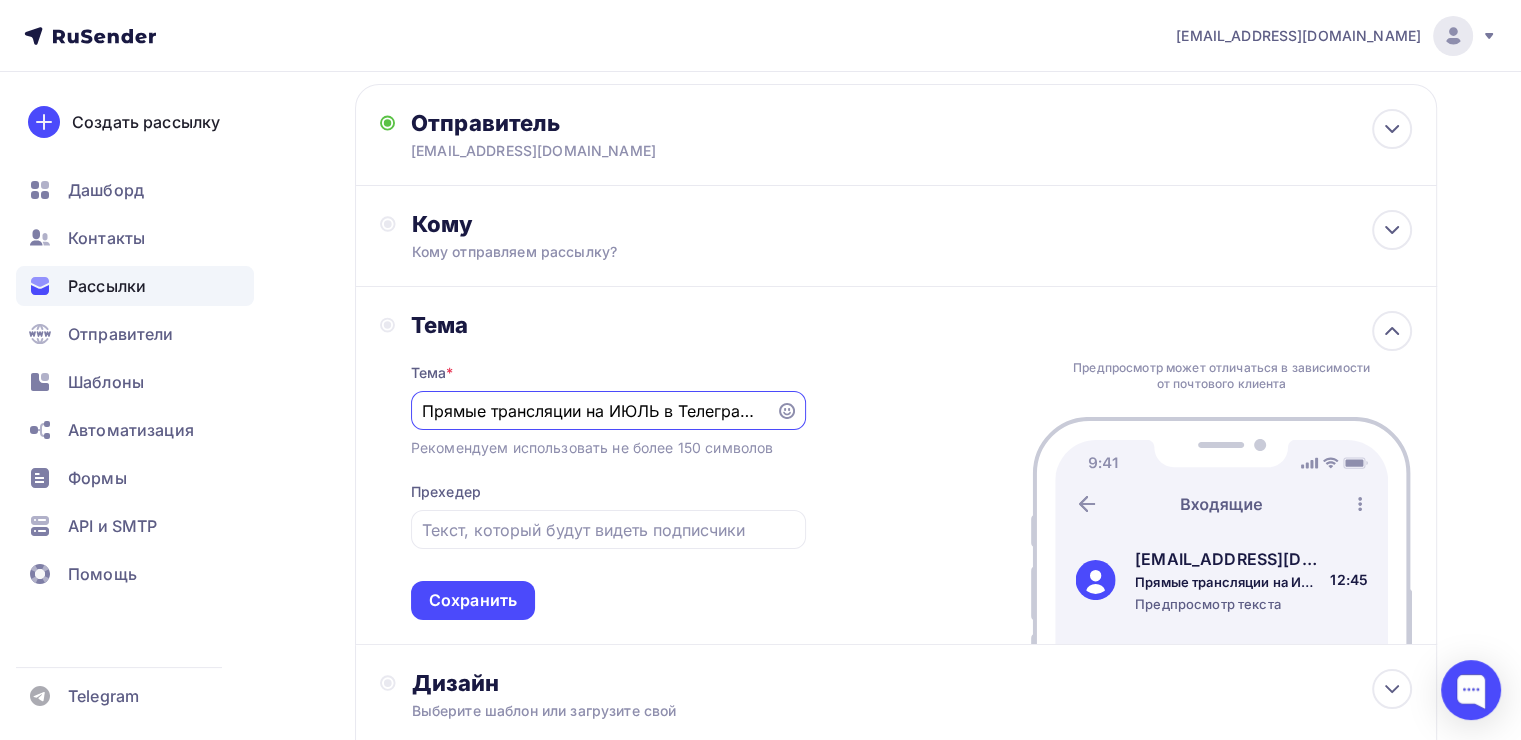 drag, startPoint x: 644, startPoint y: 408, endPoint x: 615, endPoint y: 404, distance: 29.274563 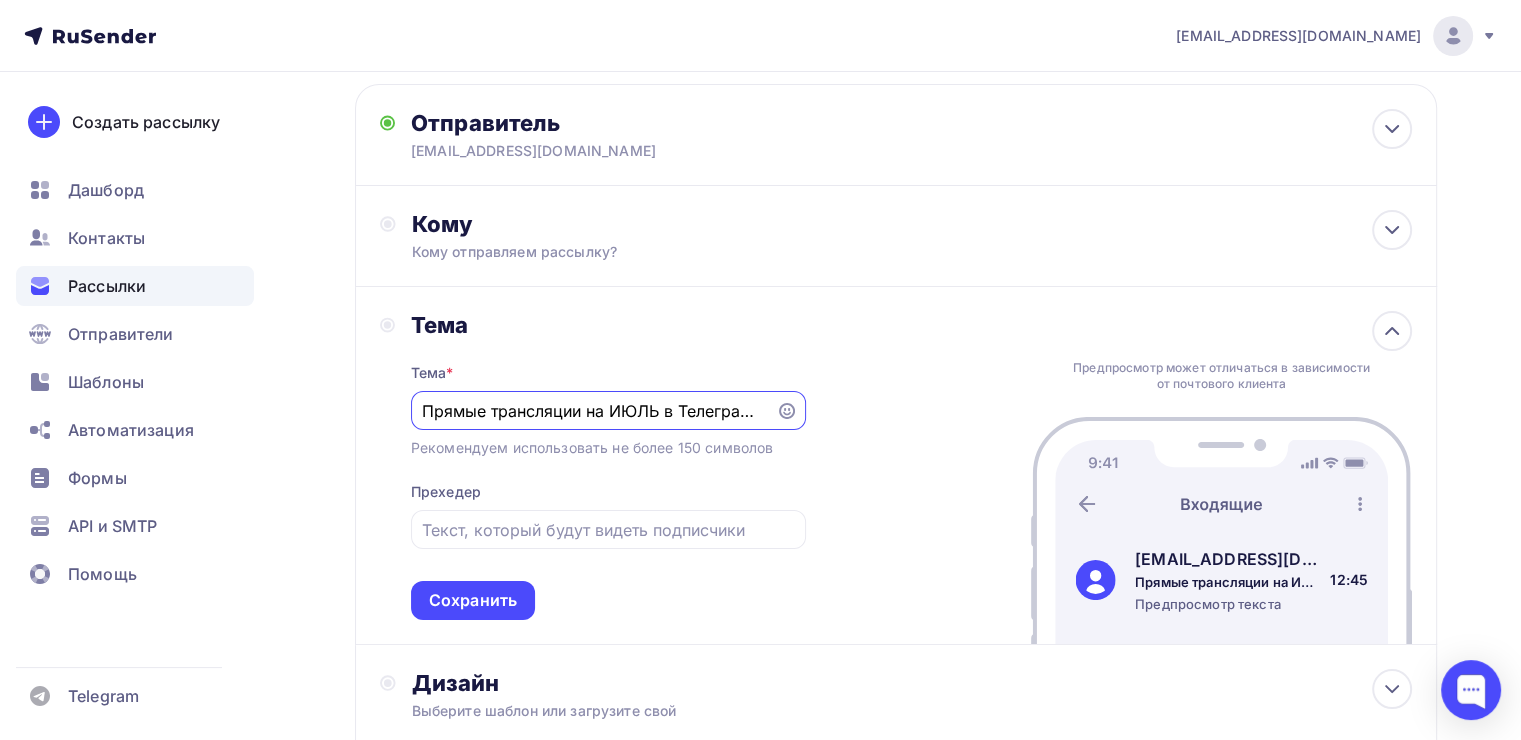 click on "Прямые трансляции на ИЮЛЬ в Телеграм-канале @RosaGroupPRO" at bounding box center (593, 411) 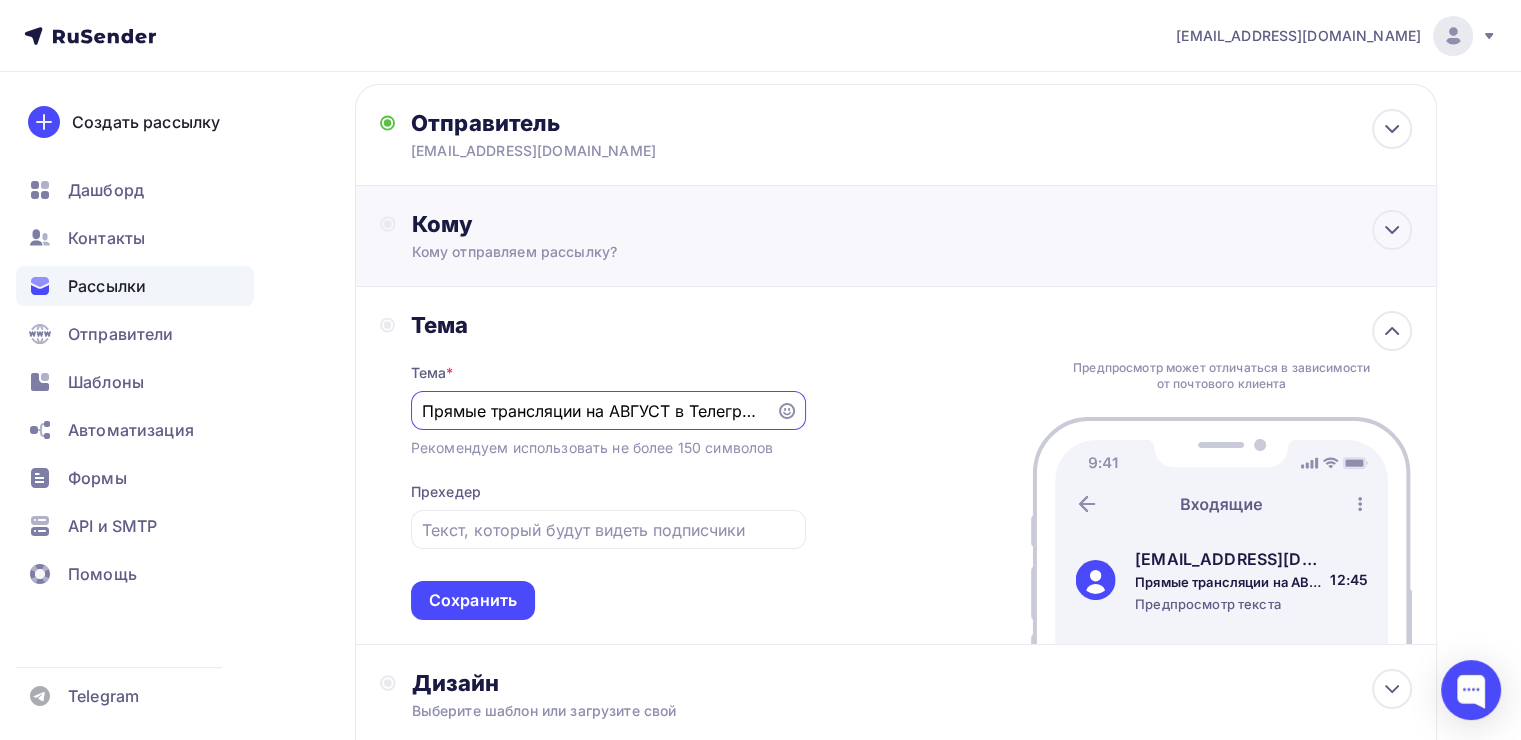 type on "Прямые трансляции на АВГУСТ в Телеграм-канале @RosaGroupPRO" 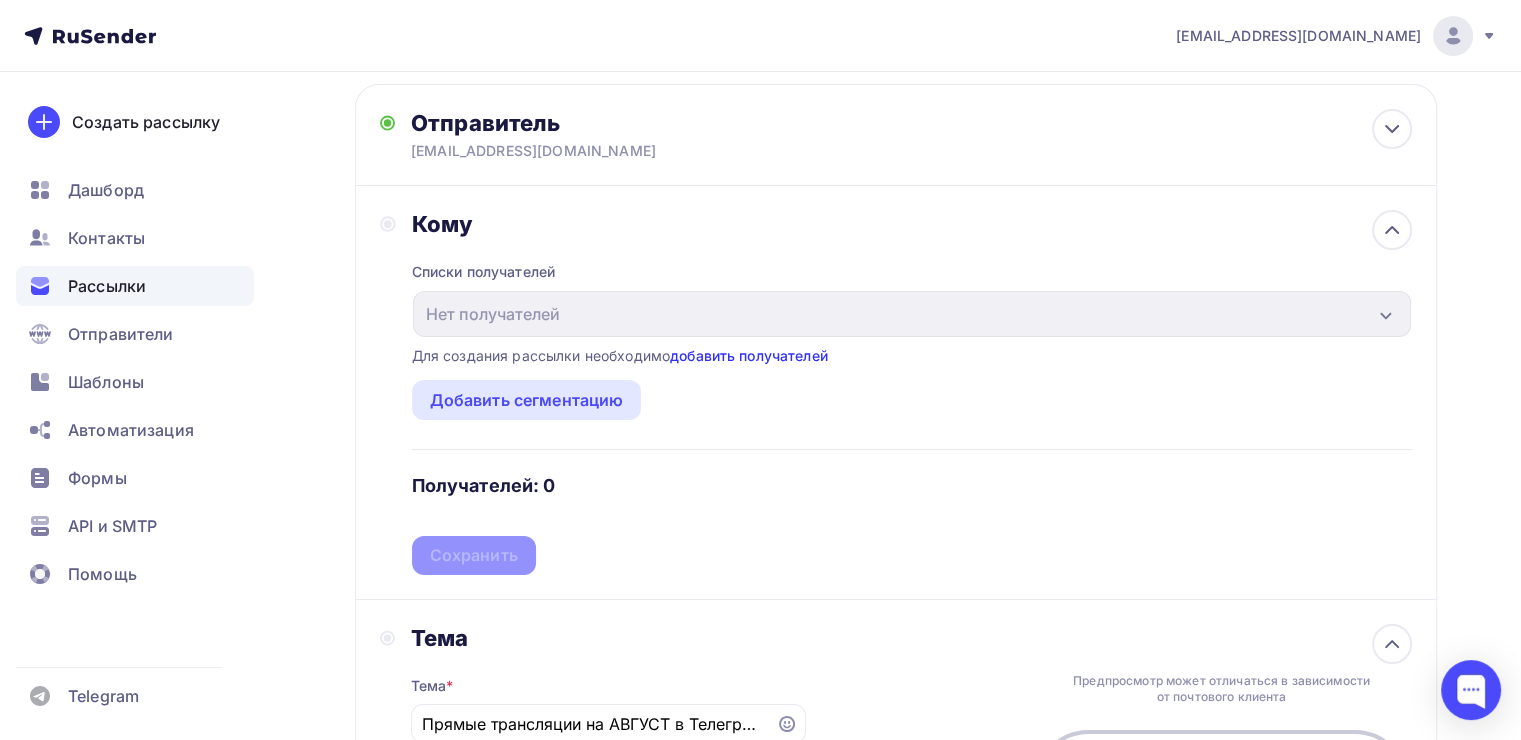 click on "добавить получателей" at bounding box center (749, 355) 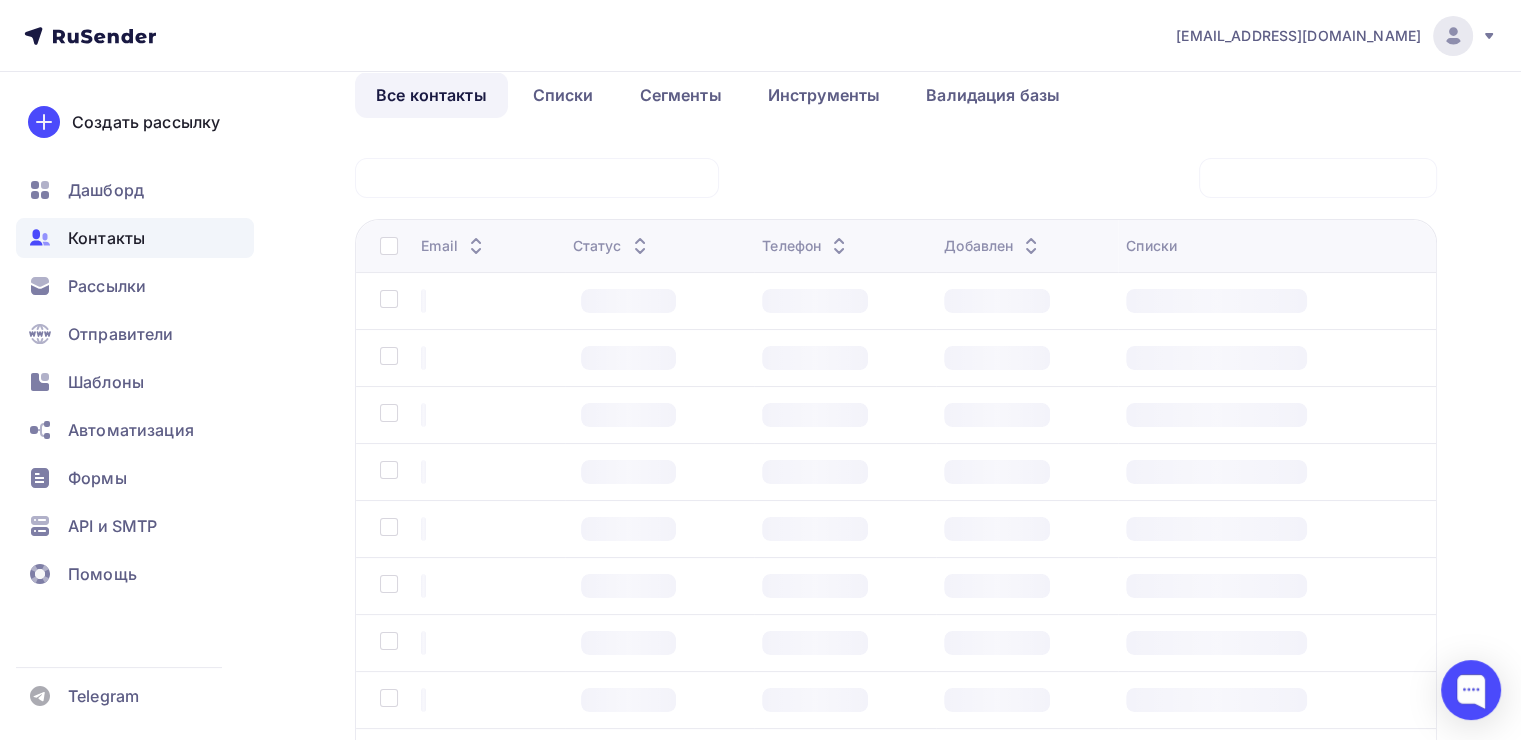 scroll, scrollTop: 0, scrollLeft: 0, axis: both 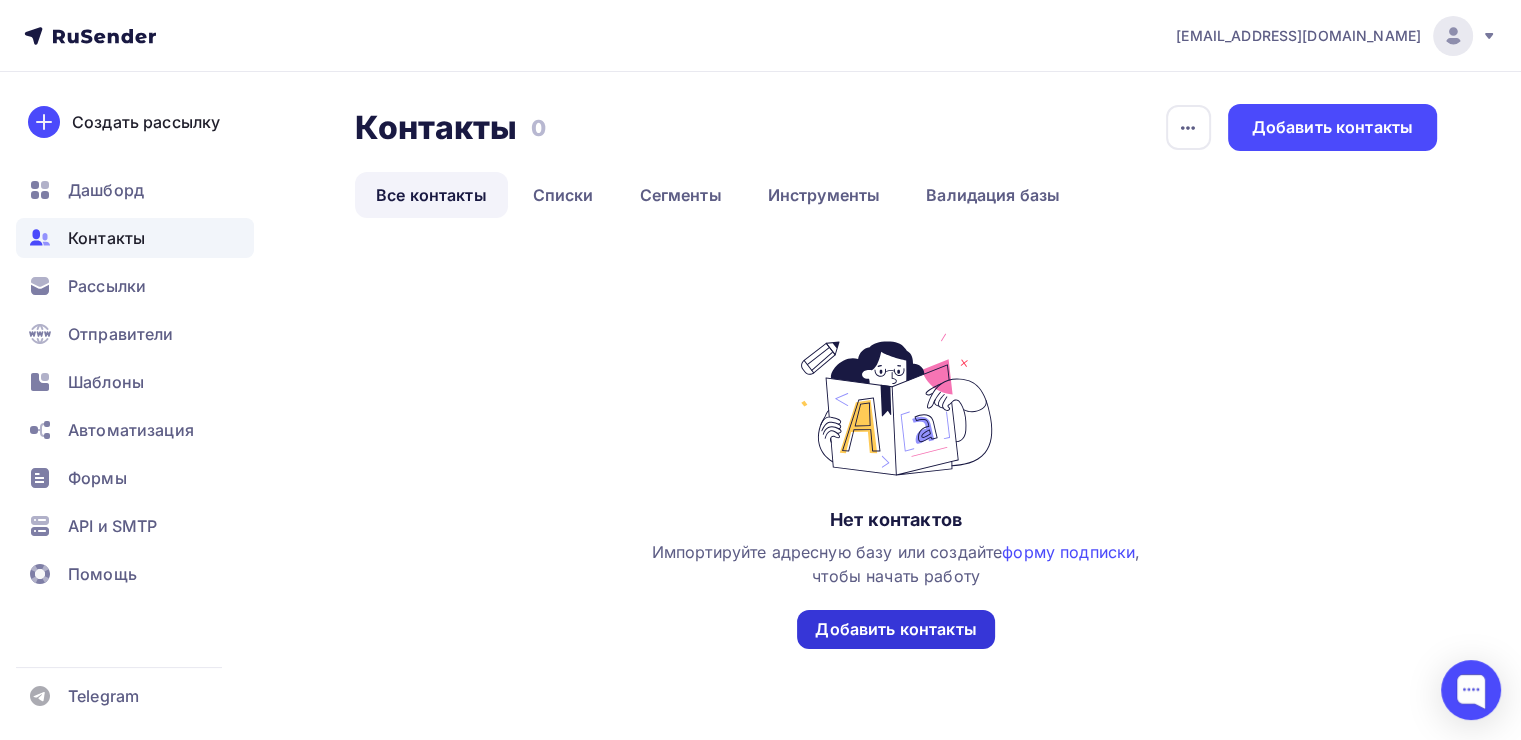 click on "Добавить контакты" at bounding box center (895, 629) 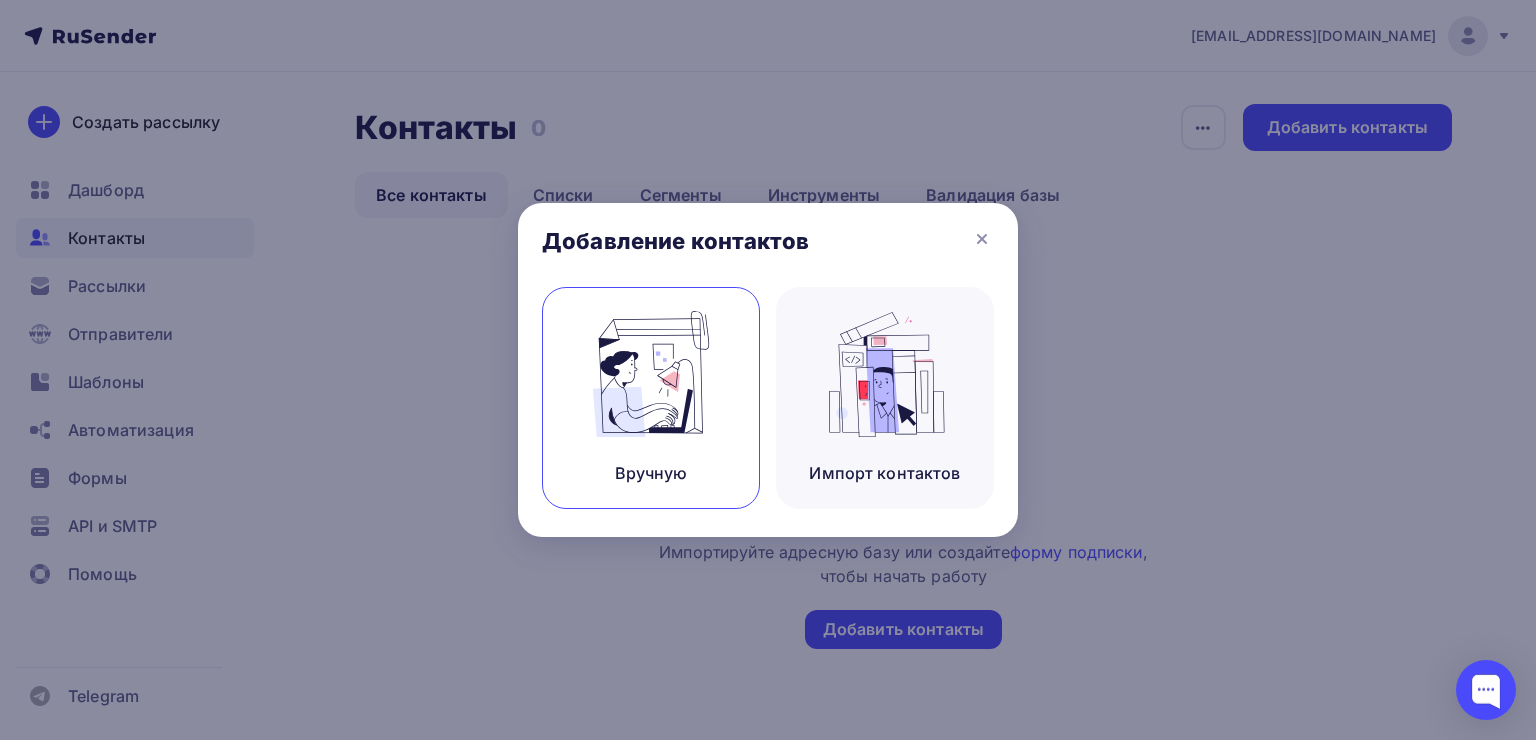 click at bounding box center (651, 374) 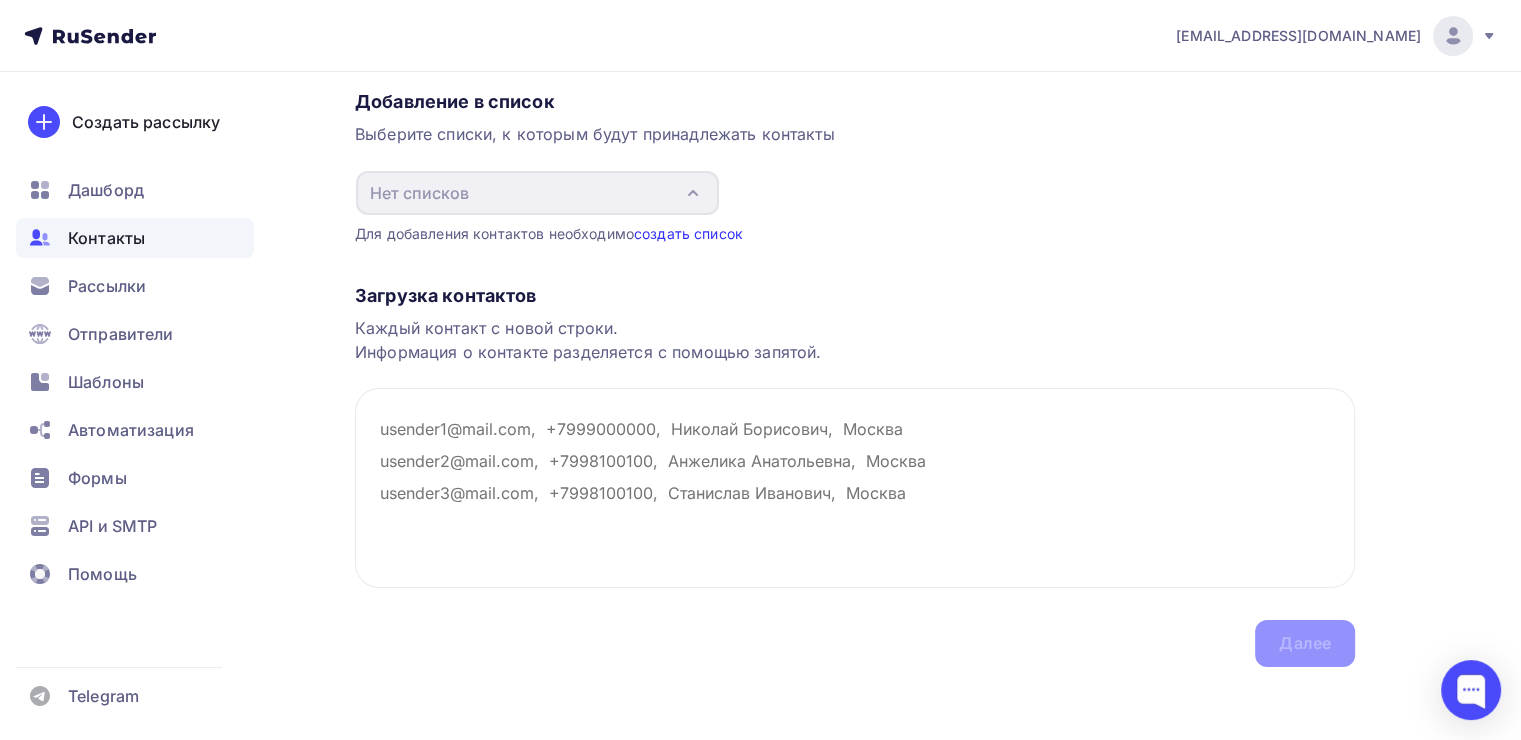 scroll, scrollTop: 167, scrollLeft: 0, axis: vertical 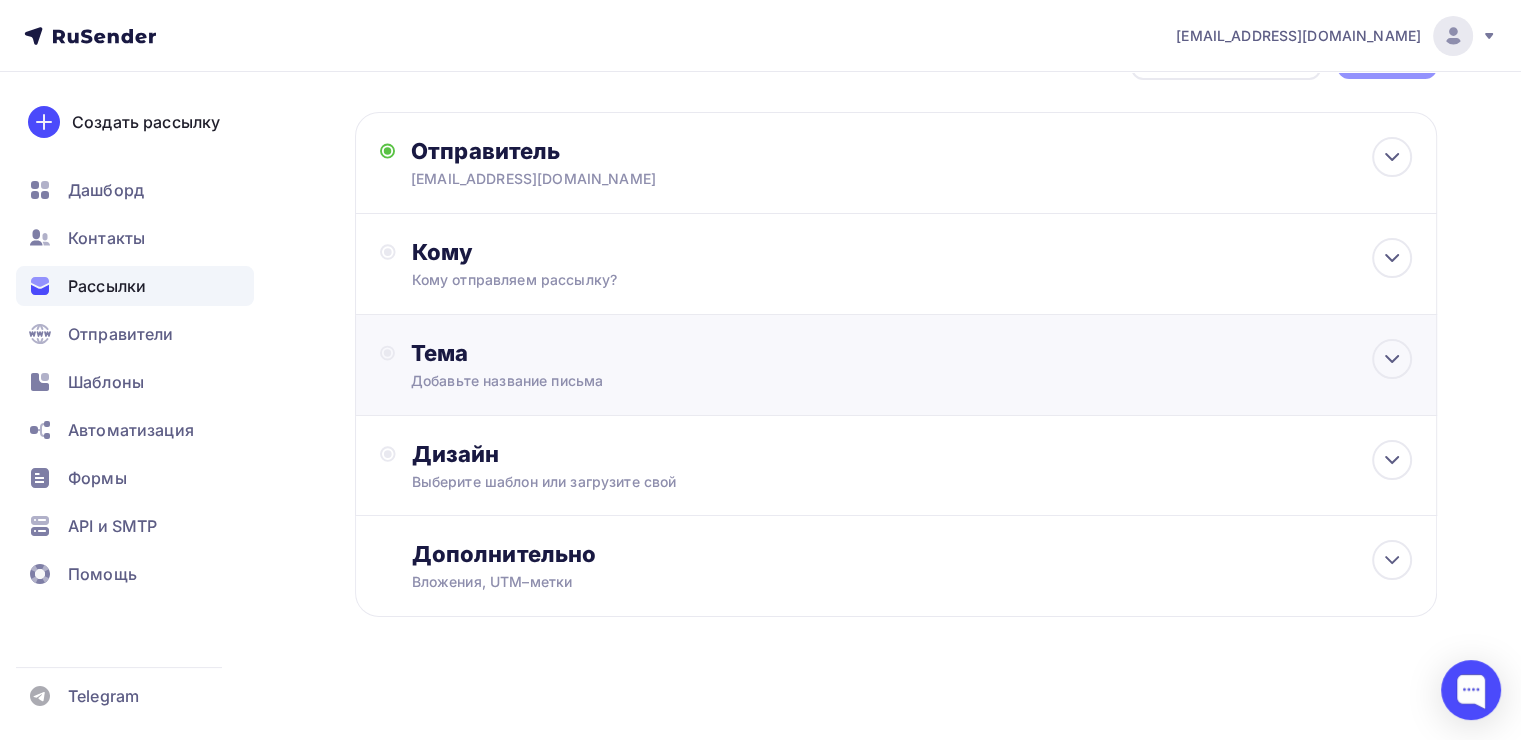 click on "Добавьте название письма" at bounding box center [589, 381] 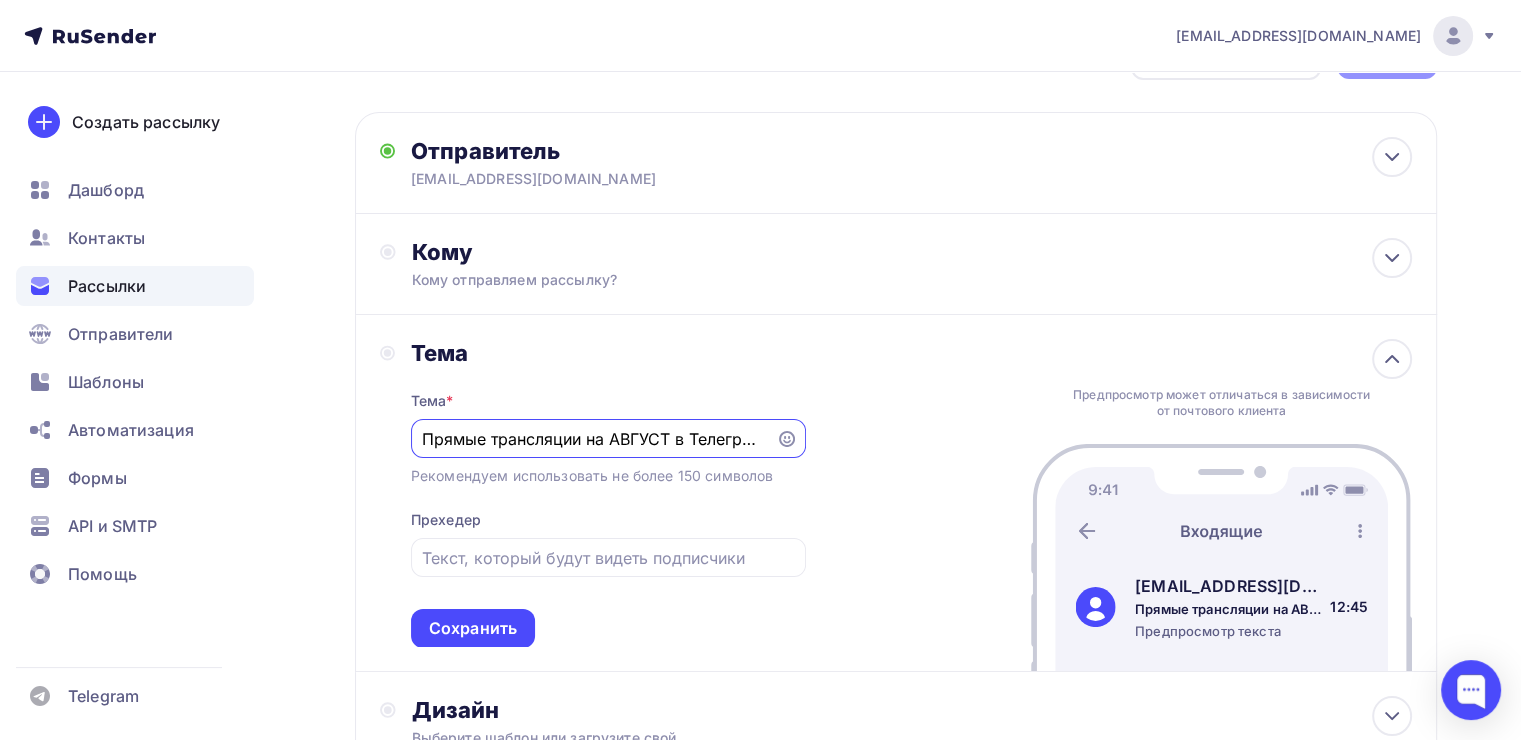 scroll, scrollTop: 71, scrollLeft: 0, axis: vertical 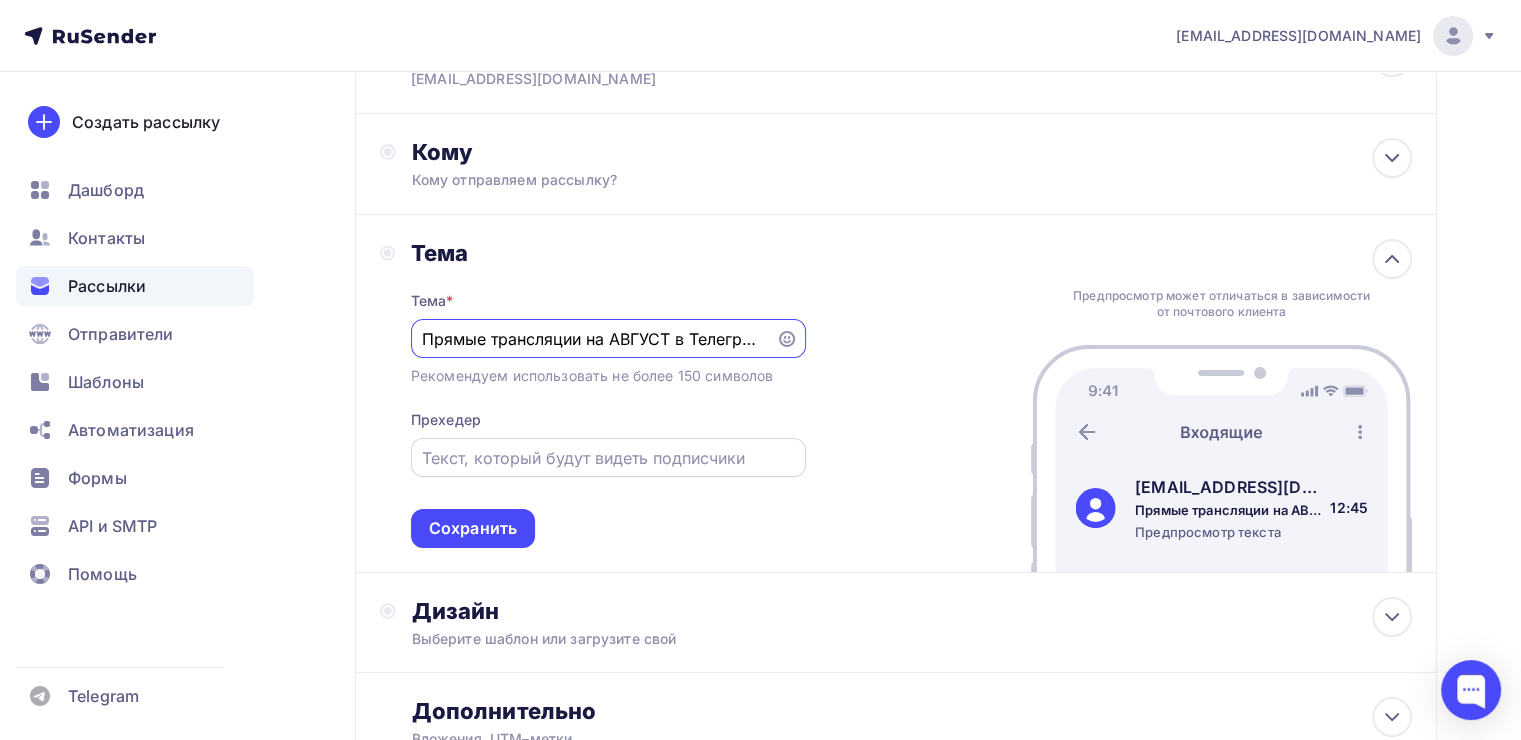 click at bounding box center [608, 458] 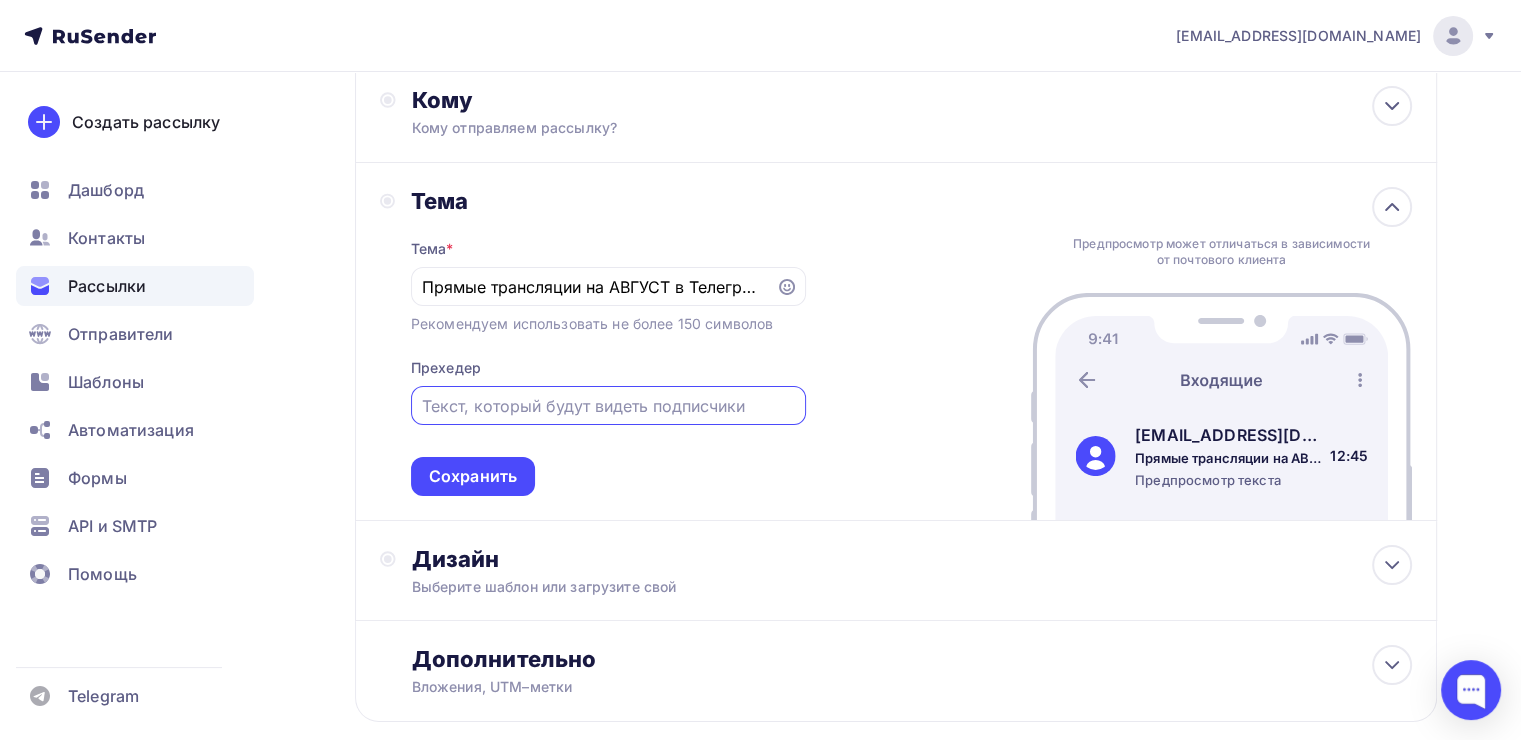 scroll, scrollTop: 272, scrollLeft: 0, axis: vertical 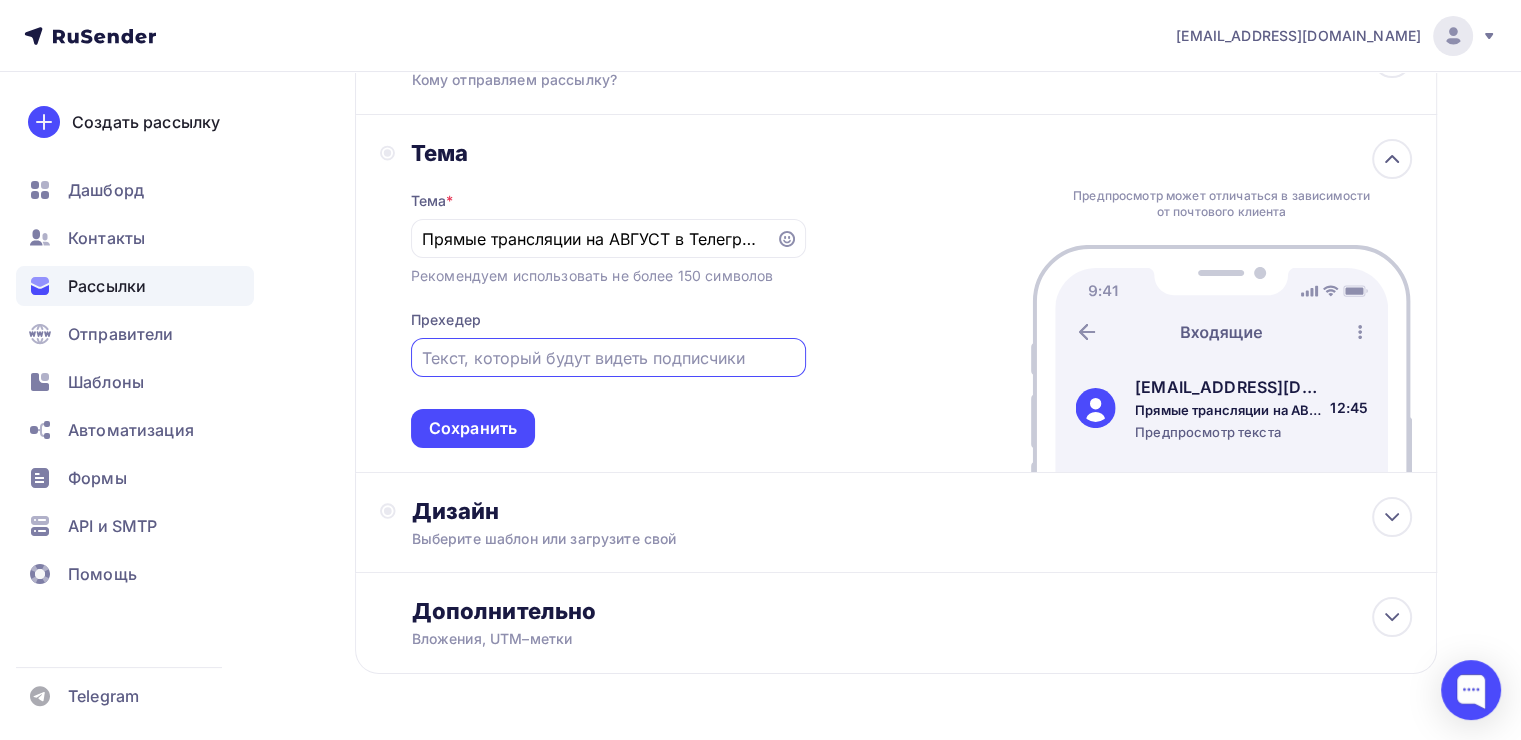 type on "." 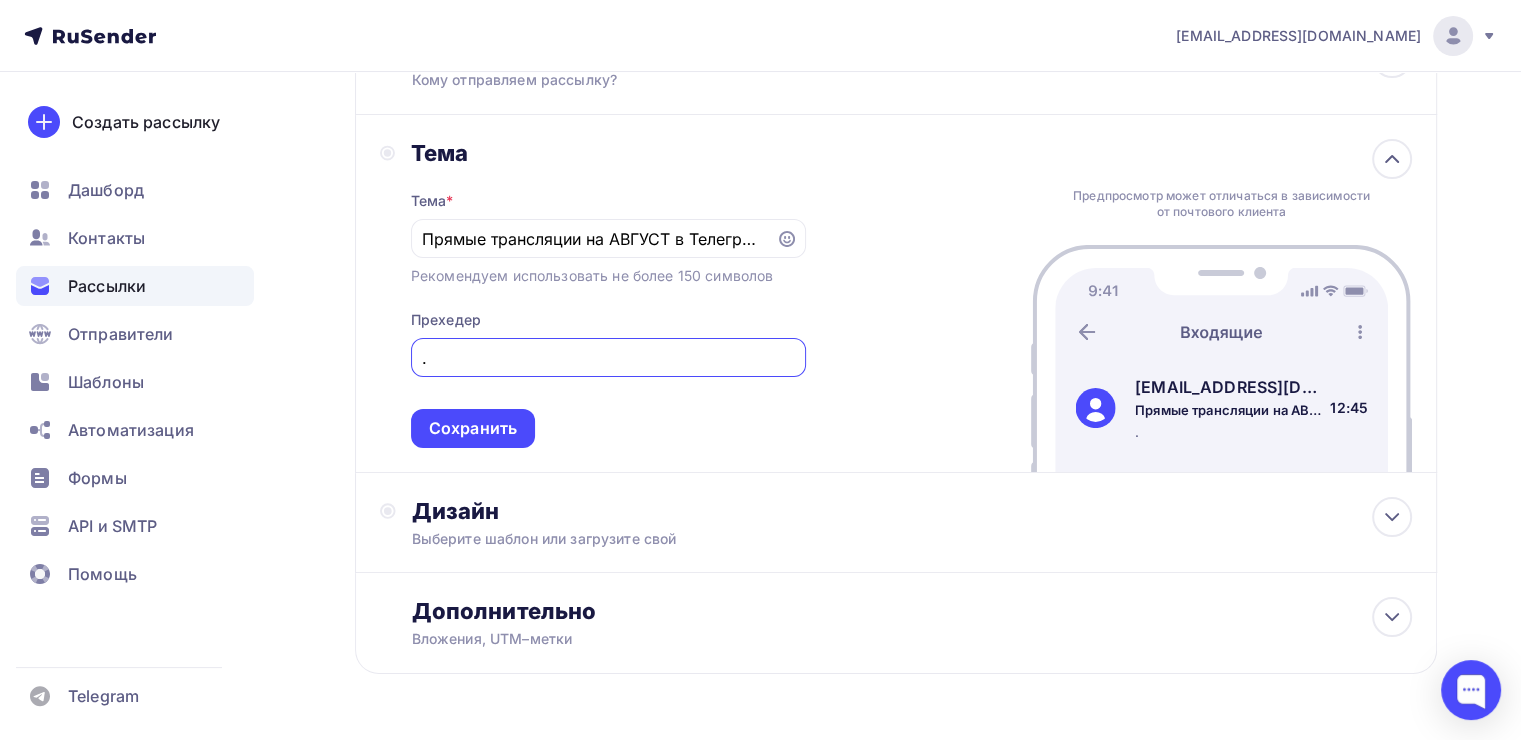 type 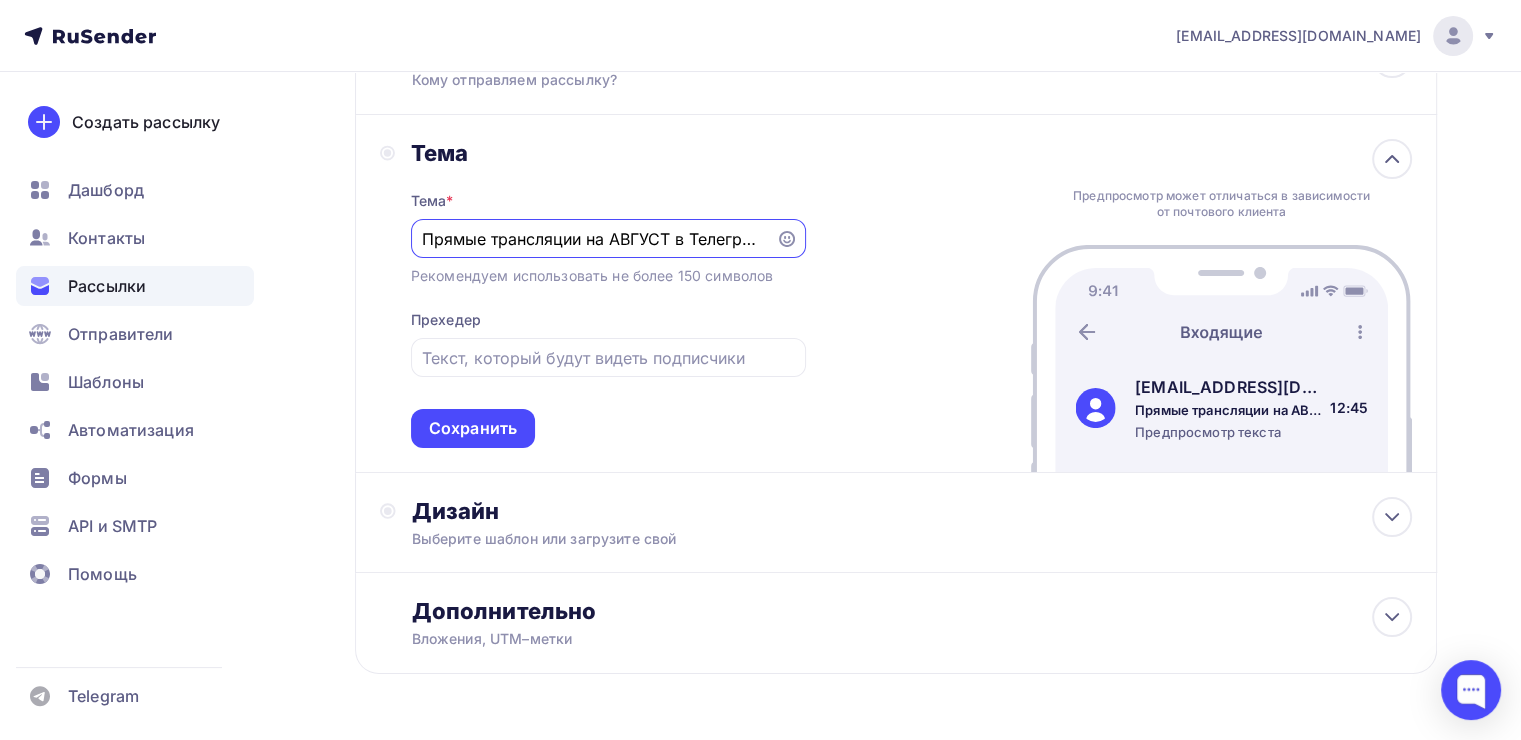 drag, startPoint x: 671, startPoint y: 235, endPoint x: 588, endPoint y: 232, distance: 83.0542 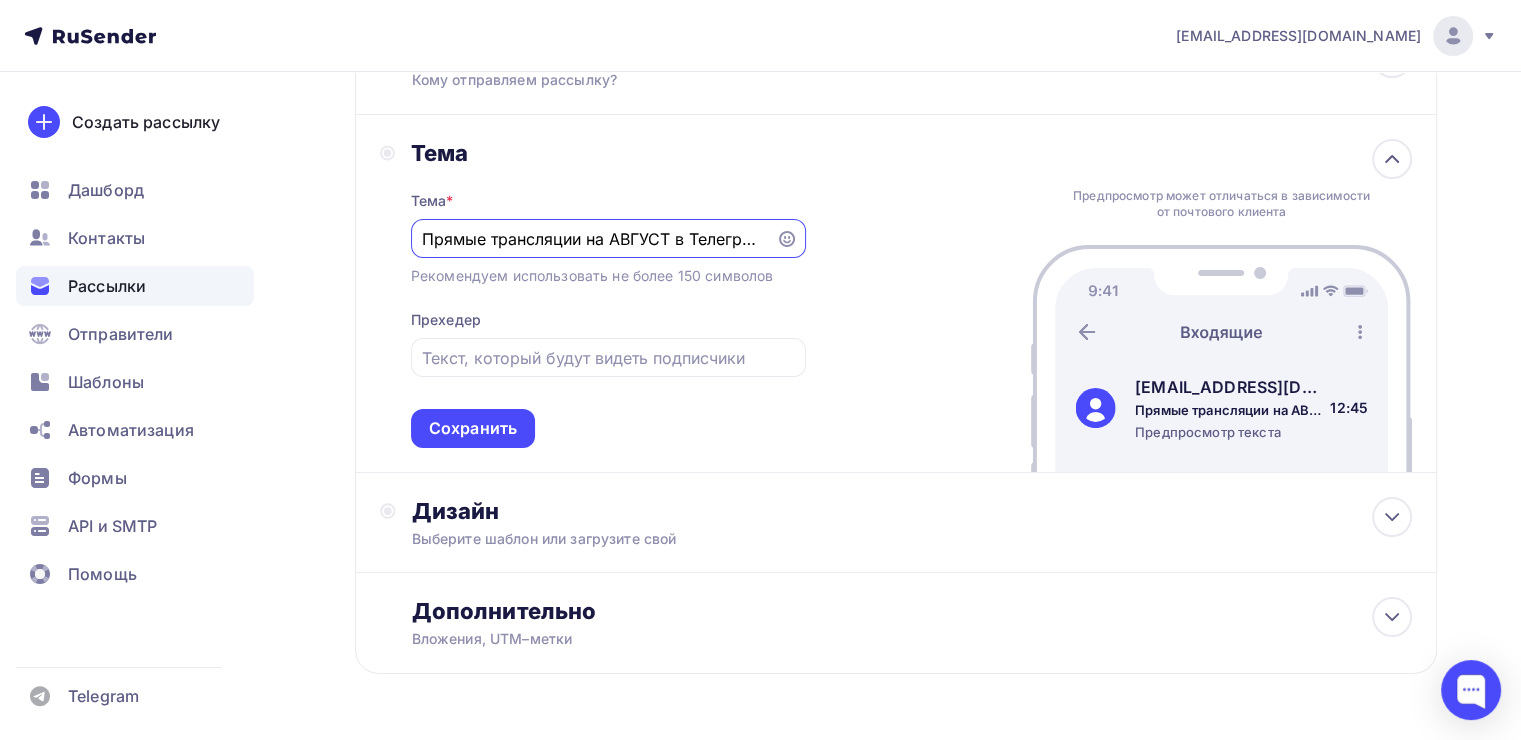click on "Прямые трансляции на АВГУСТ в Телеграм-канале @RosaGroupPRO" at bounding box center (593, 239) 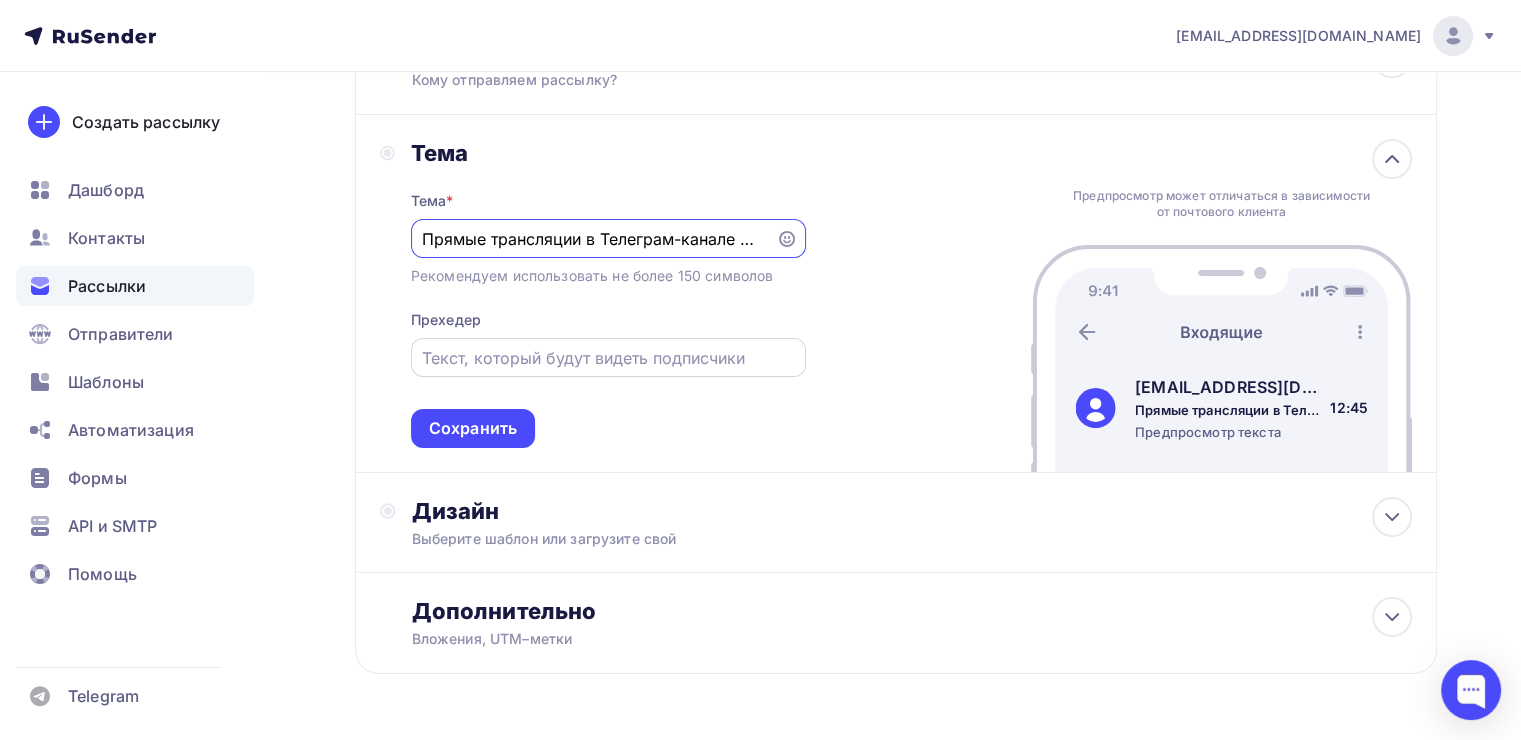 type on "Прямые трансляции в Телеграм-канале @RosaGroupPRO" 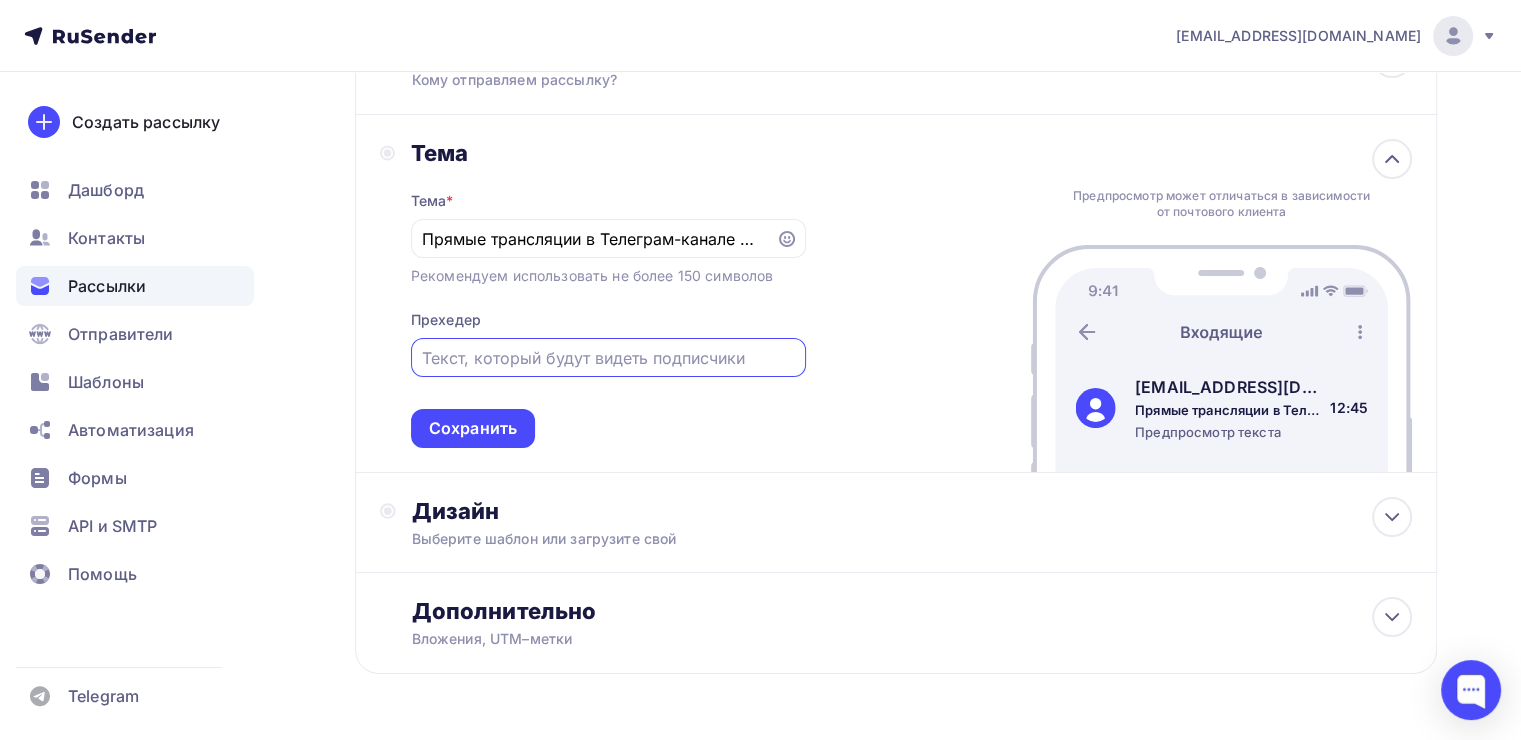 click at bounding box center [608, 358] 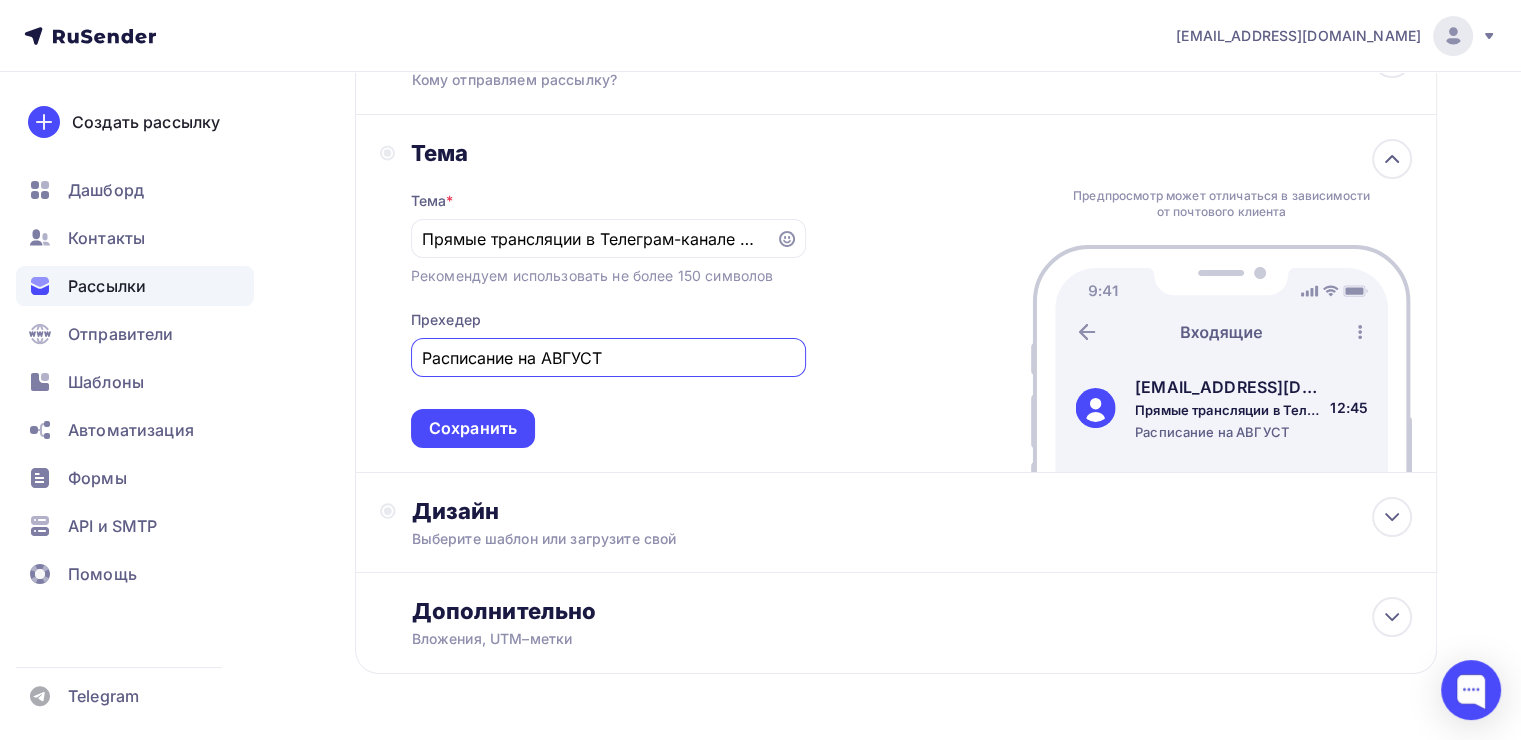 type on "Расписание на АВГУСТ" 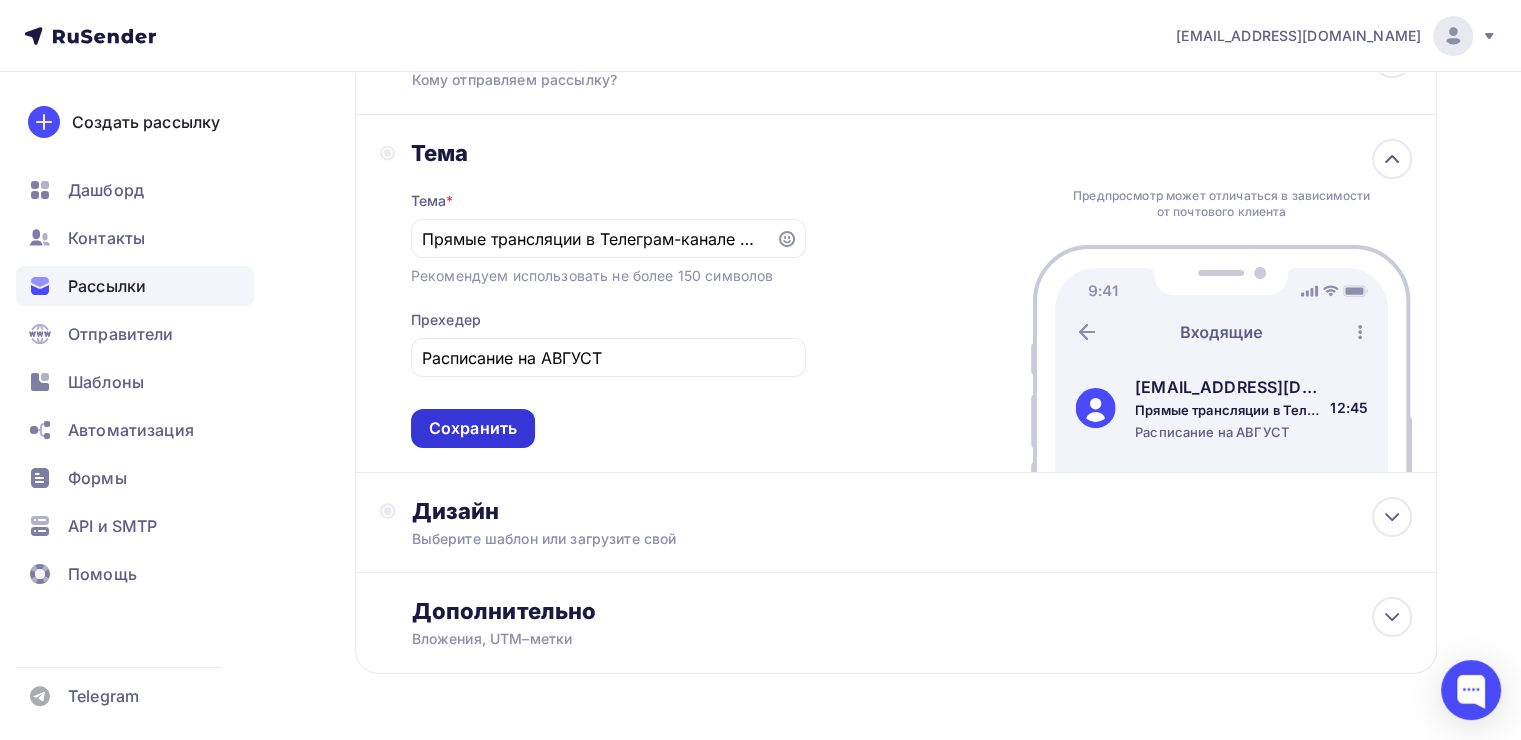 click on "Сохранить" at bounding box center [473, 428] 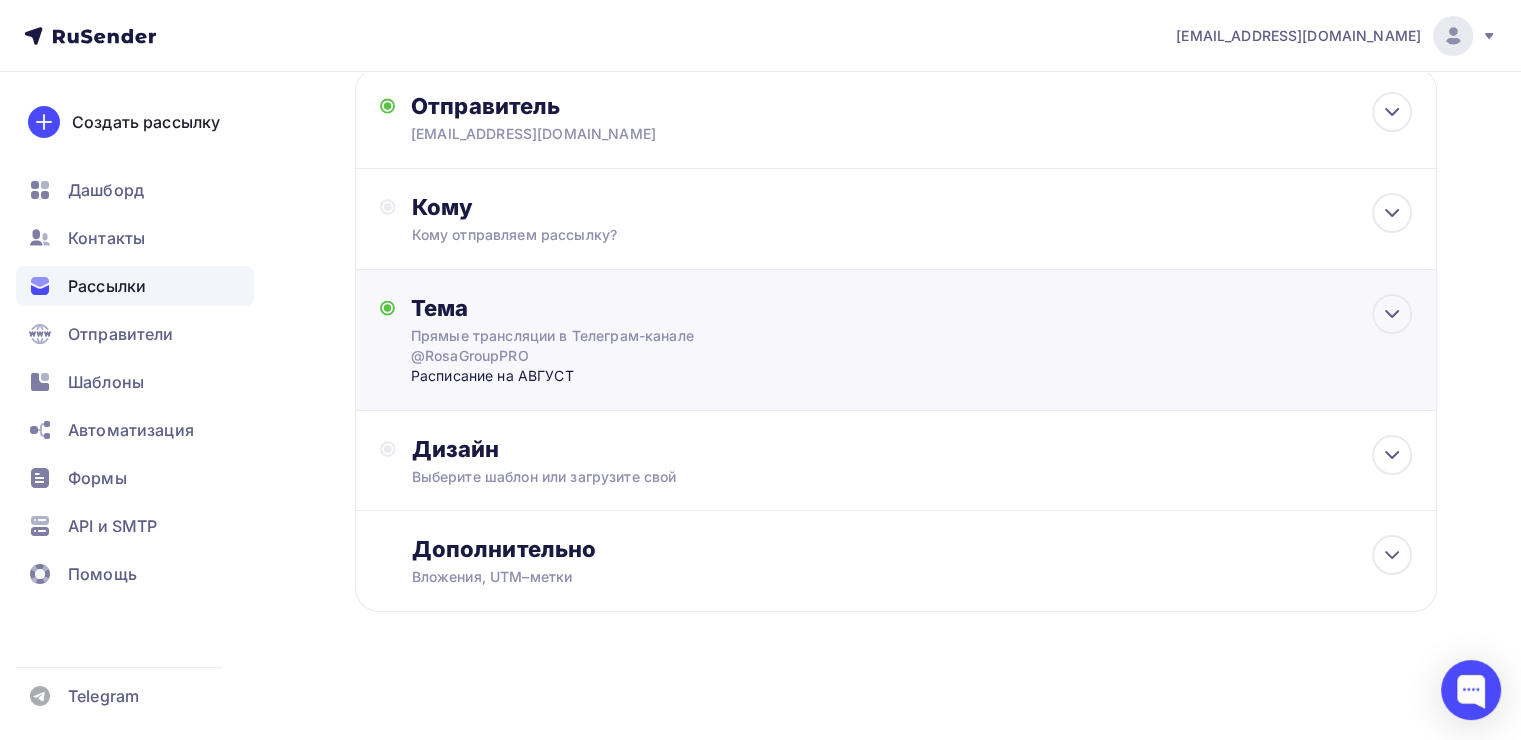 scroll, scrollTop: 116, scrollLeft: 0, axis: vertical 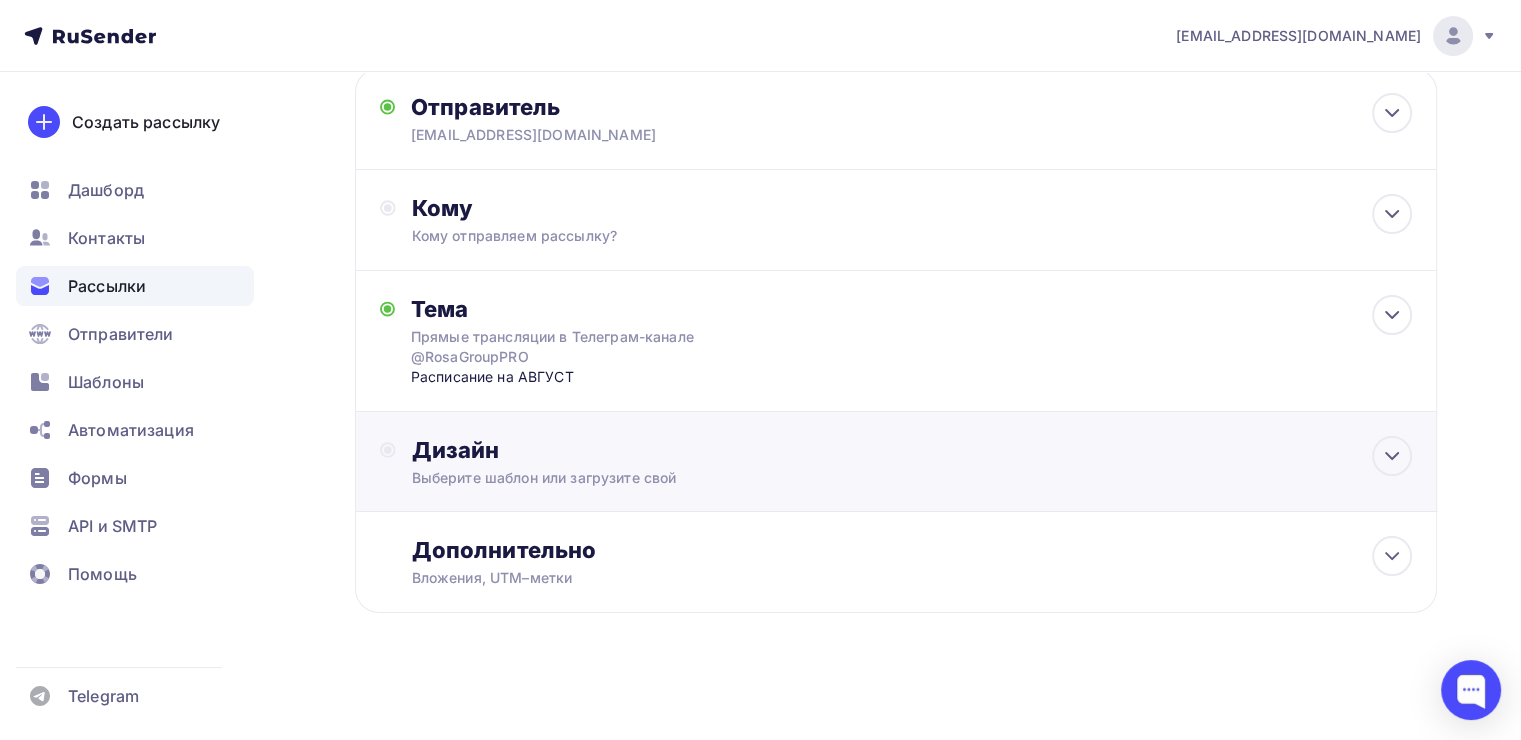 click on "Выберите шаблон или загрузите свой" at bounding box center (862, 478) 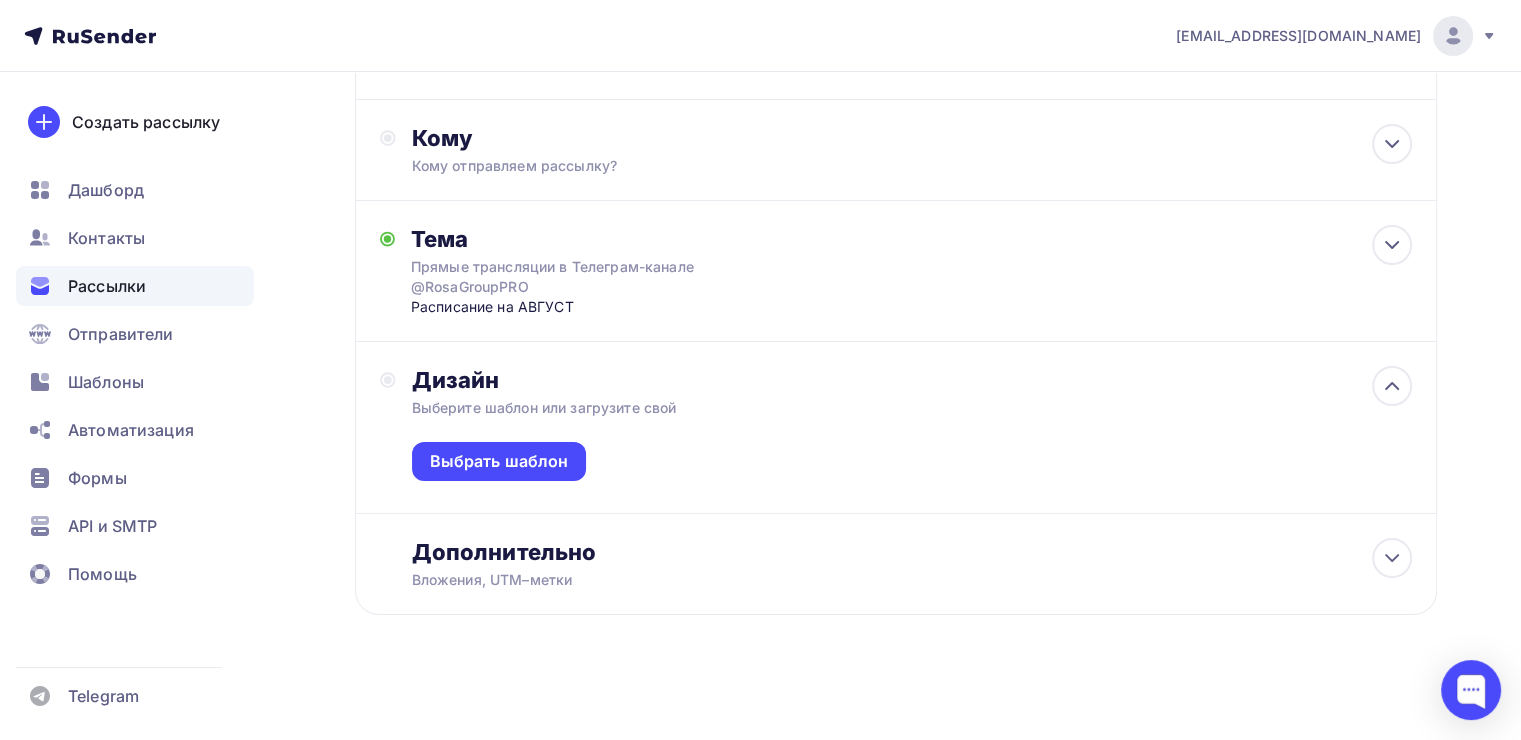 scroll, scrollTop: 188, scrollLeft: 0, axis: vertical 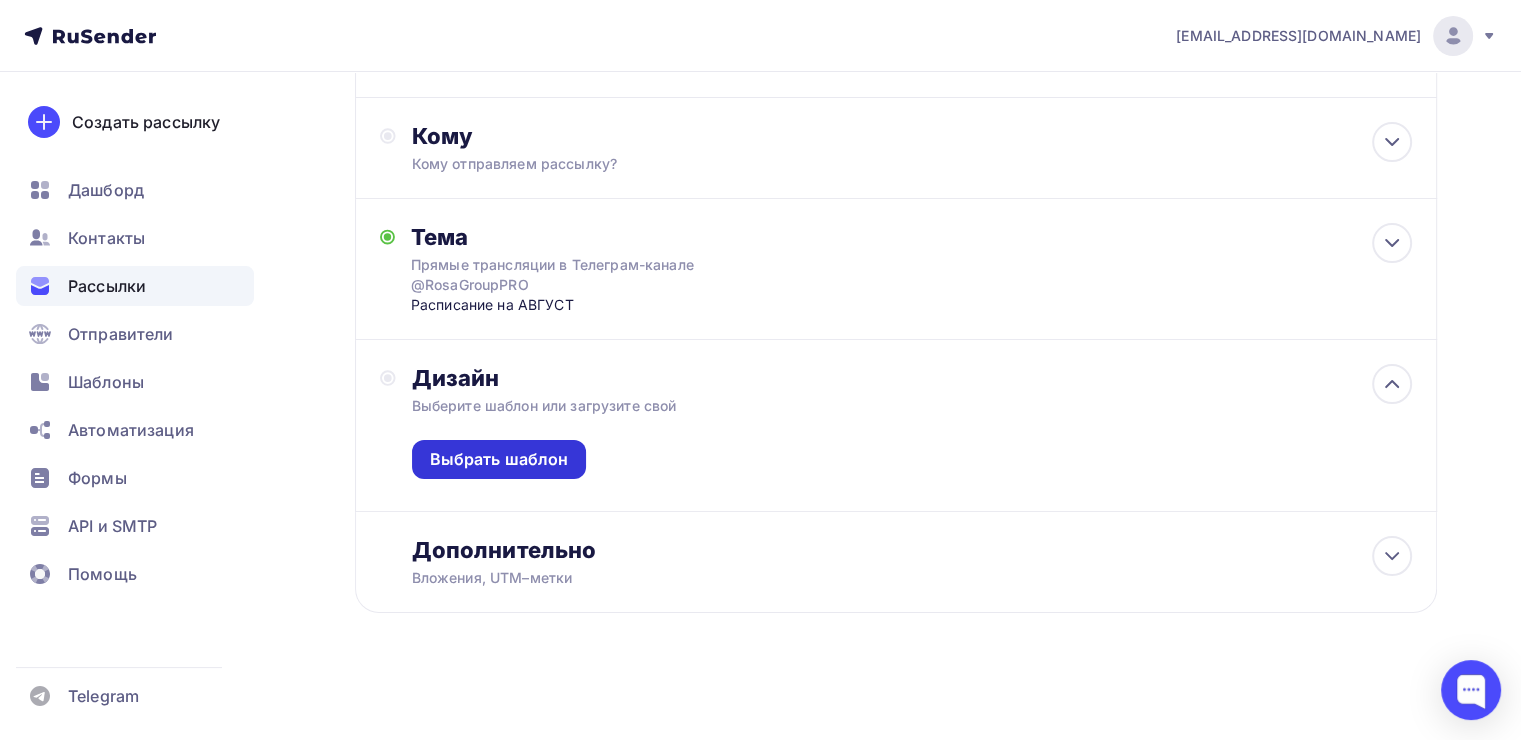 click on "Выбрать шаблон" at bounding box center [499, 459] 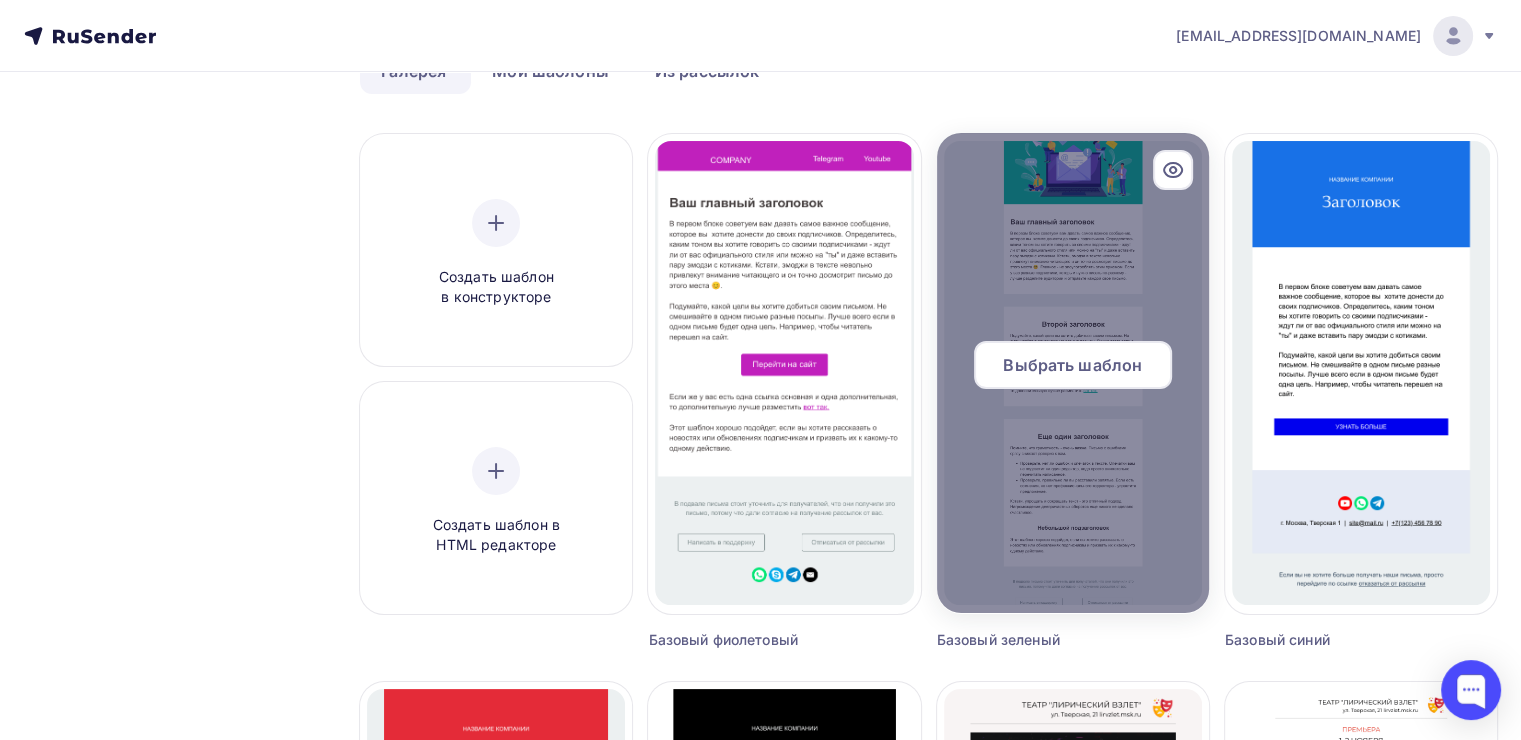 scroll, scrollTop: 0, scrollLeft: 0, axis: both 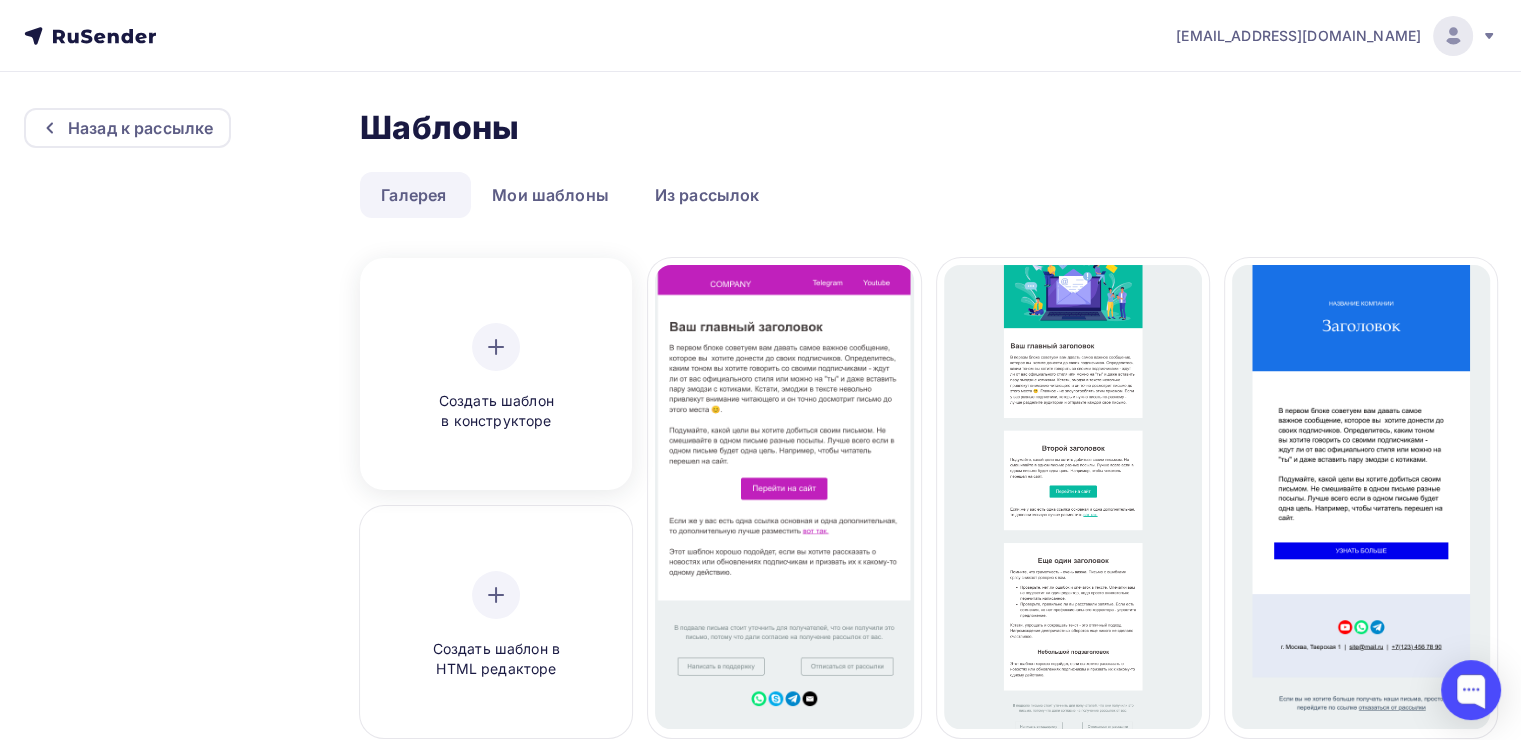 click 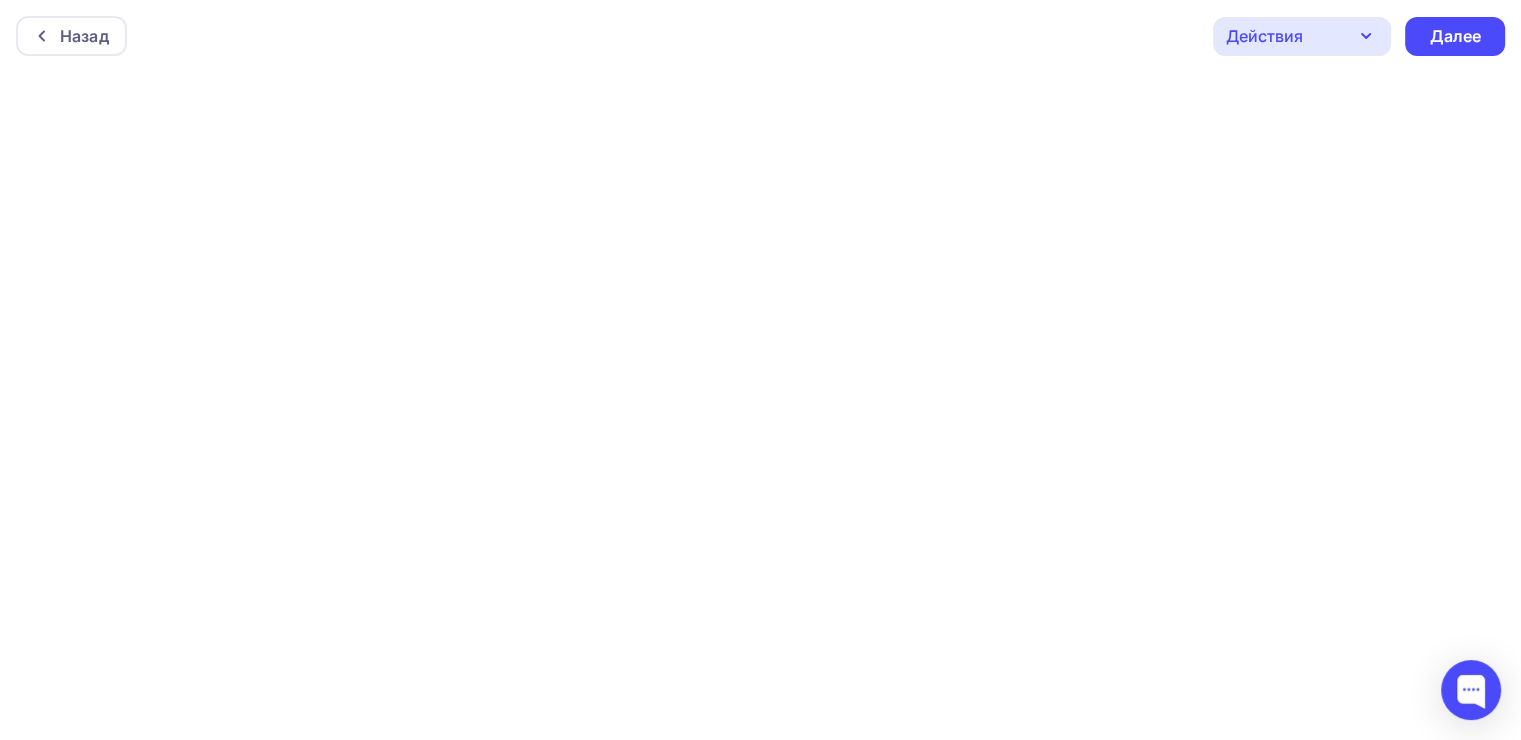 scroll, scrollTop: 0, scrollLeft: 0, axis: both 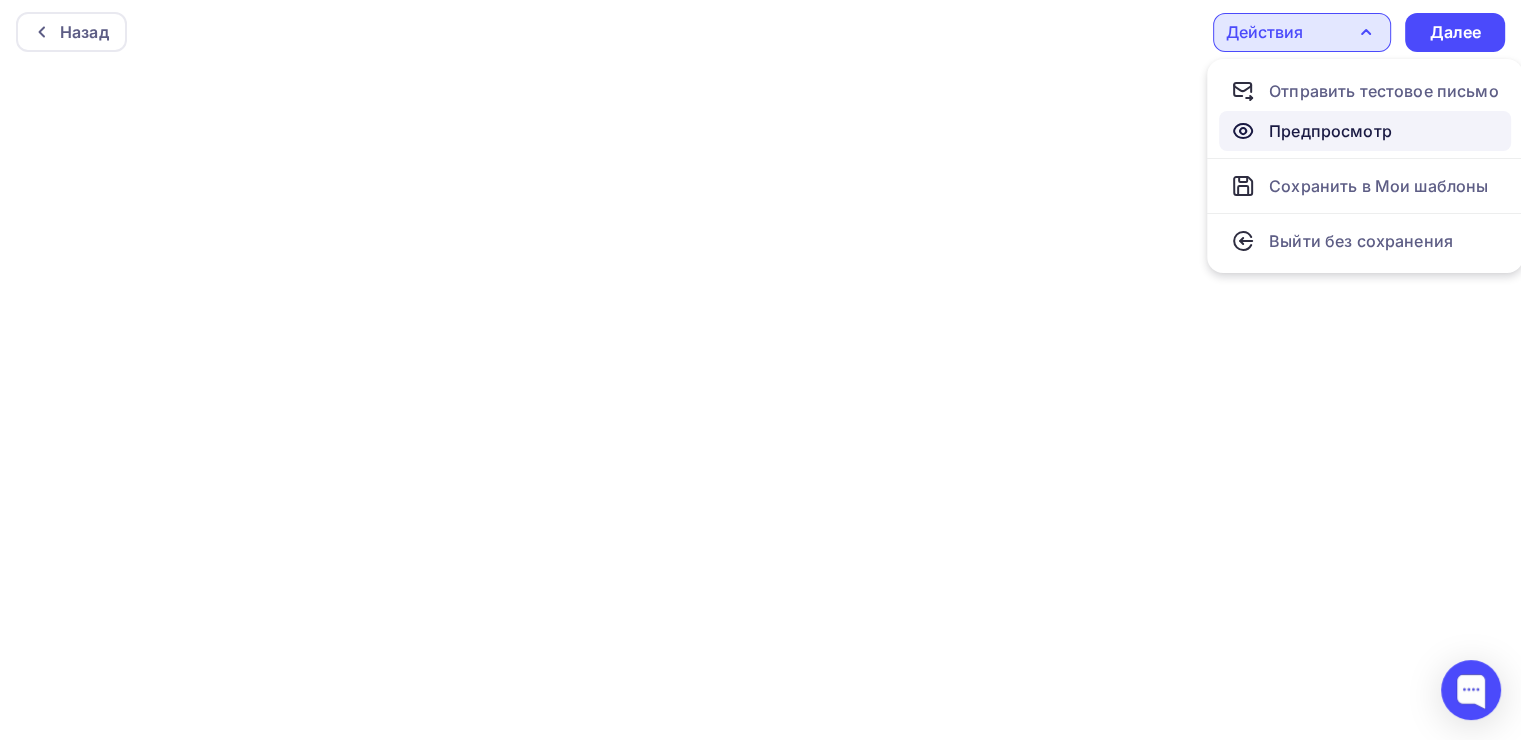 click on "Предпросмотр" at bounding box center [1330, 131] 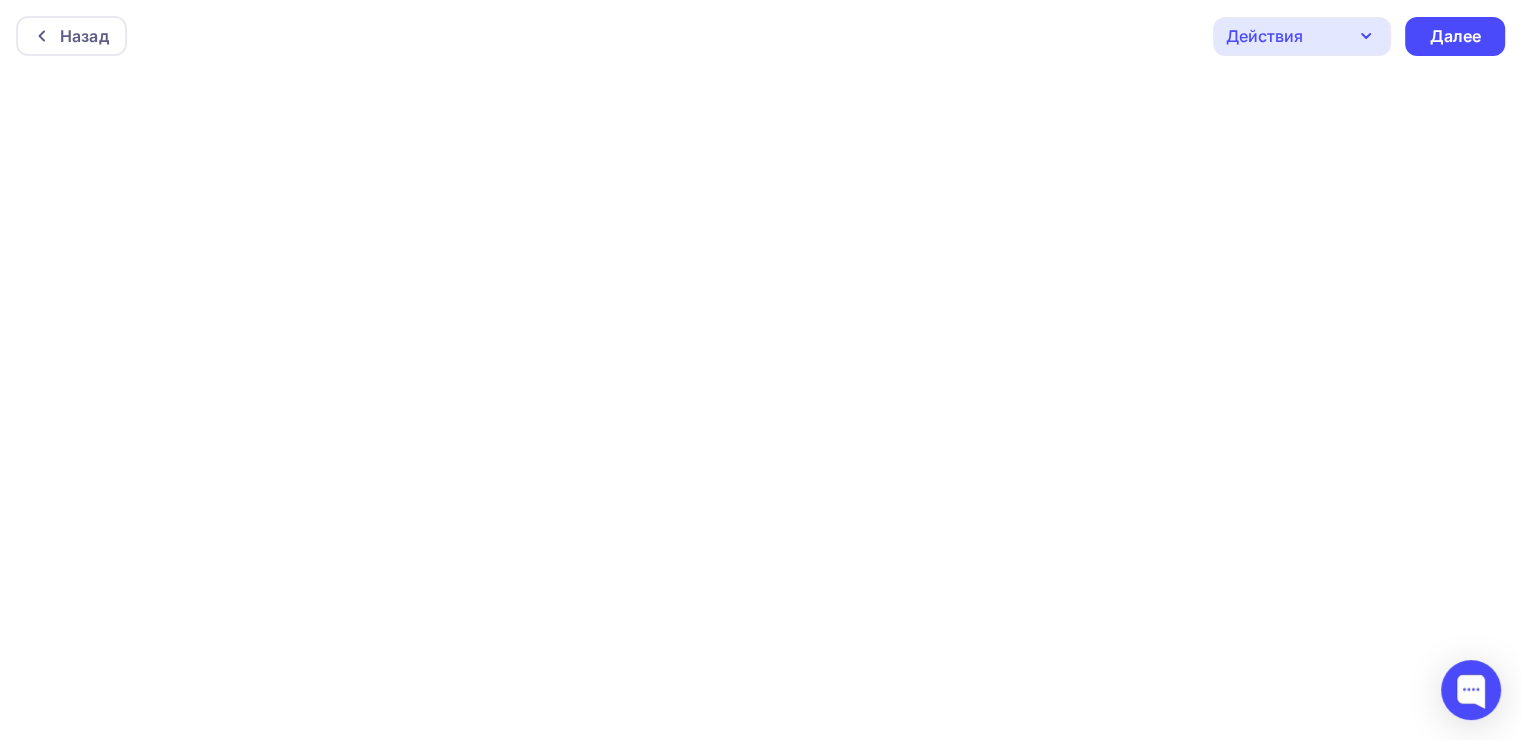 scroll, scrollTop: 0, scrollLeft: 0, axis: both 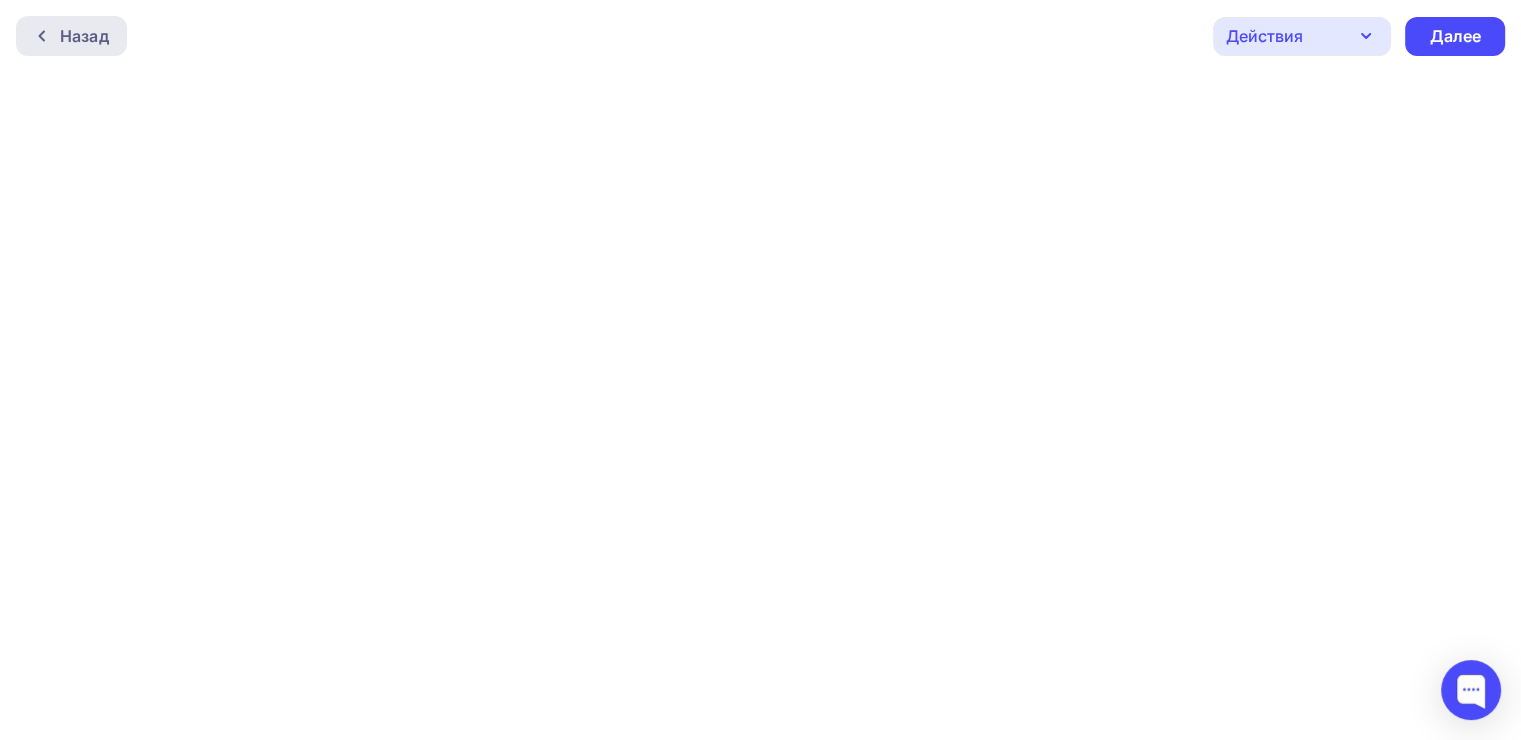 click on "Назад" at bounding box center [84, 36] 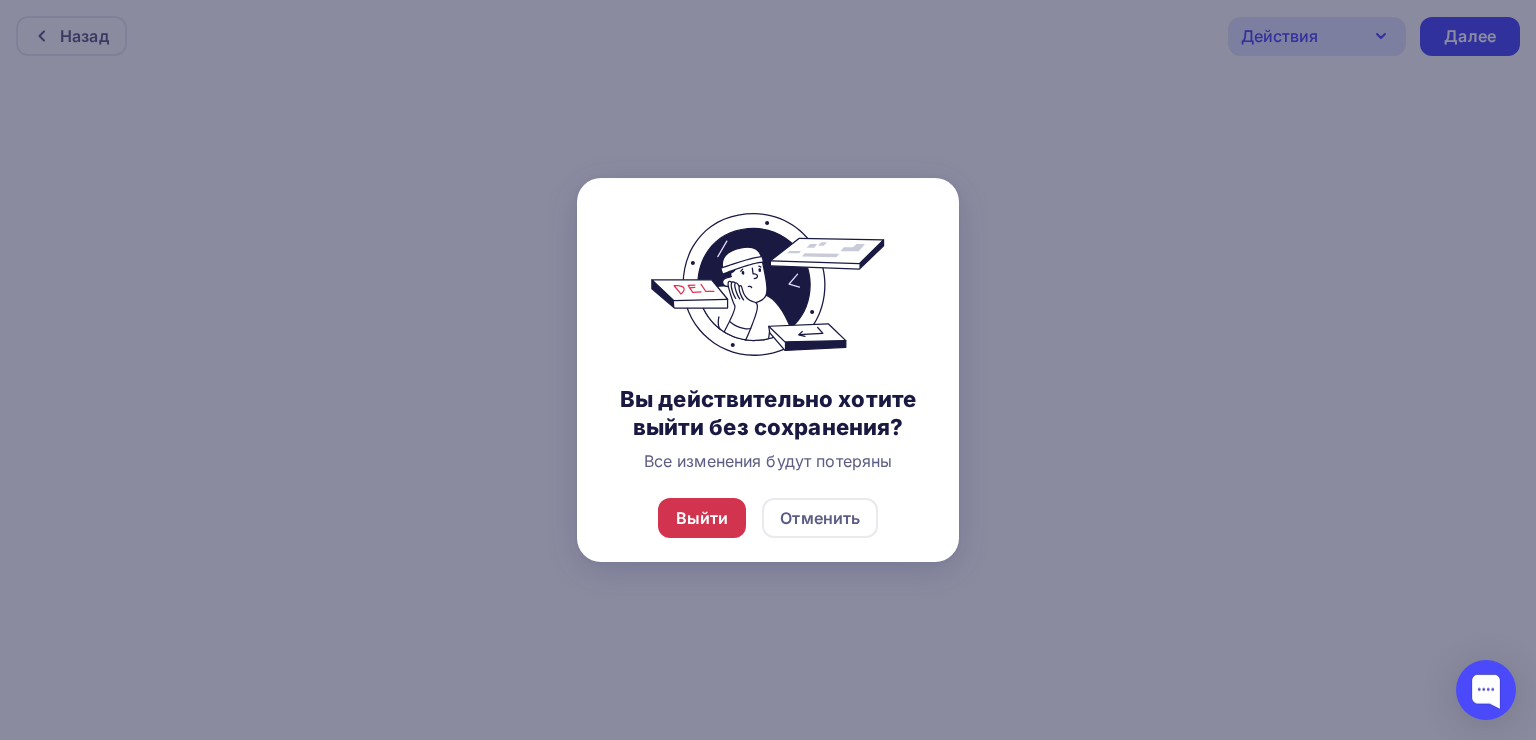 click on "Выйти" at bounding box center [702, 518] 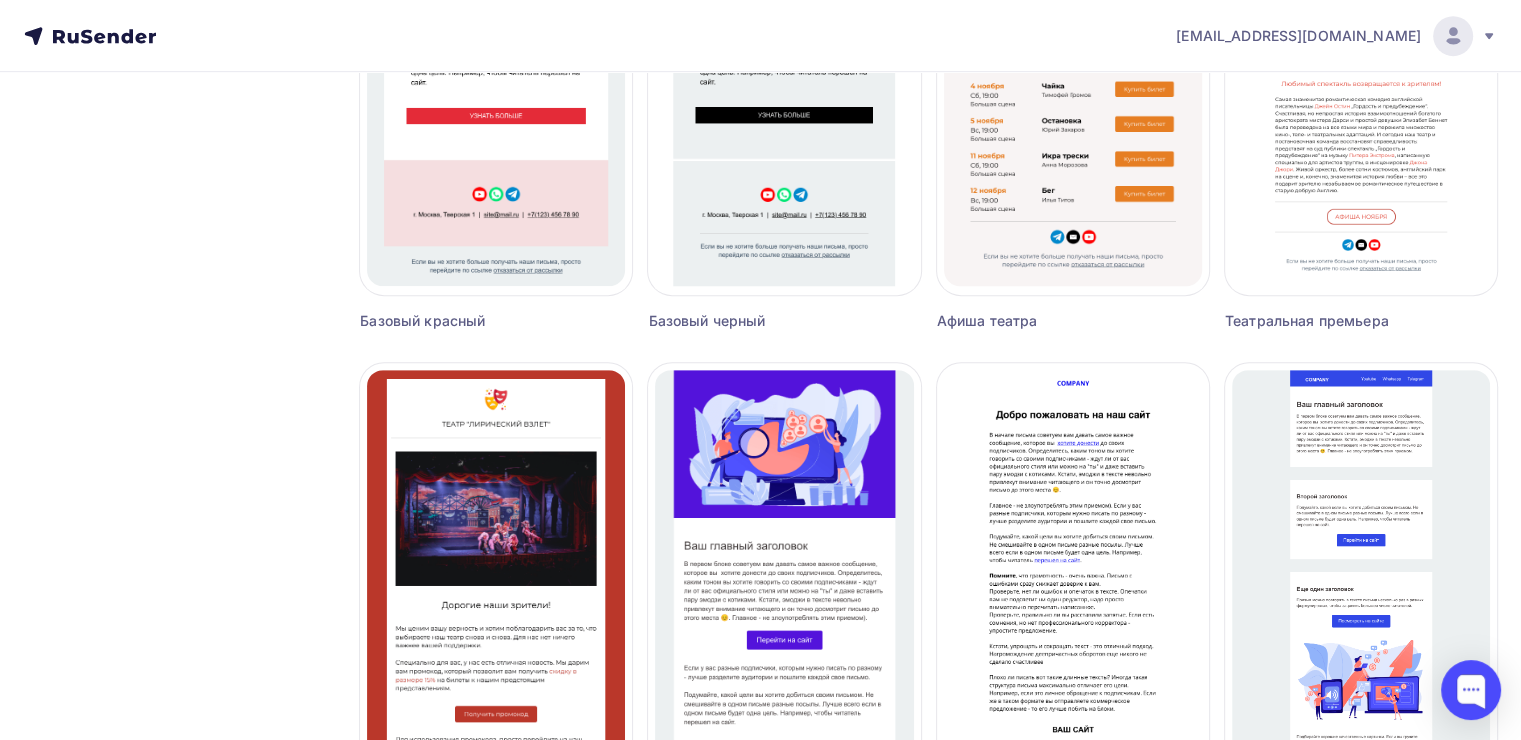 scroll, scrollTop: 1100, scrollLeft: 0, axis: vertical 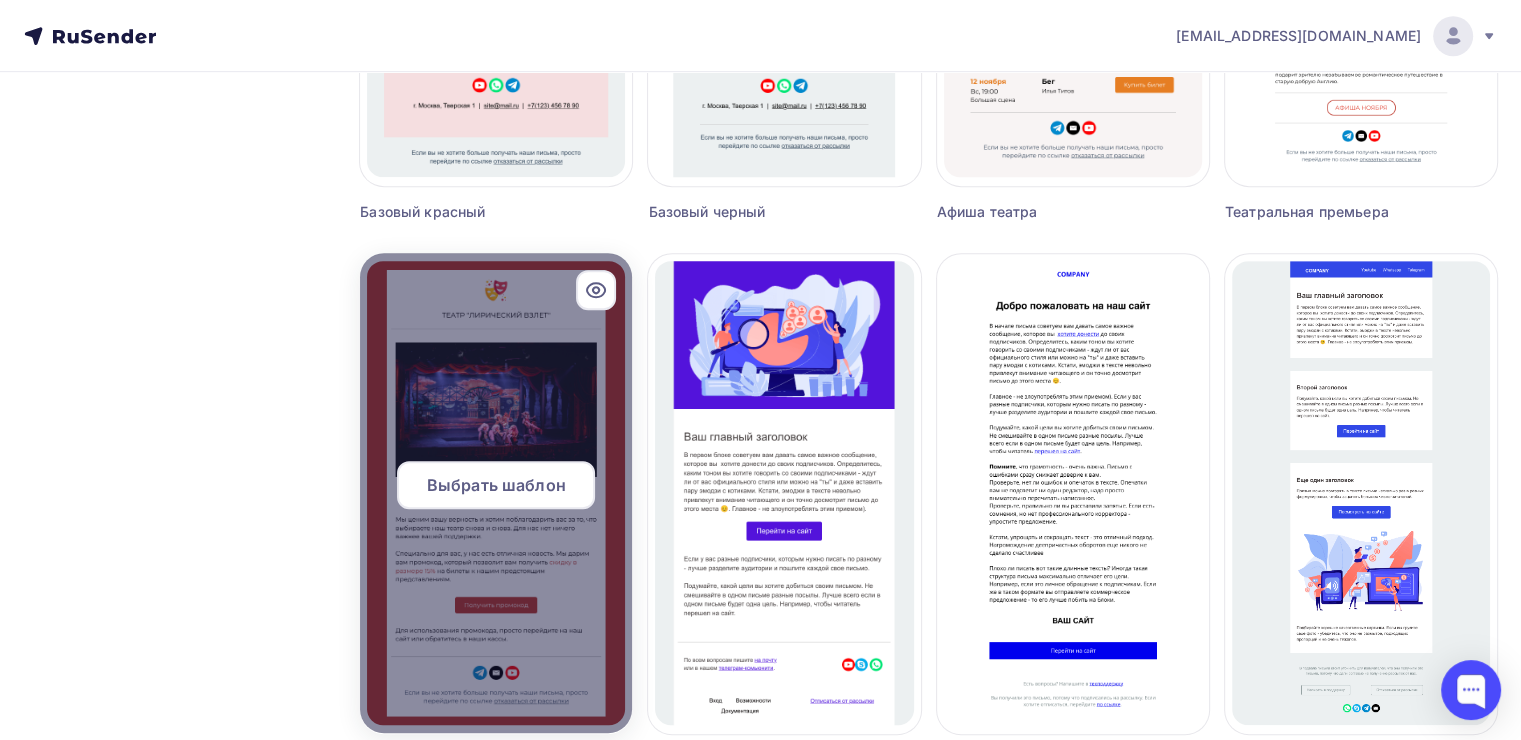 click on "Выбрать шаблон" at bounding box center [496, 485] 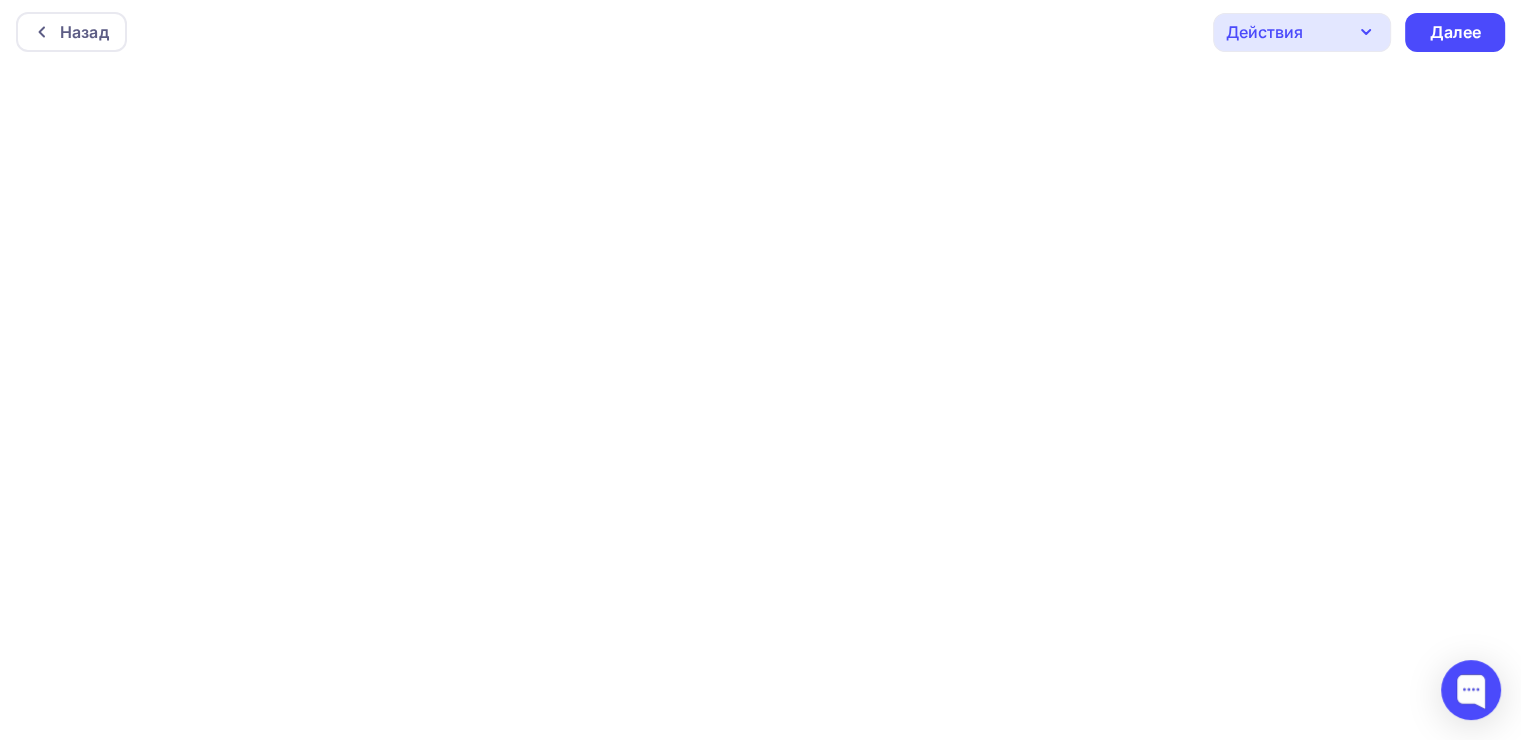 scroll, scrollTop: 4, scrollLeft: 0, axis: vertical 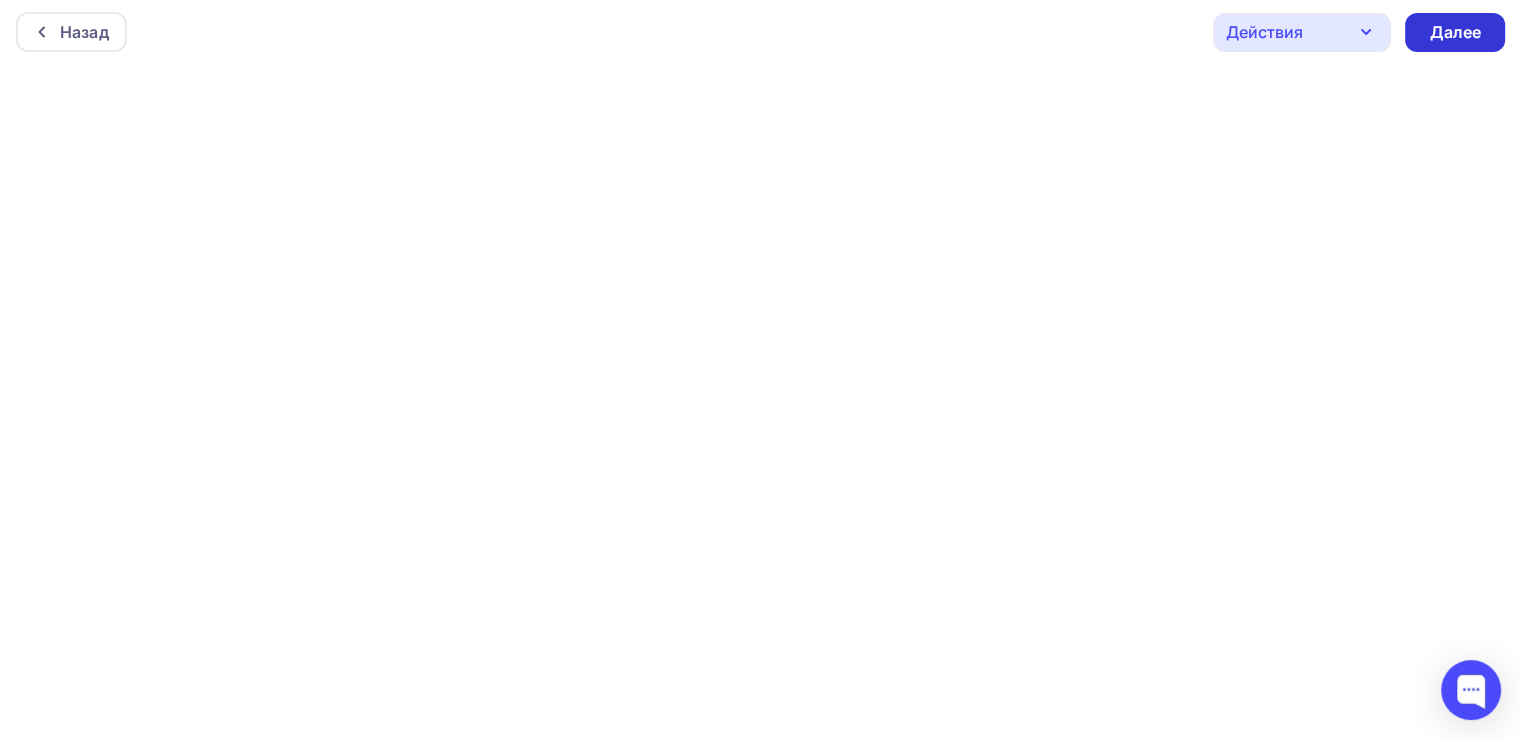 click on "Далее" at bounding box center [1455, 32] 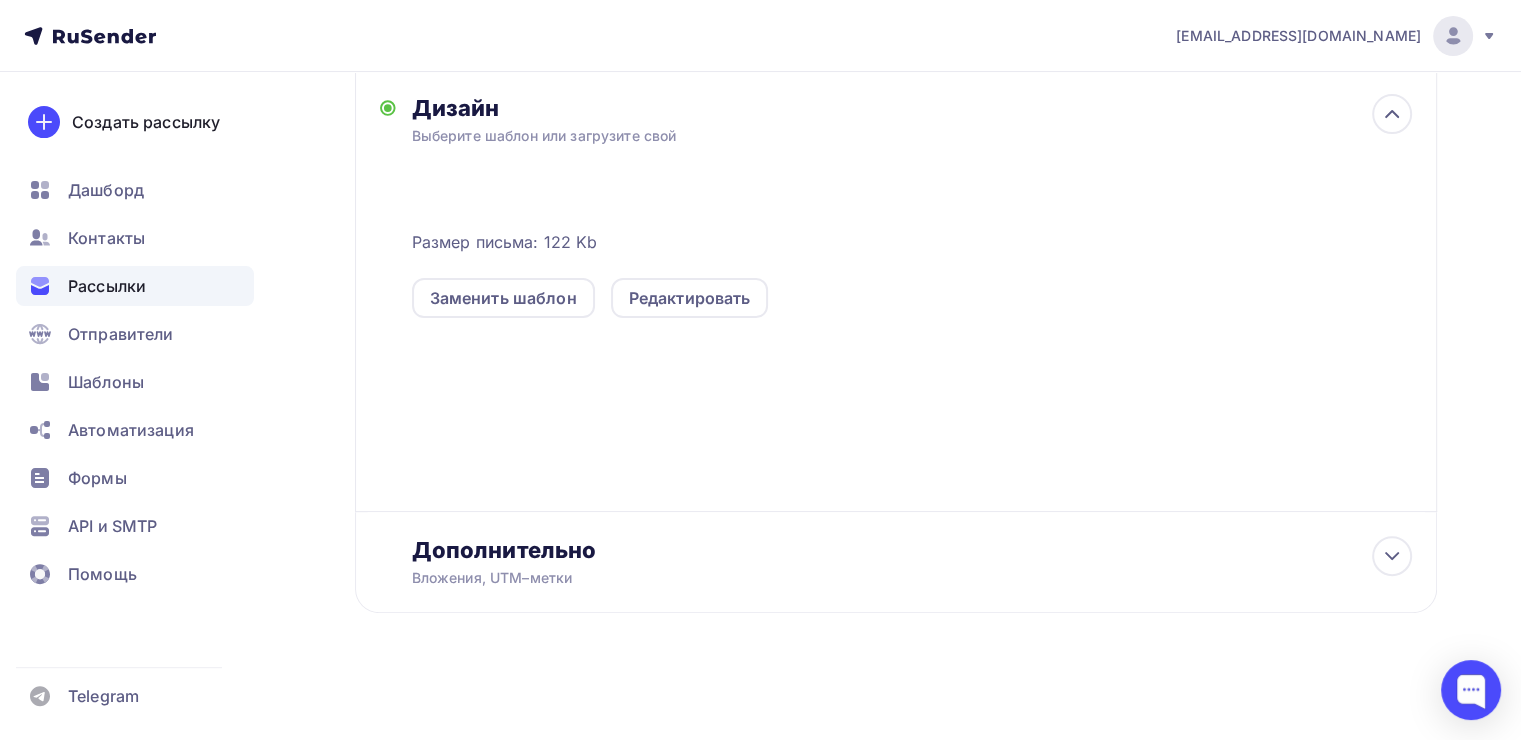 scroll, scrollTop: 0, scrollLeft: 0, axis: both 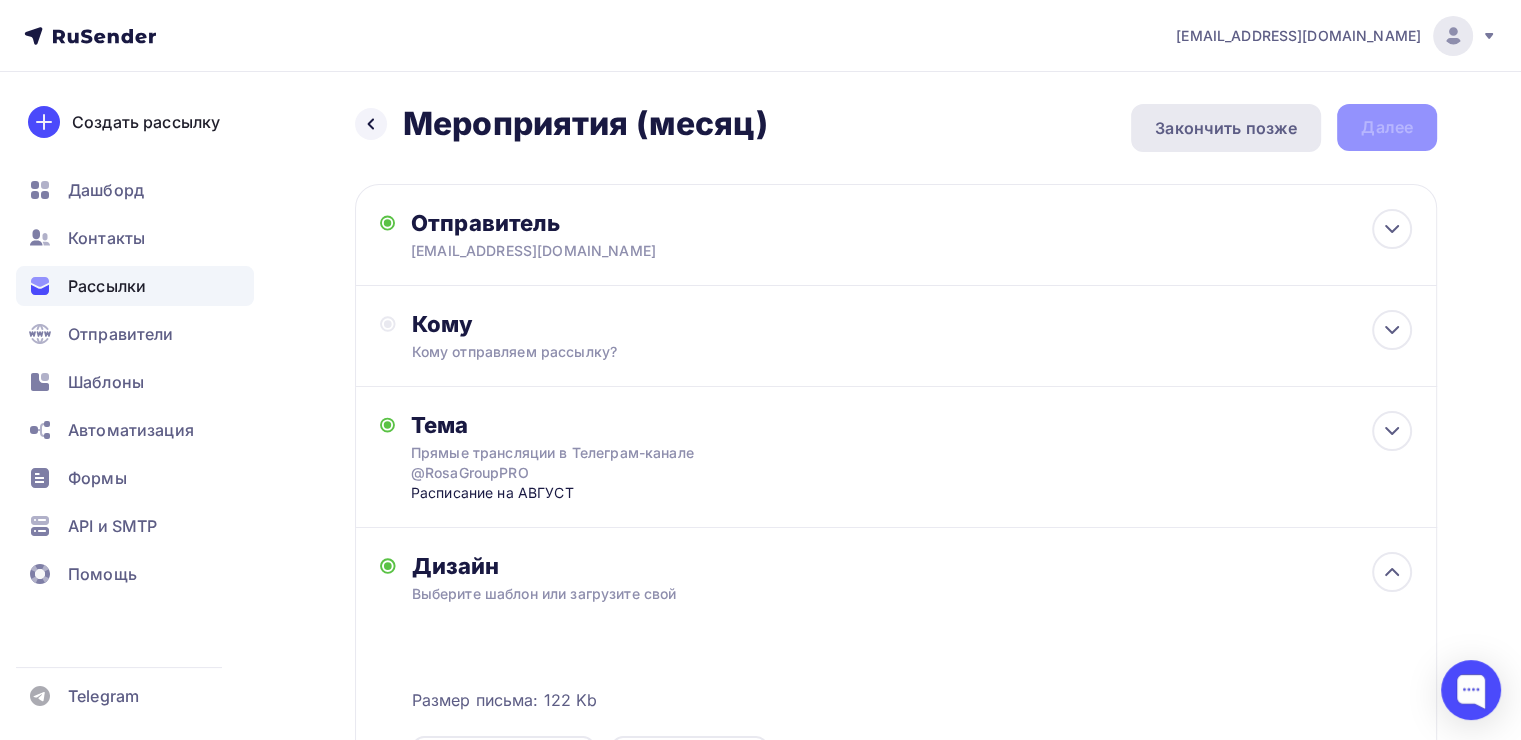 click on "Закончить позже" at bounding box center [1226, 128] 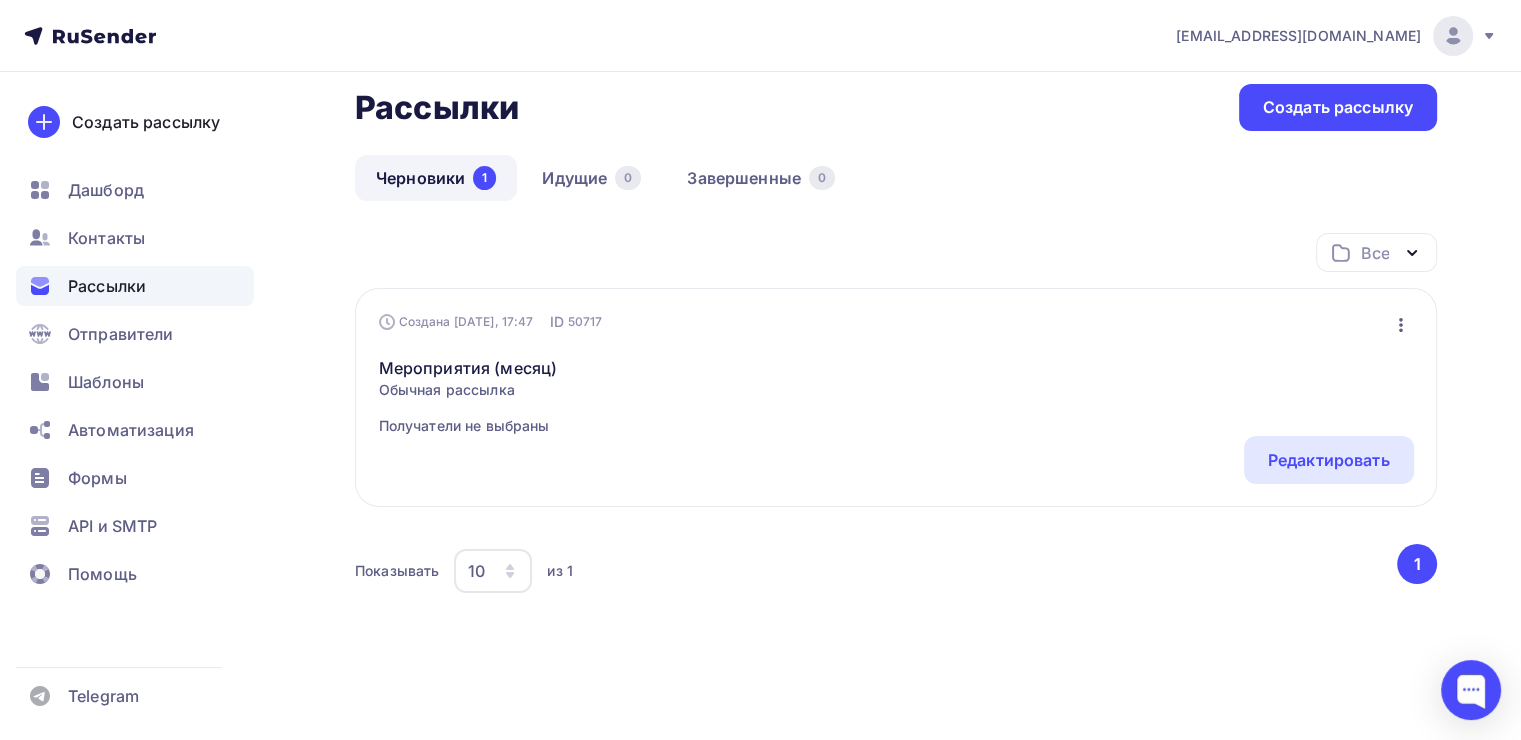 scroll, scrollTop: 27, scrollLeft: 0, axis: vertical 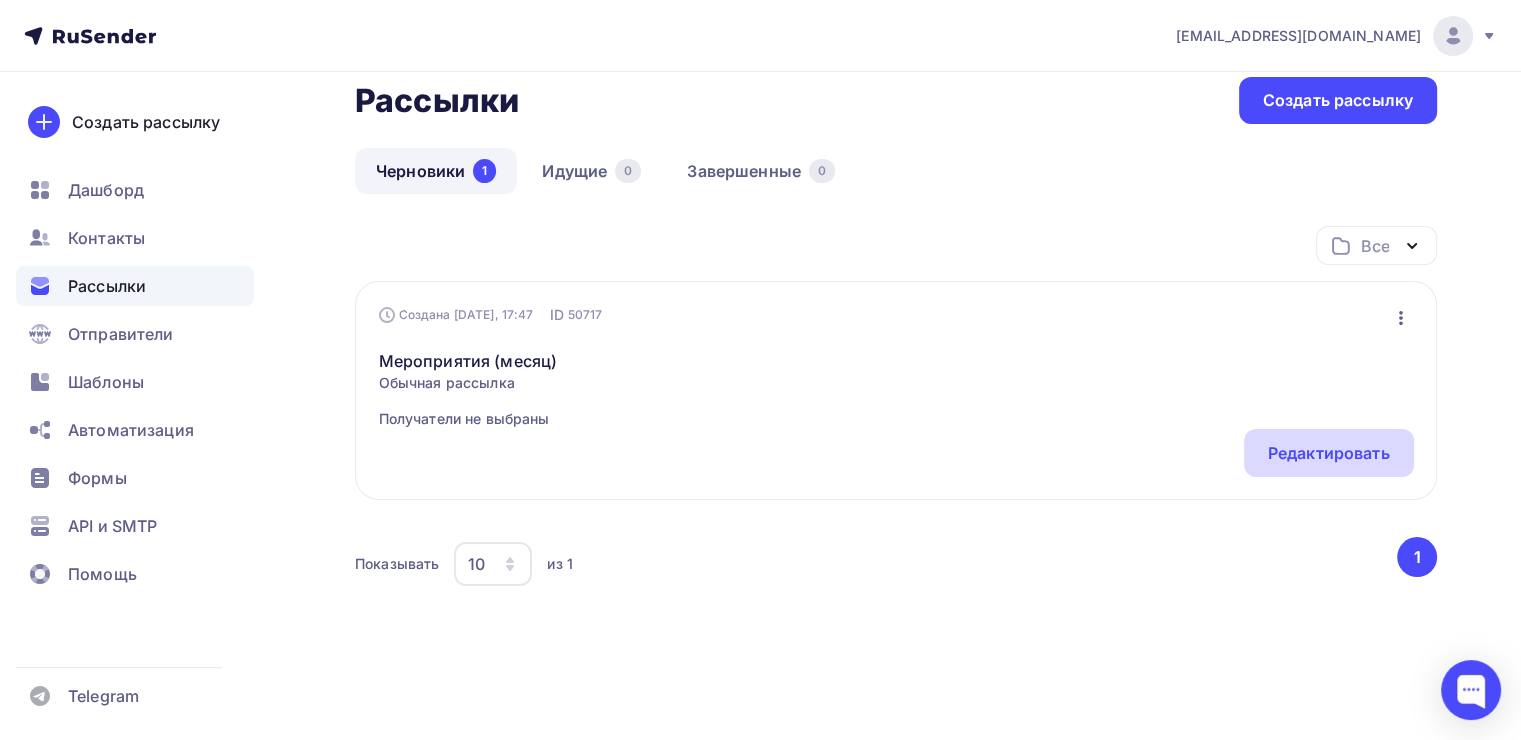 click on "Редактировать" at bounding box center [1329, 453] 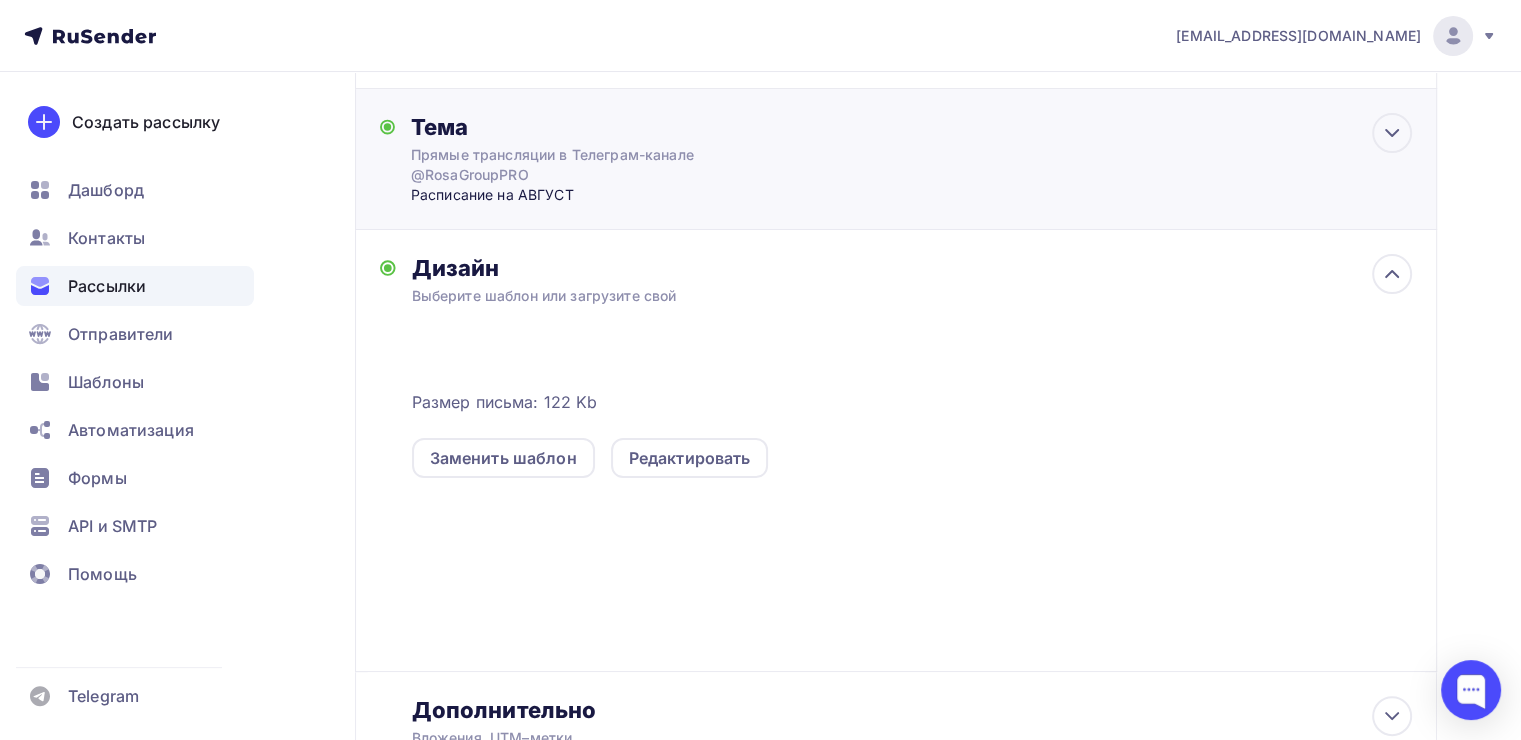scroll, scrollTop: 300, scrollLeft: 0, axis: vertical 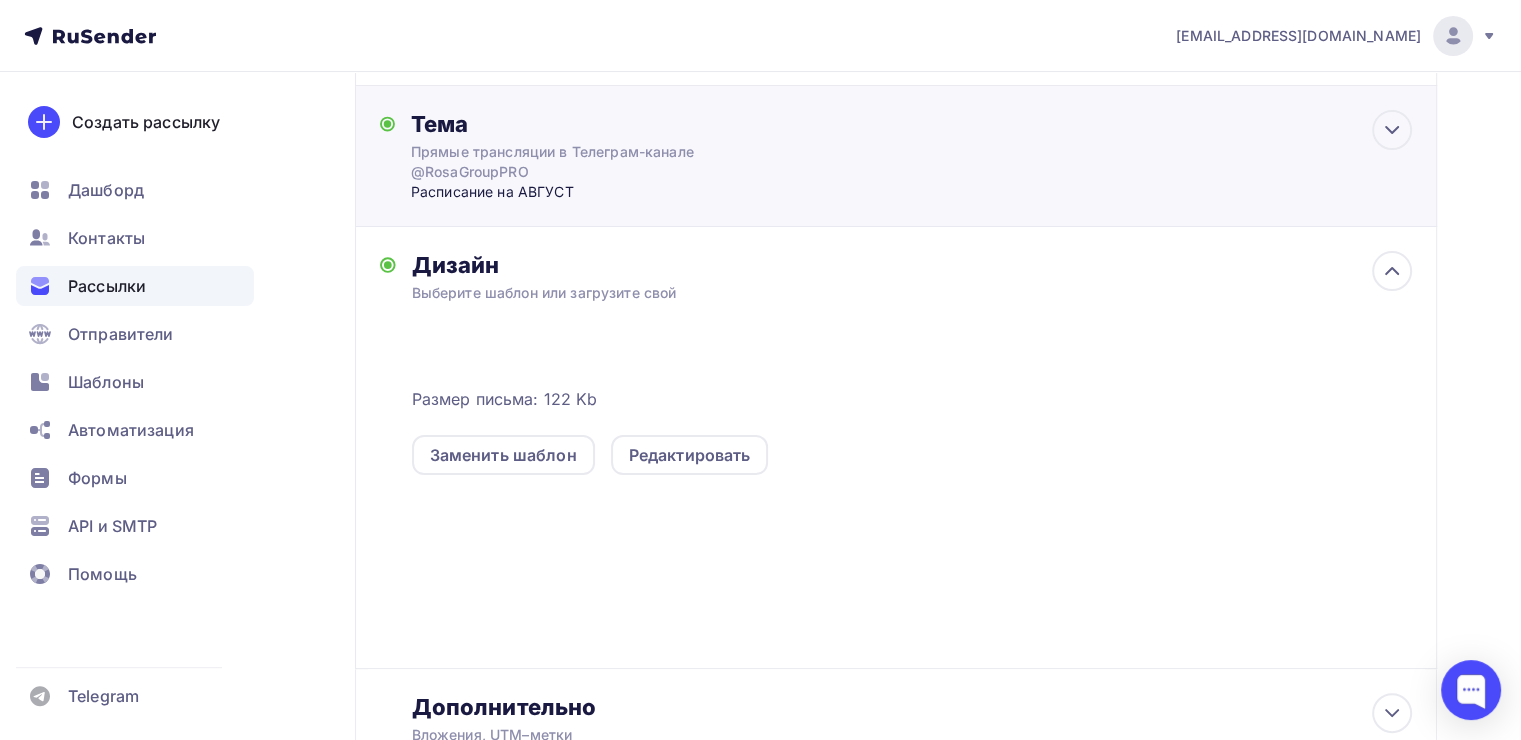 click on "Расписание на АВГУСТ" at bounding box center [608, 192] 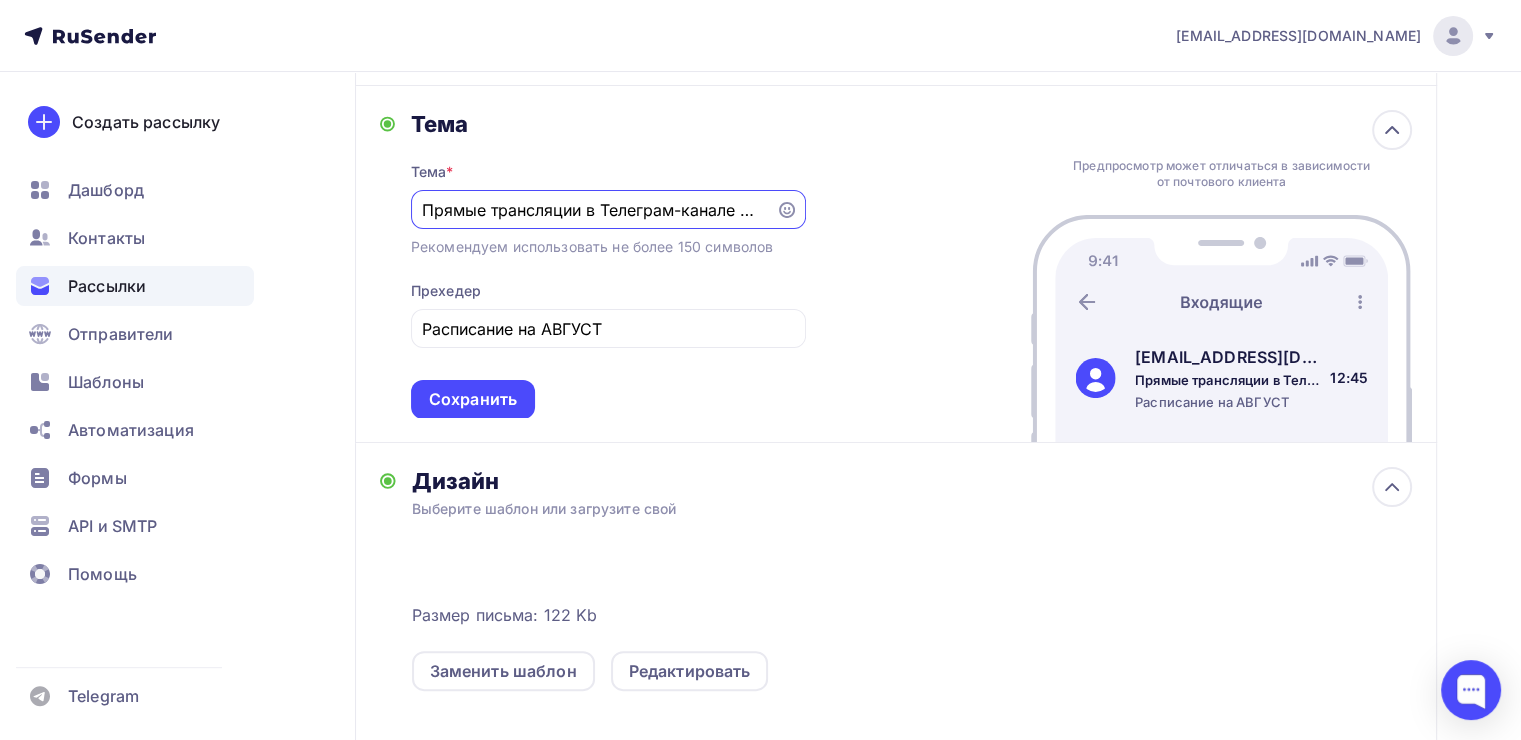 scroll, scrollTop: 71, scrollLeft: 0, axis: vertical 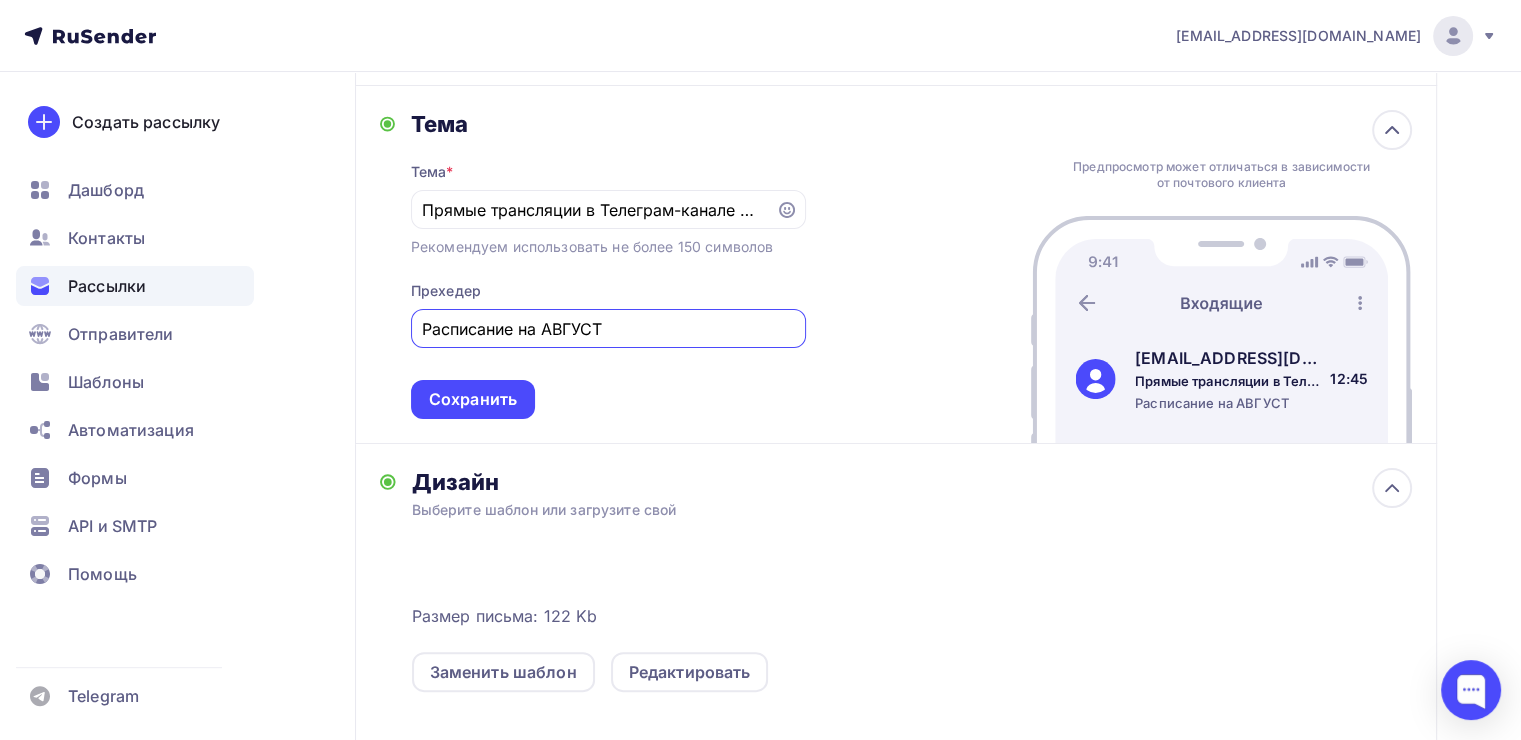 click on "Расписание на АВГУСТ" at bounding box center [608, 329] 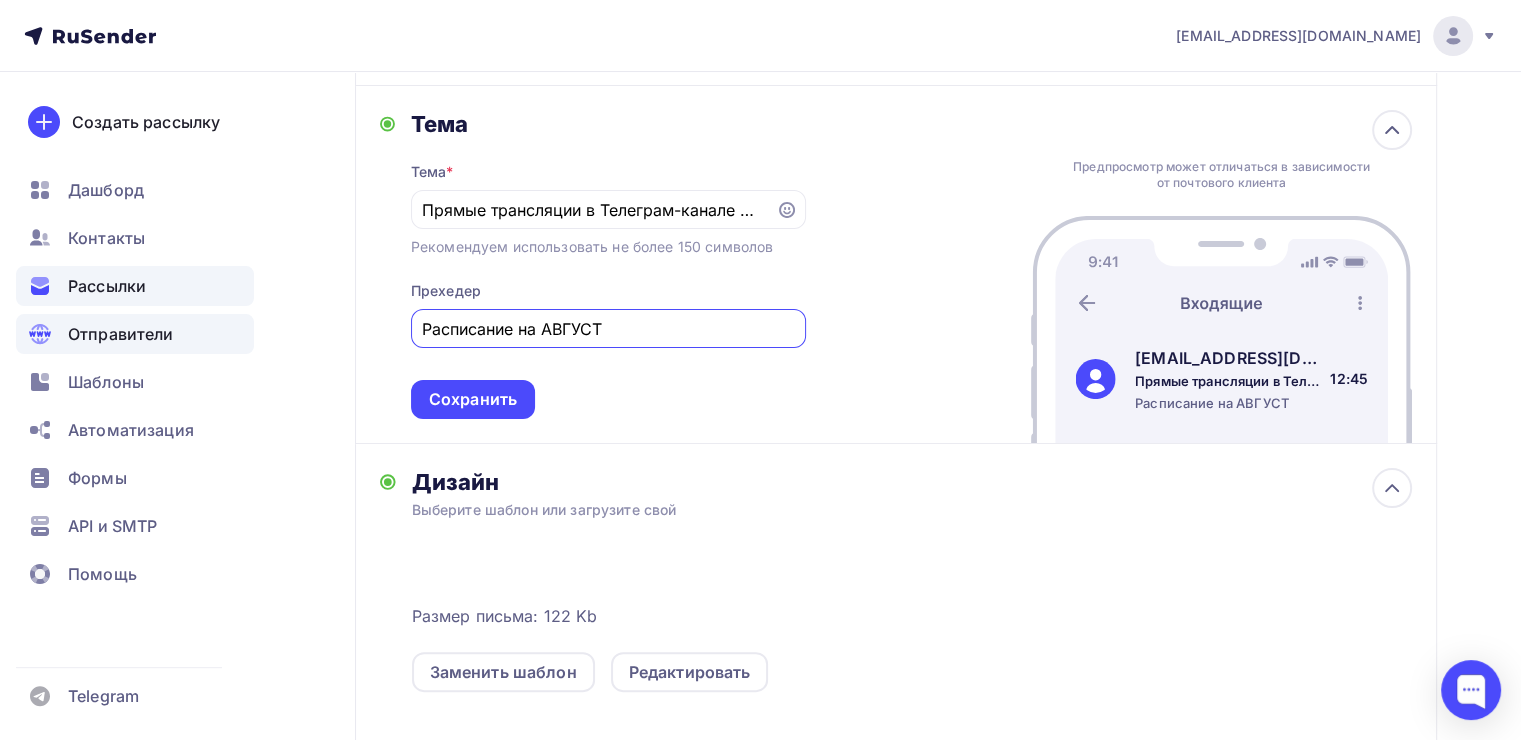 drag, startPoint x: 514, startPoint y: 325, endPoint x: 231, endPoint y: 327, distance: 283.00708 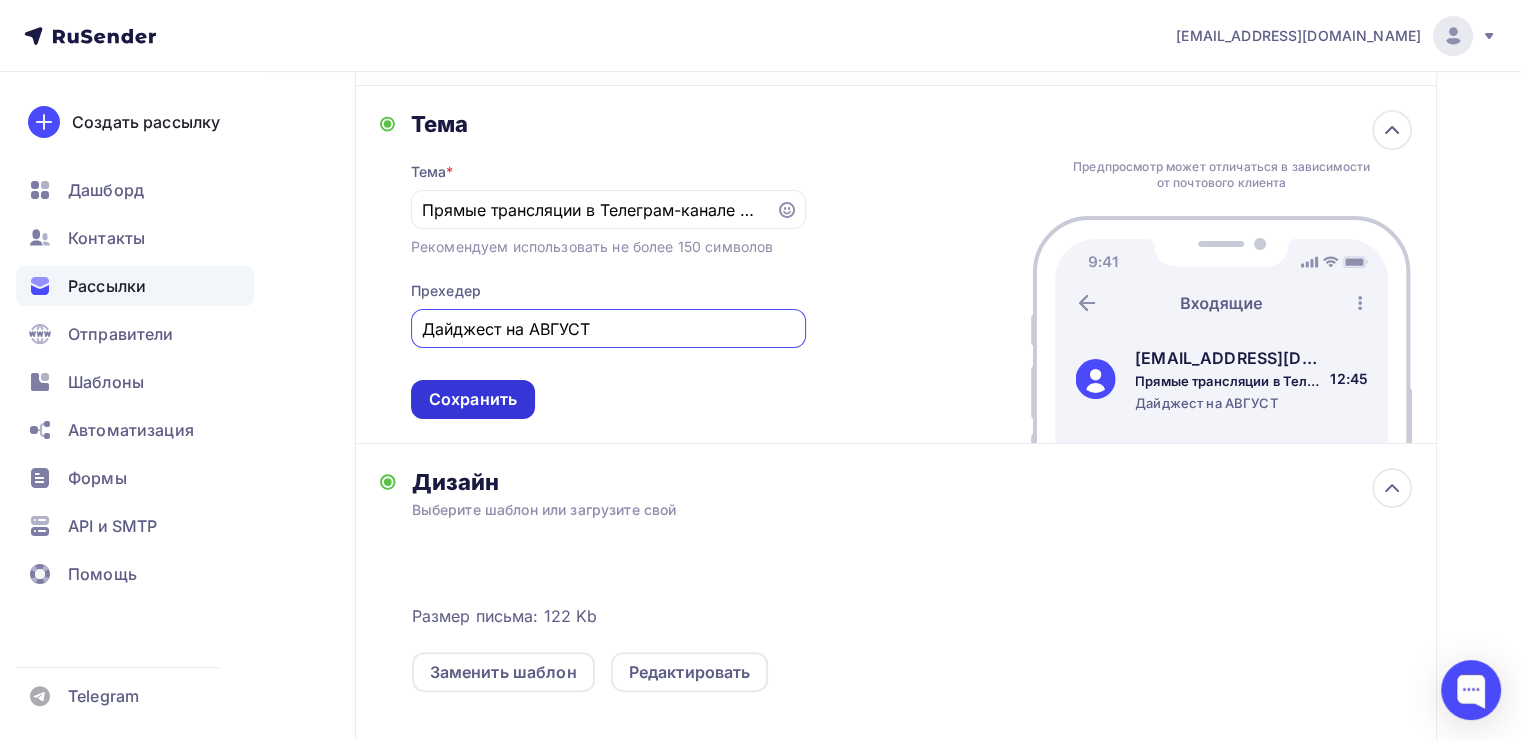 type on "Дайджест на АВГУСТ" 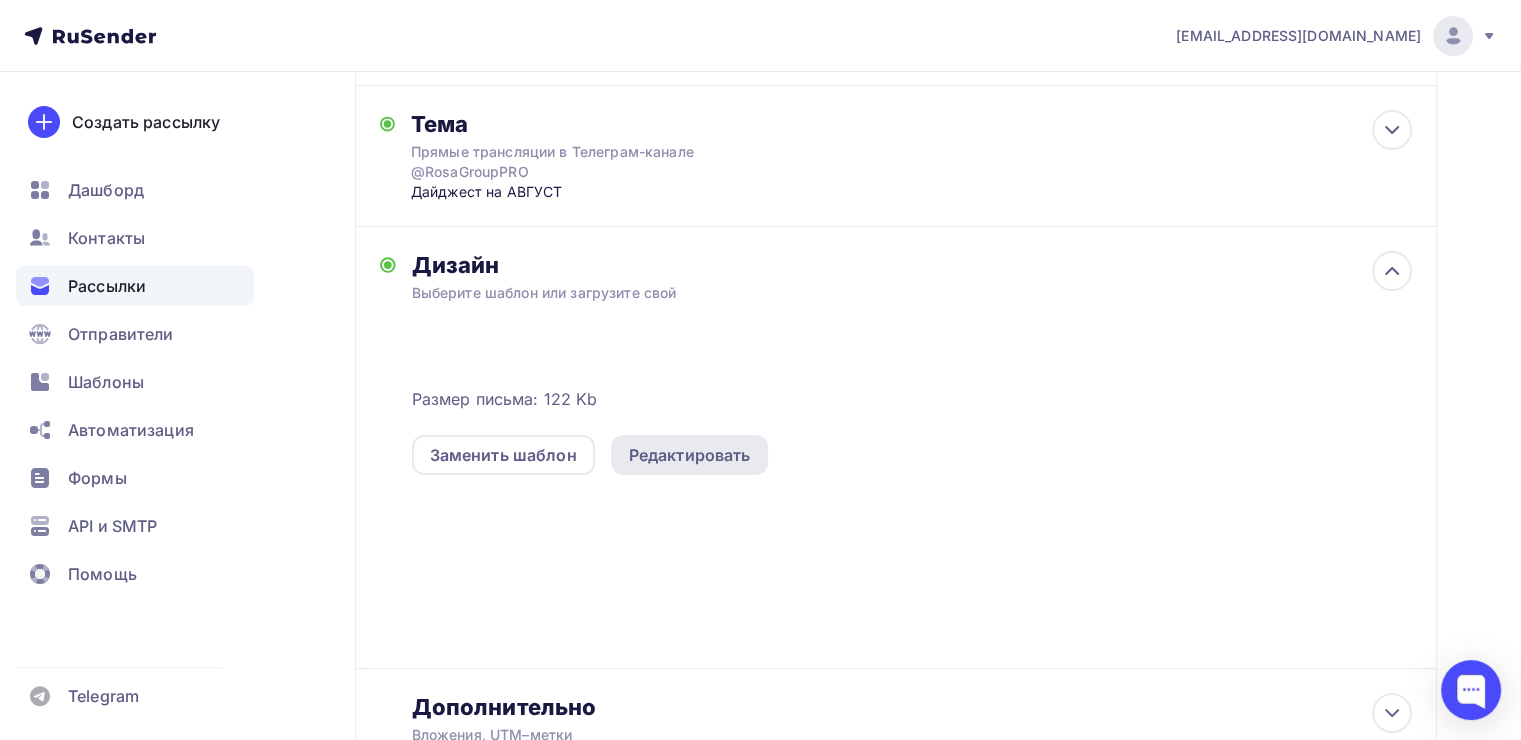 click on "Редактировать" at bounding box center [690, 455] 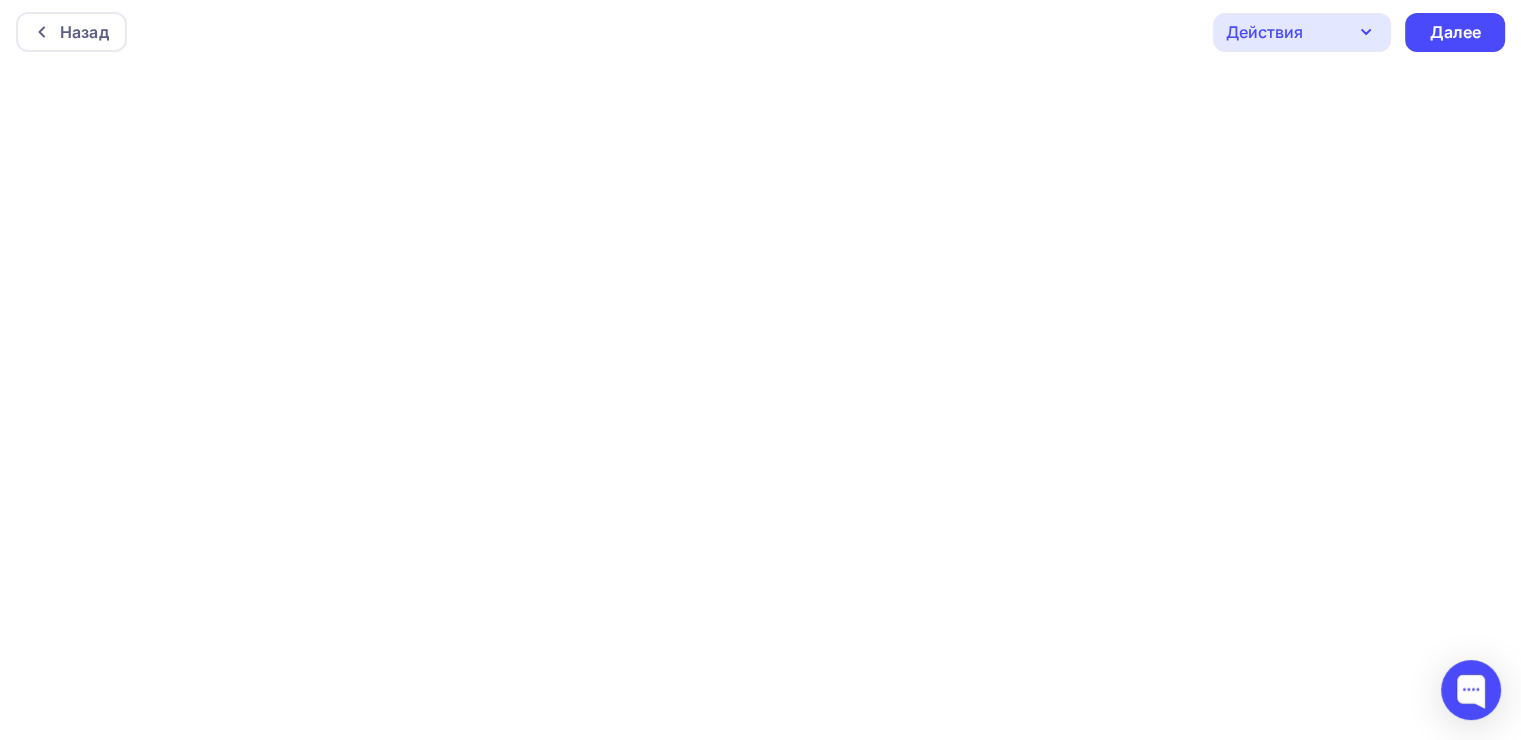 scroll, scrollTop: 4, scrollLeft: 0, axis: vertical 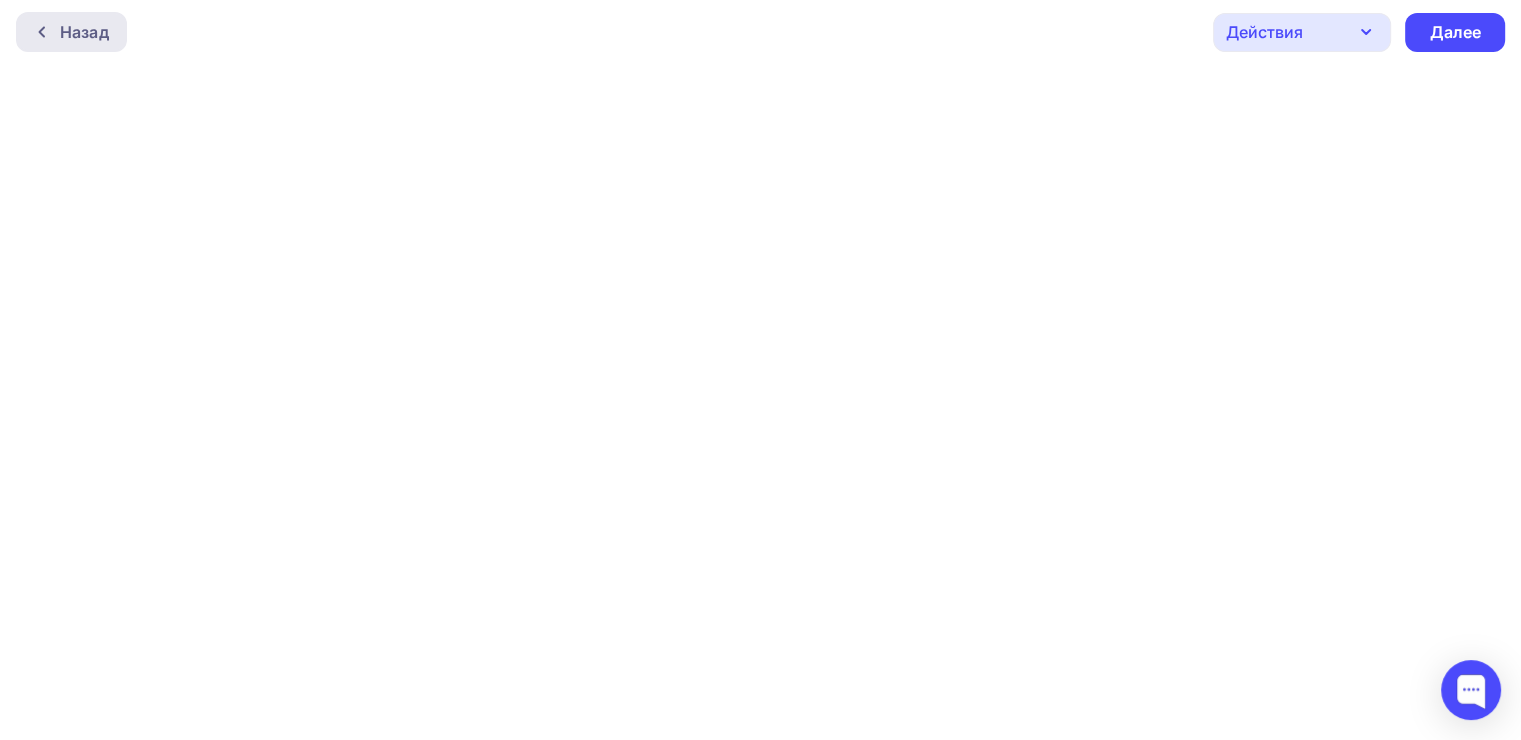 click on "Назад" at bounding box center (84, 32) 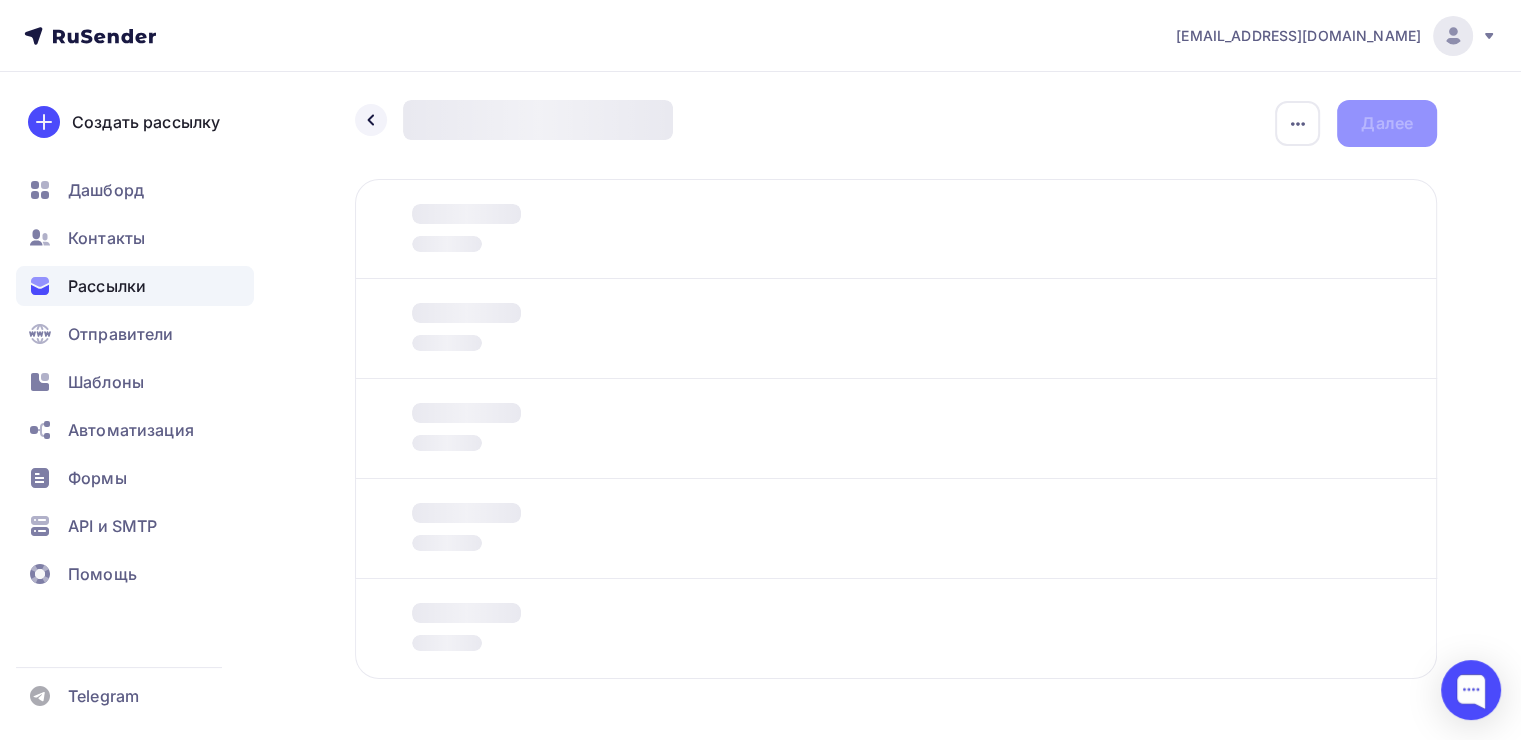 scroll, scrollTop: 72, scrollLeft: 0, axis: vertical 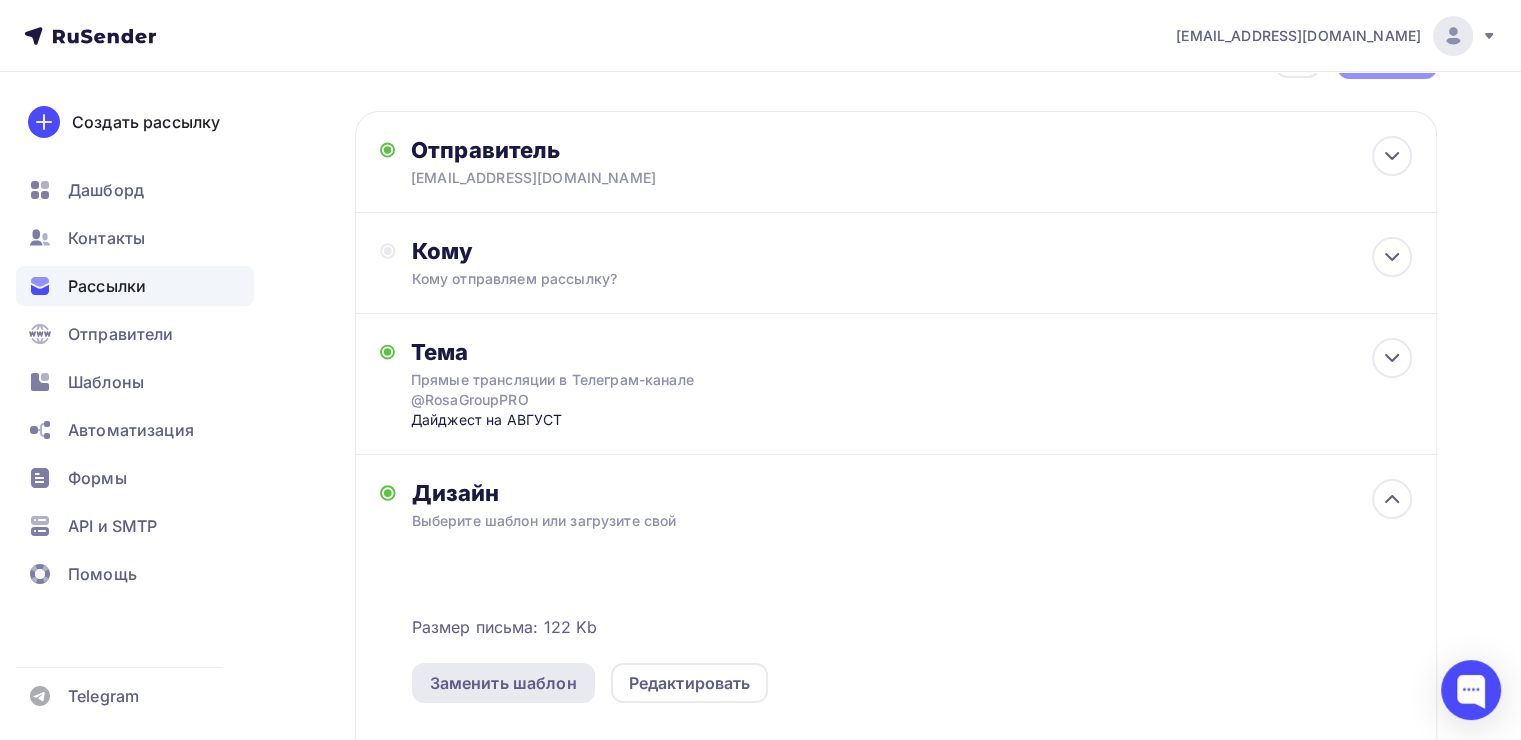 click on "Заменить шаблон" at bounding box center (503, 683) 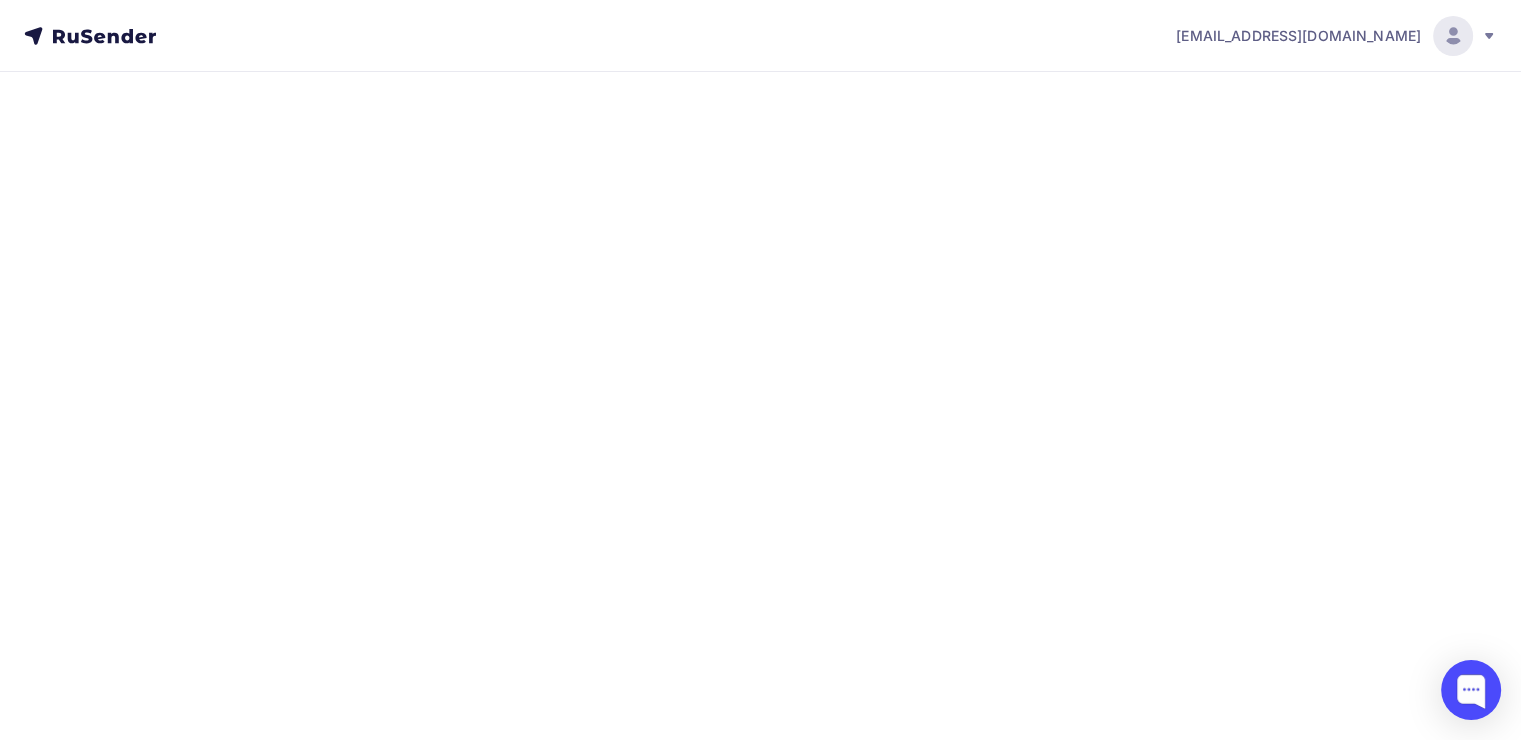 scroll, scrollTop: 0, scrollLeft: 0, axis: both 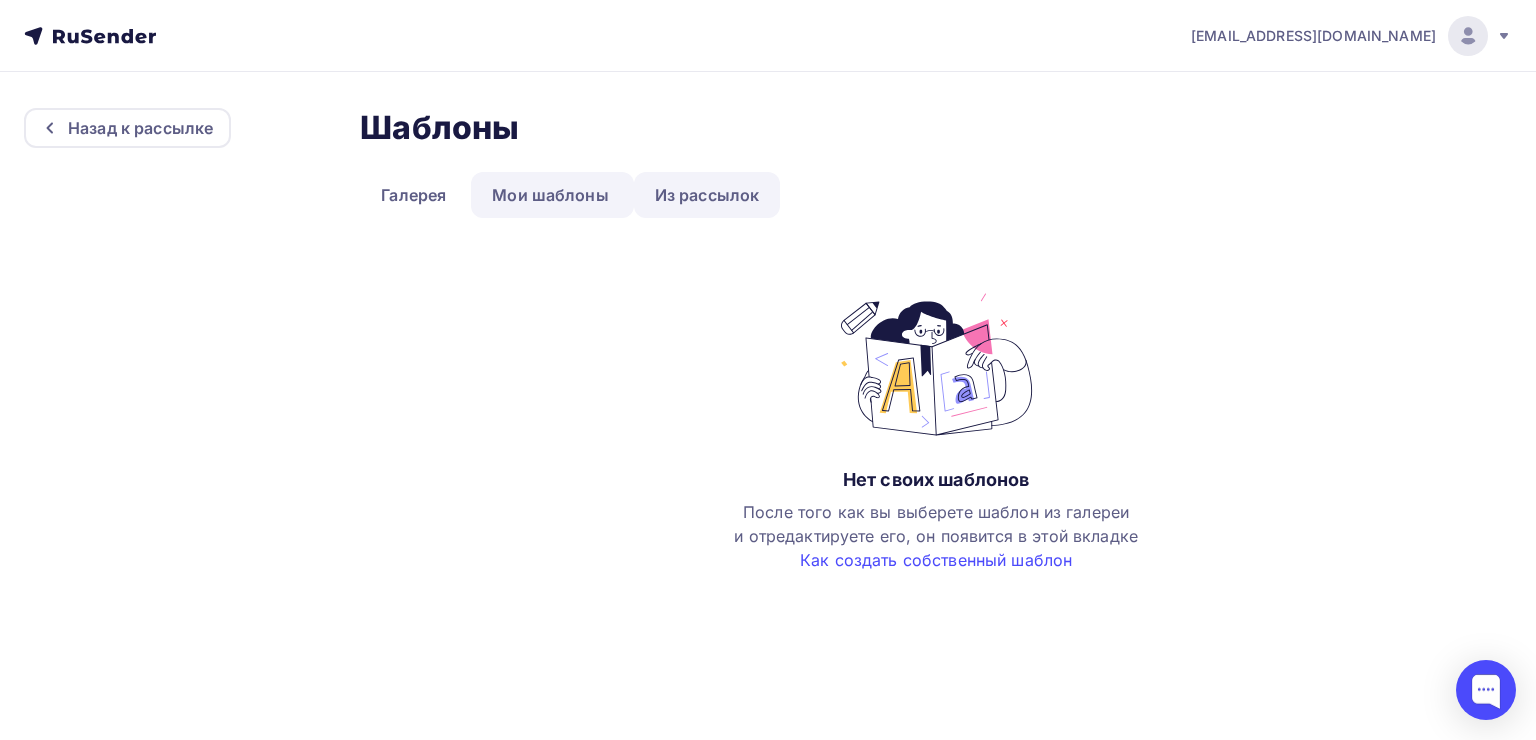 click on "Из рассылок" at bounding box center (707, 195) 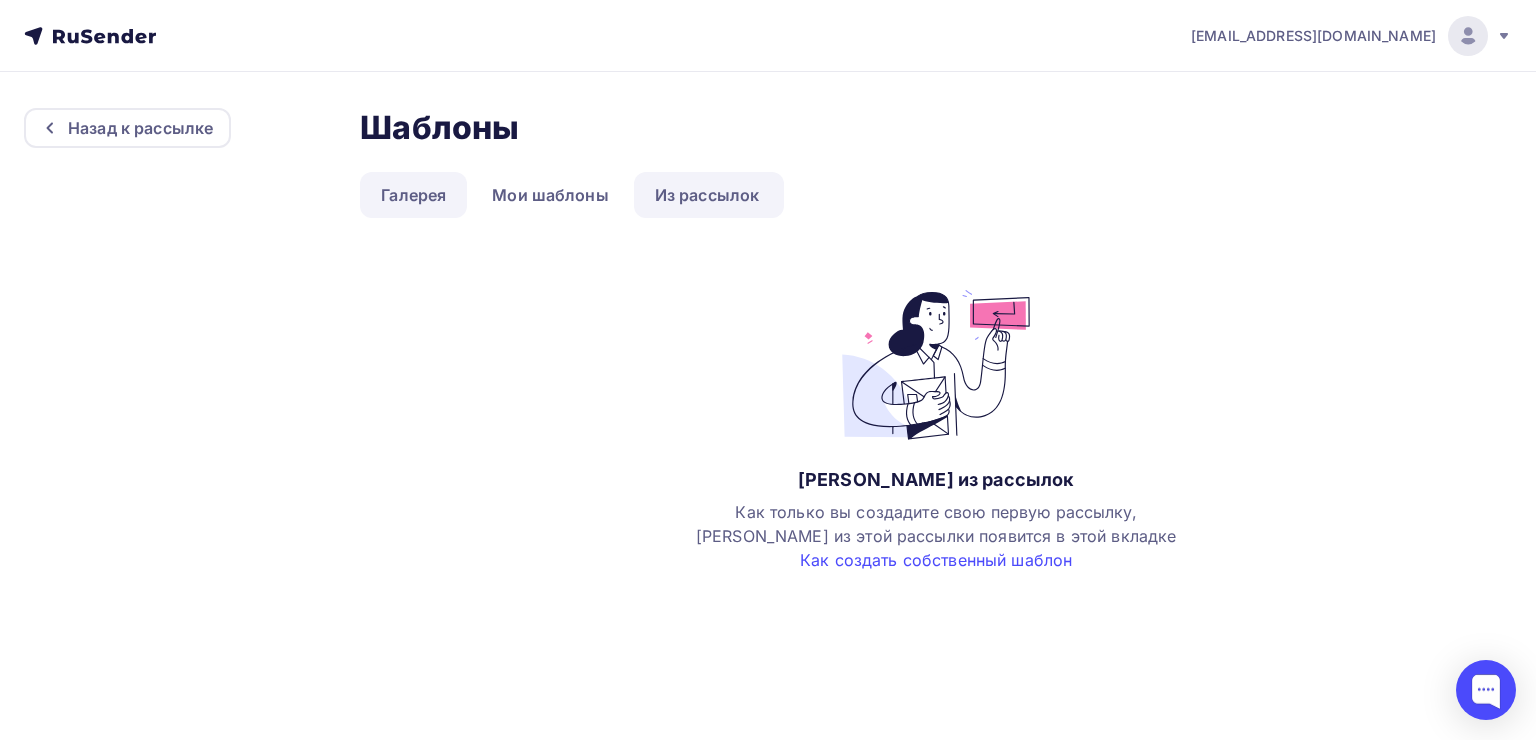 click on "Галерея" at bounding box center [413, 195] 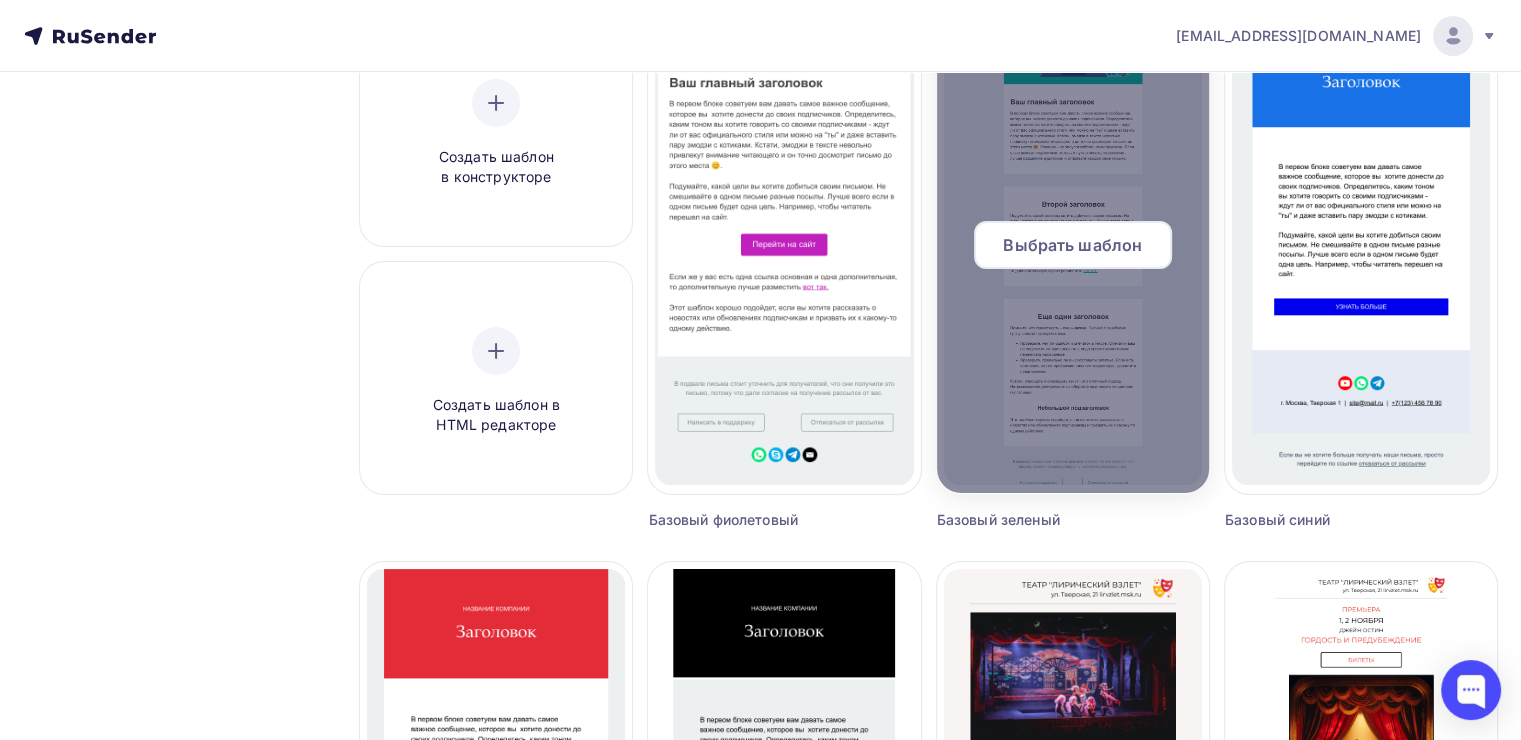 scroll, scrollTop: 300, scrollLeft: 0, axis: vertical 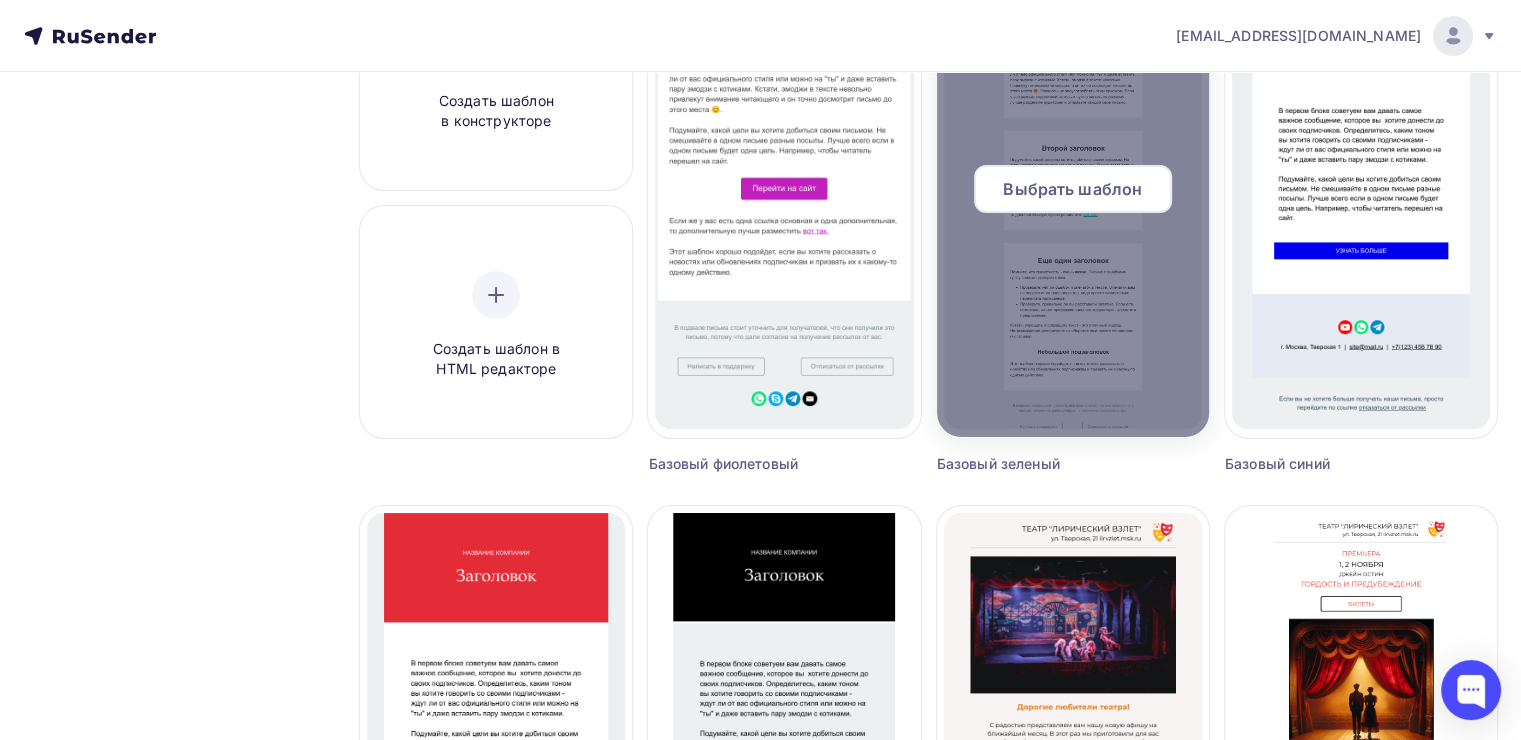 click on "Выбрать шаблон" at bounding box center [1072, 189] 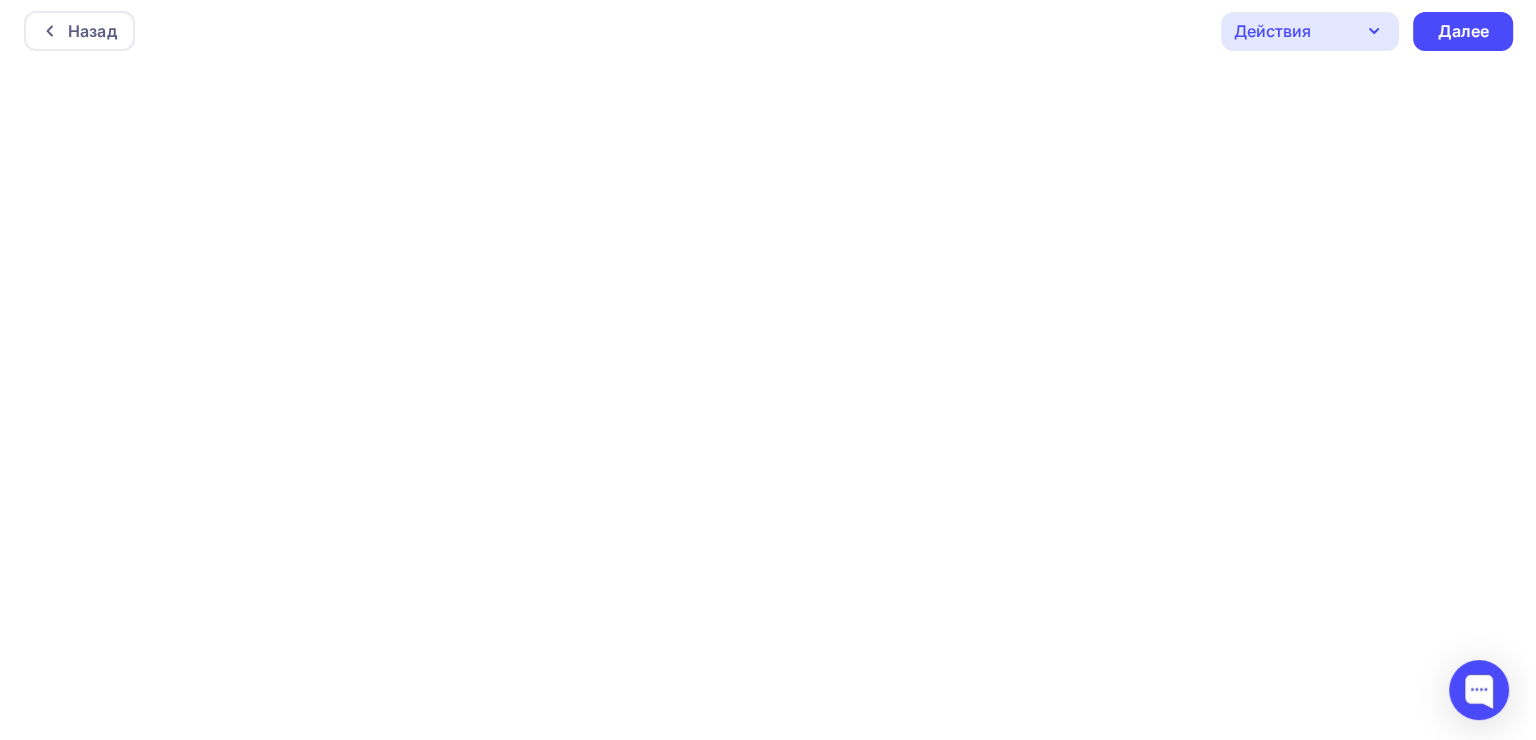 scroll, scrollTop: 0, scrollLeft: 0, axis: both 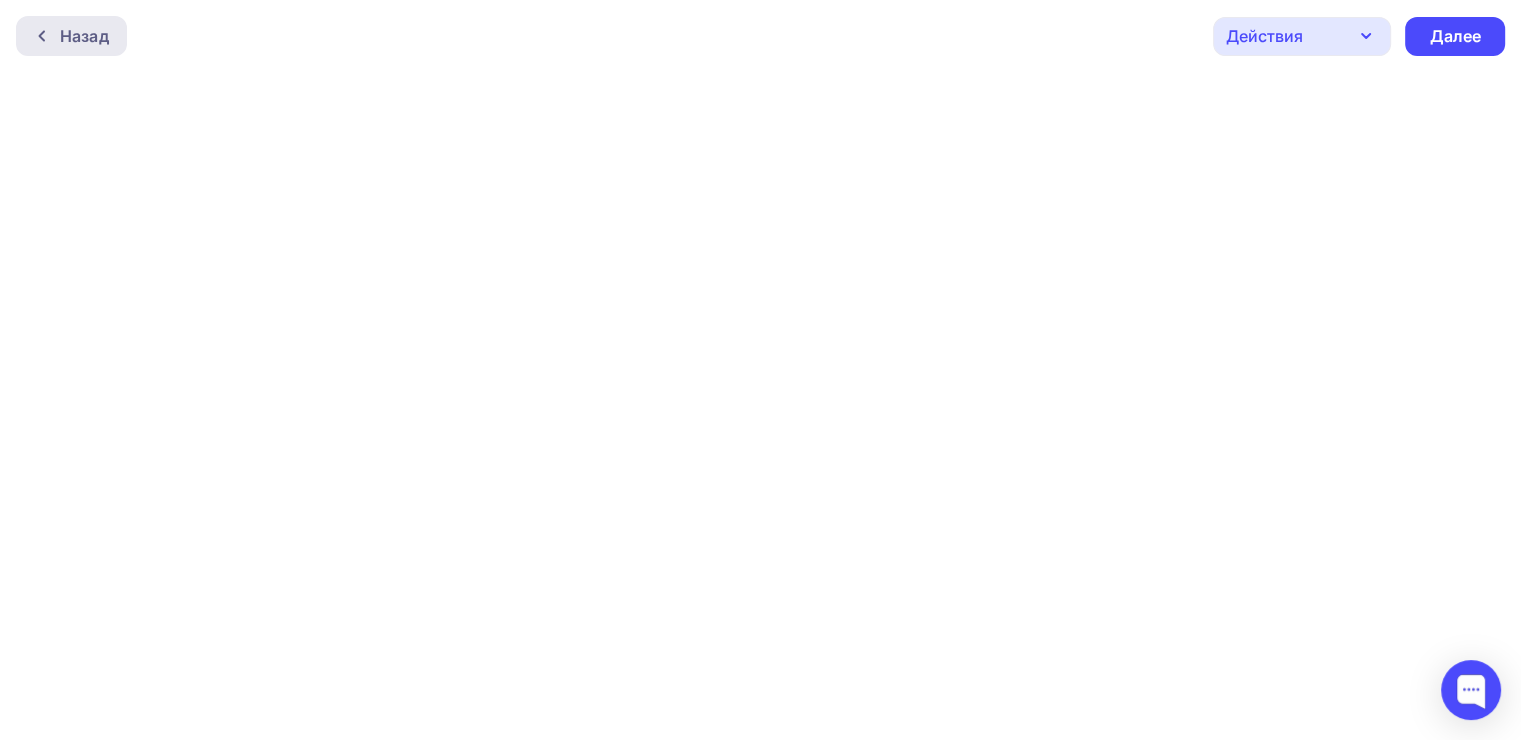 click on "Назад" at bounding box center [84, 36] 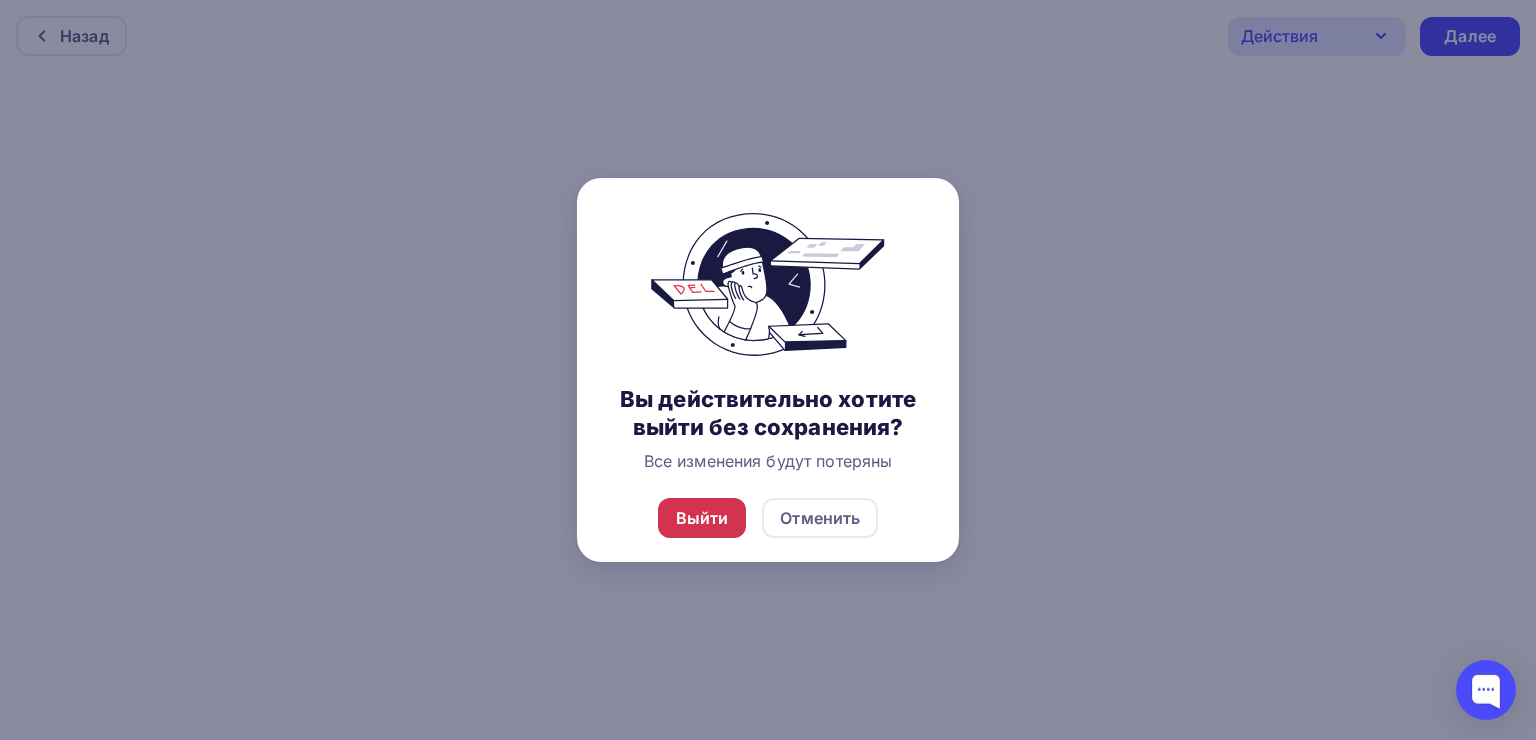 click on "Выйти" at bounding box center [702, 518] 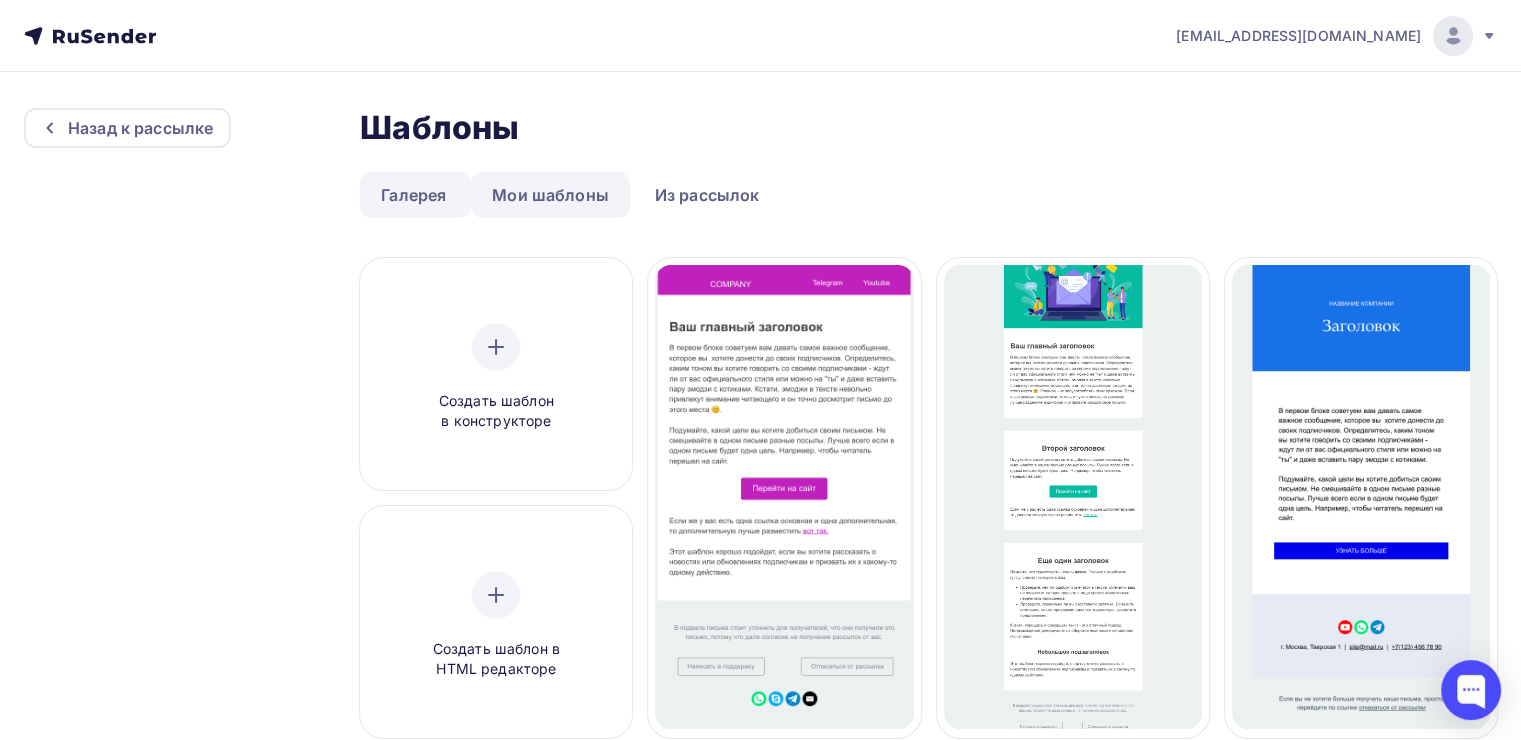 click on "Мои шаблоны" at bounding box center (550, 195) 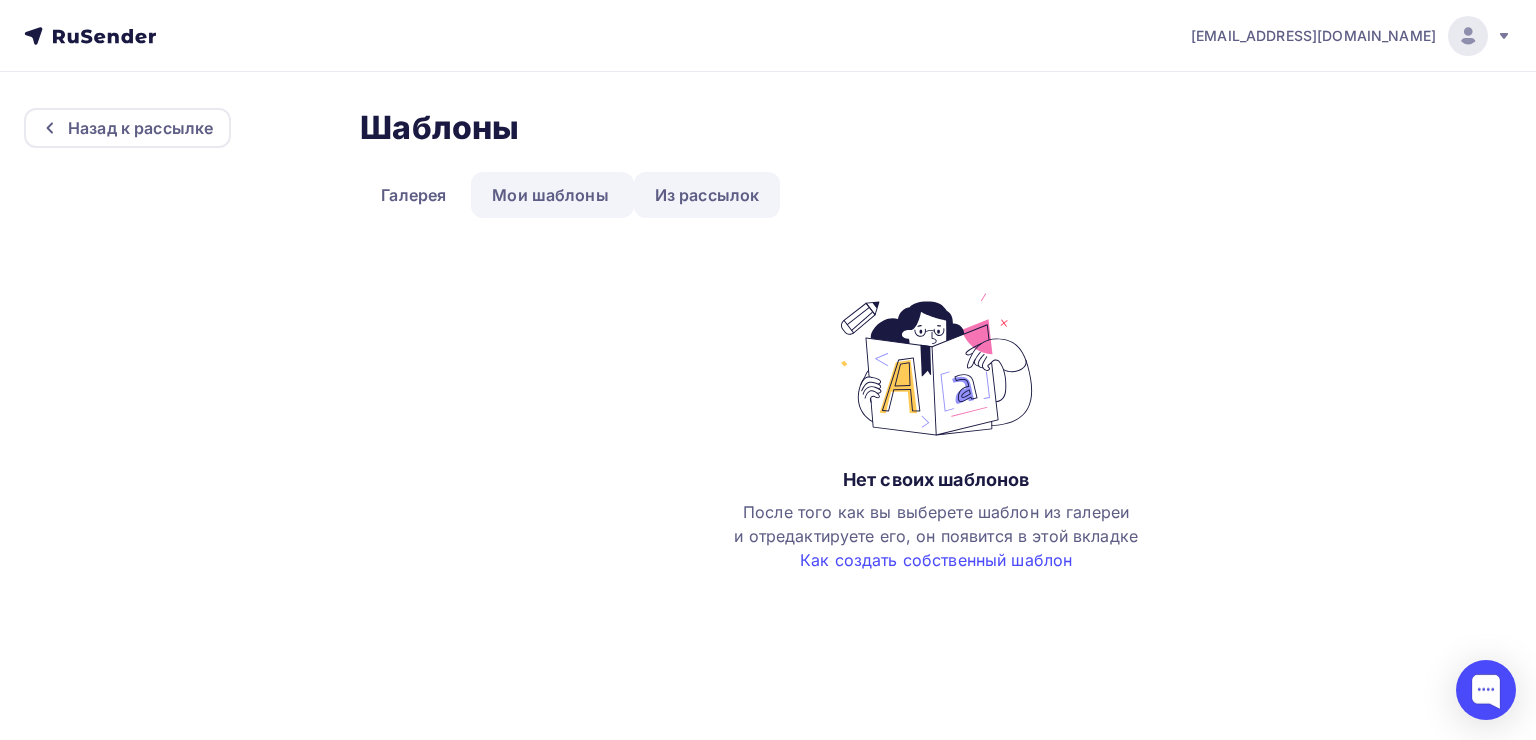 click on "Из рассылок" at bounding box center (707, 195) 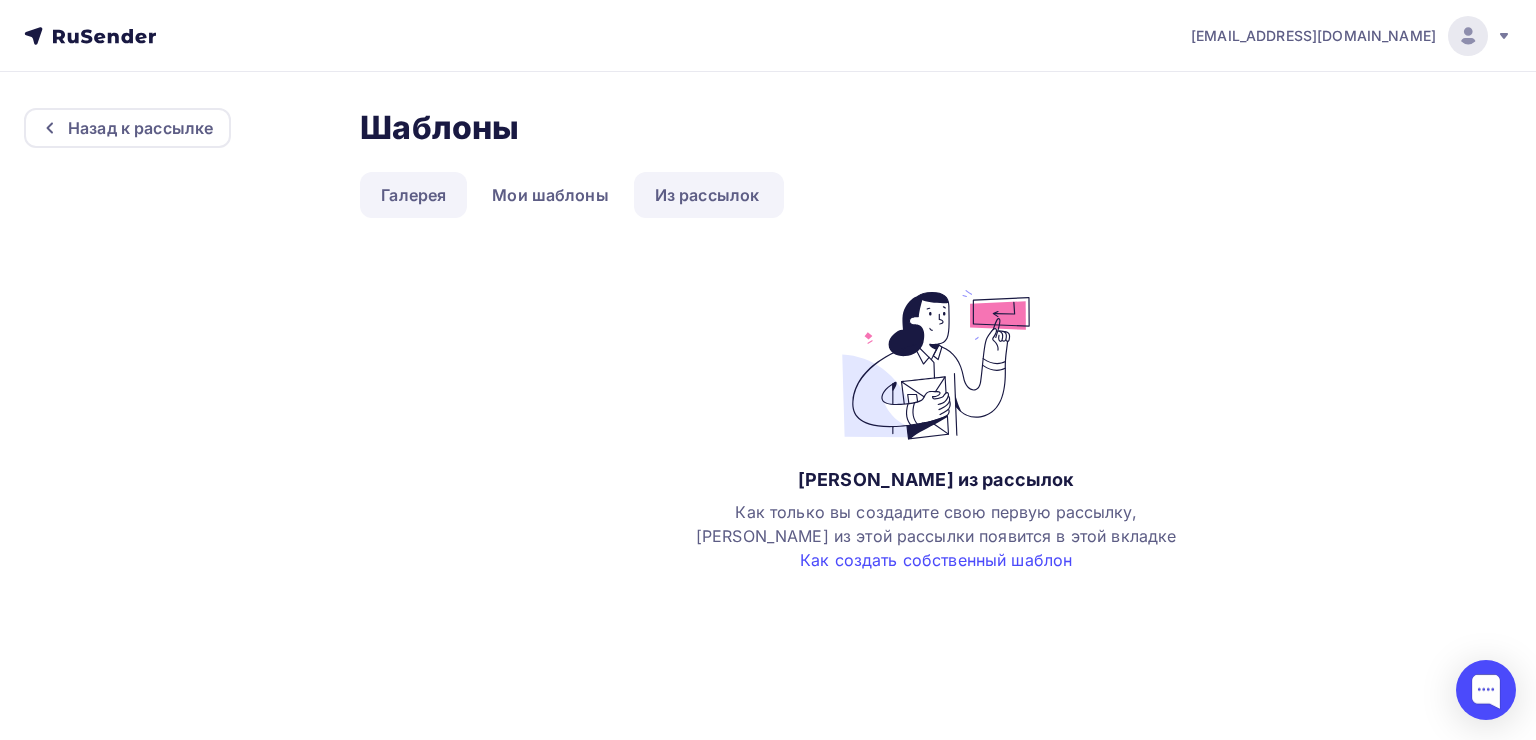 click on "Галерея" at bounding box center (413, 195) 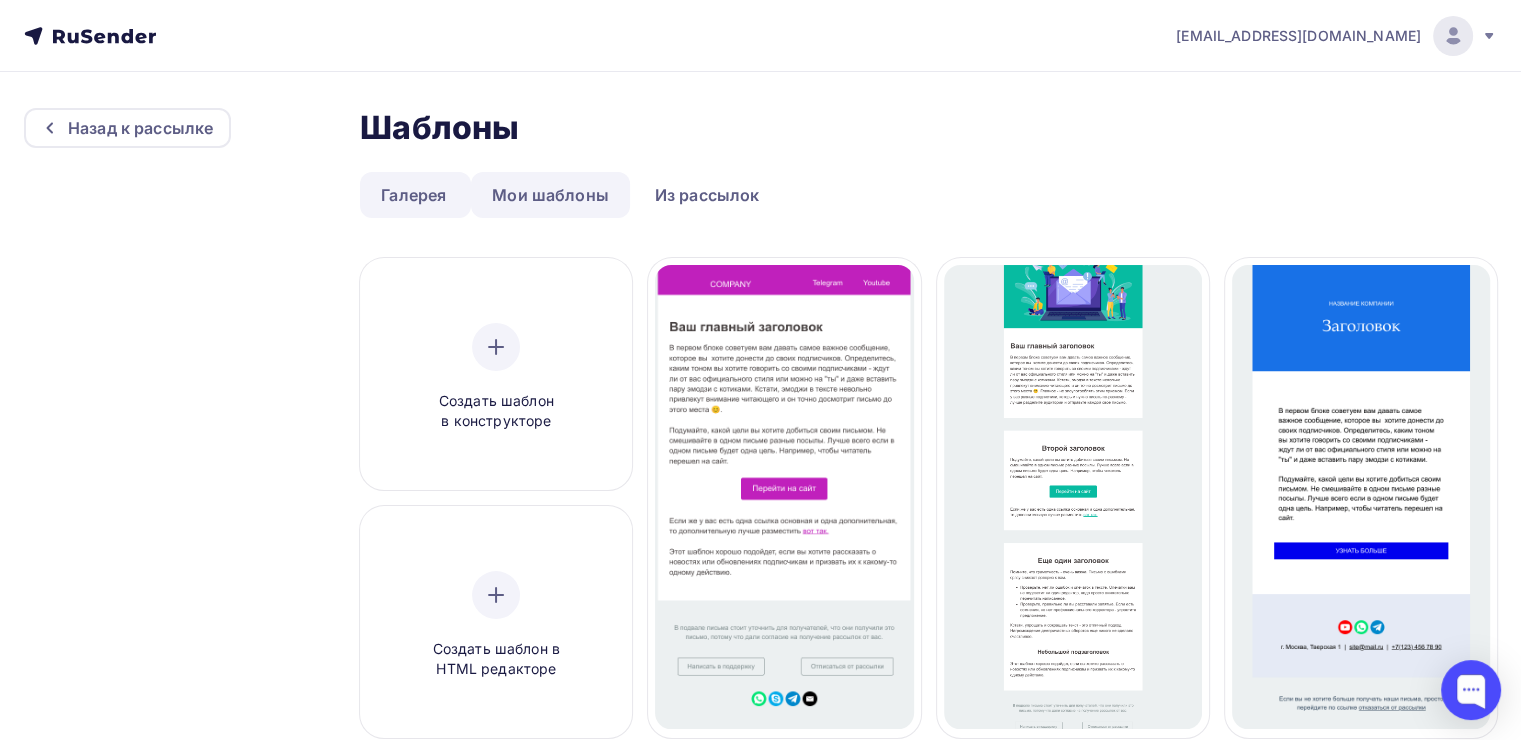 click on "Мои шаблоны" at bounding box center (550, 195) 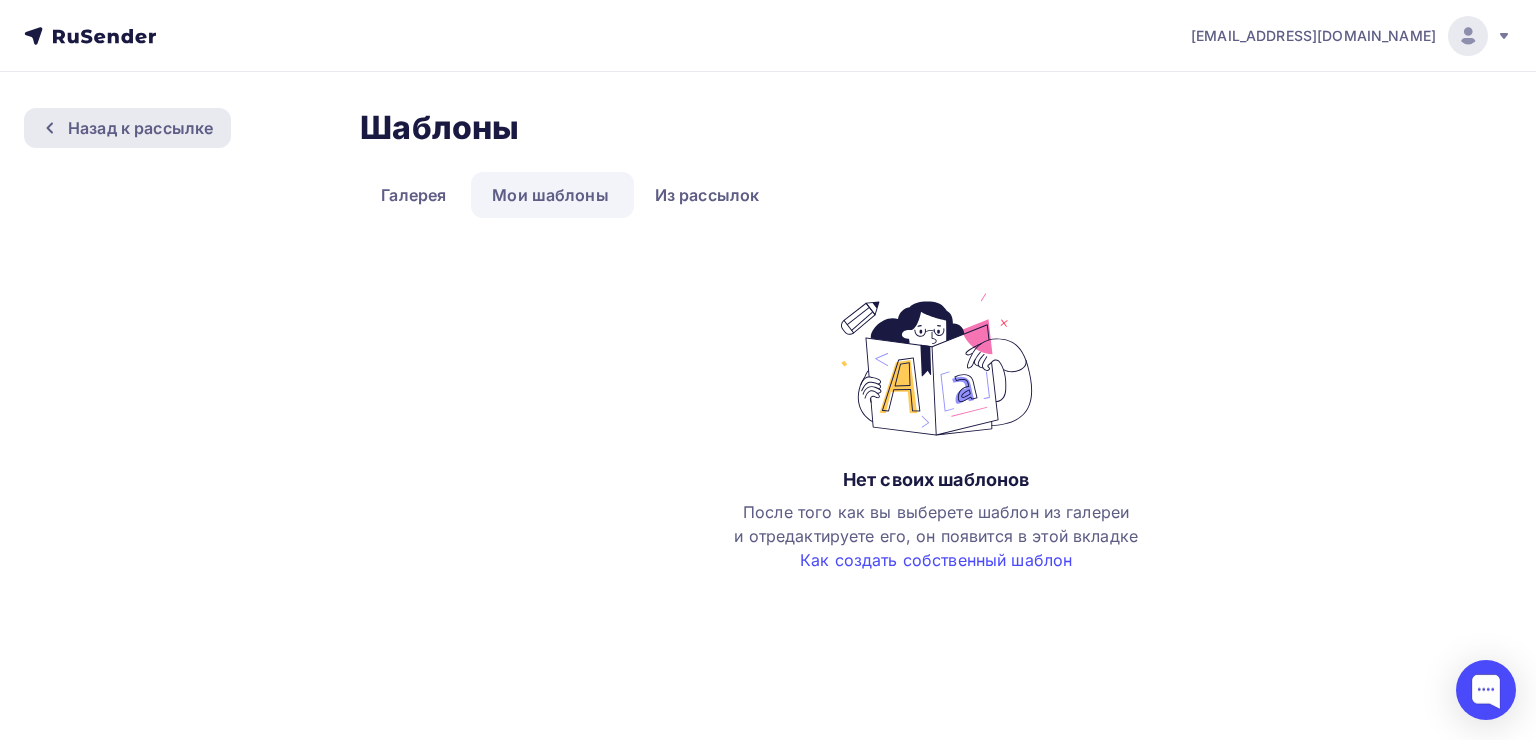 click on "Назад к рассылке" at bounding box center (140, 128) 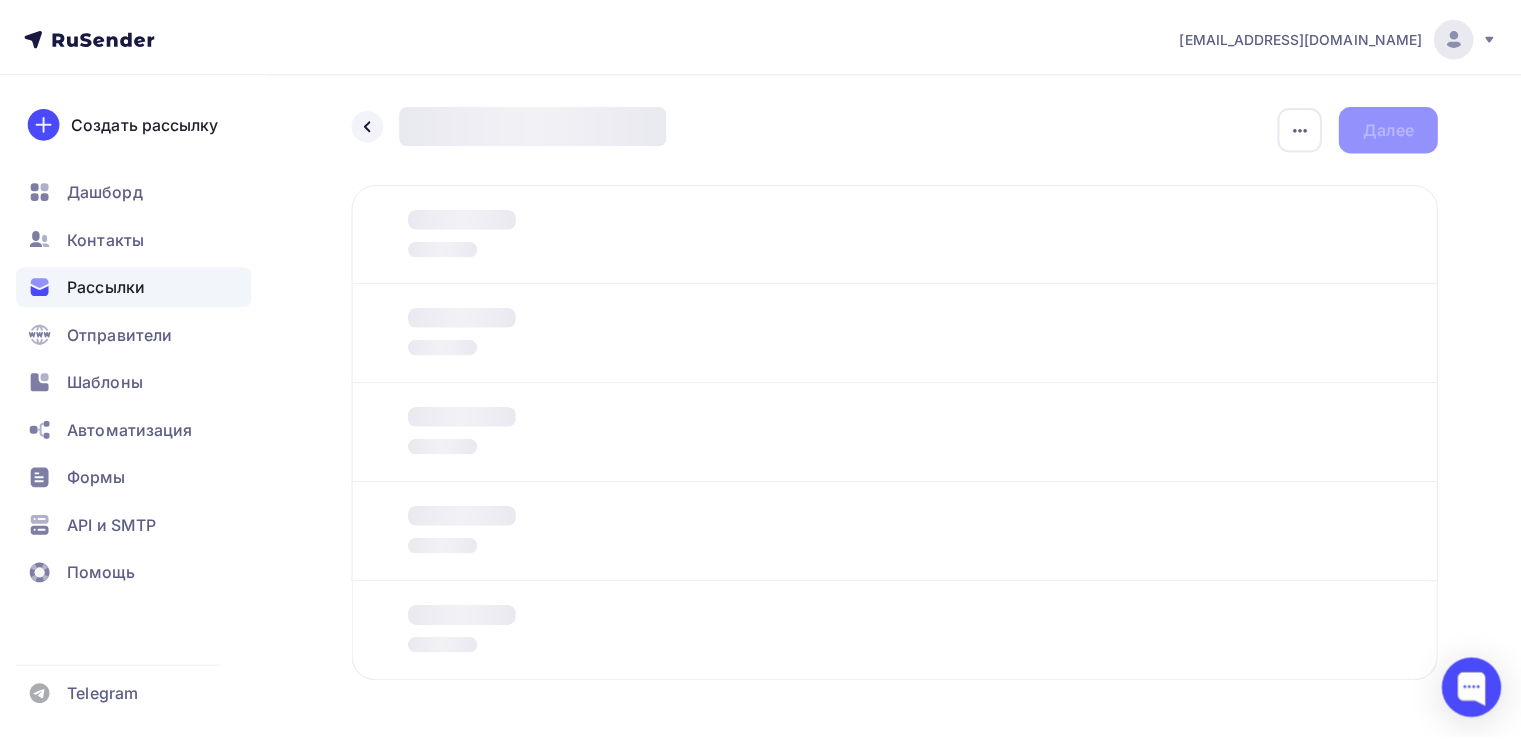 scroll, scrollTop: 72, scrollLeft: 0, axis: vertical 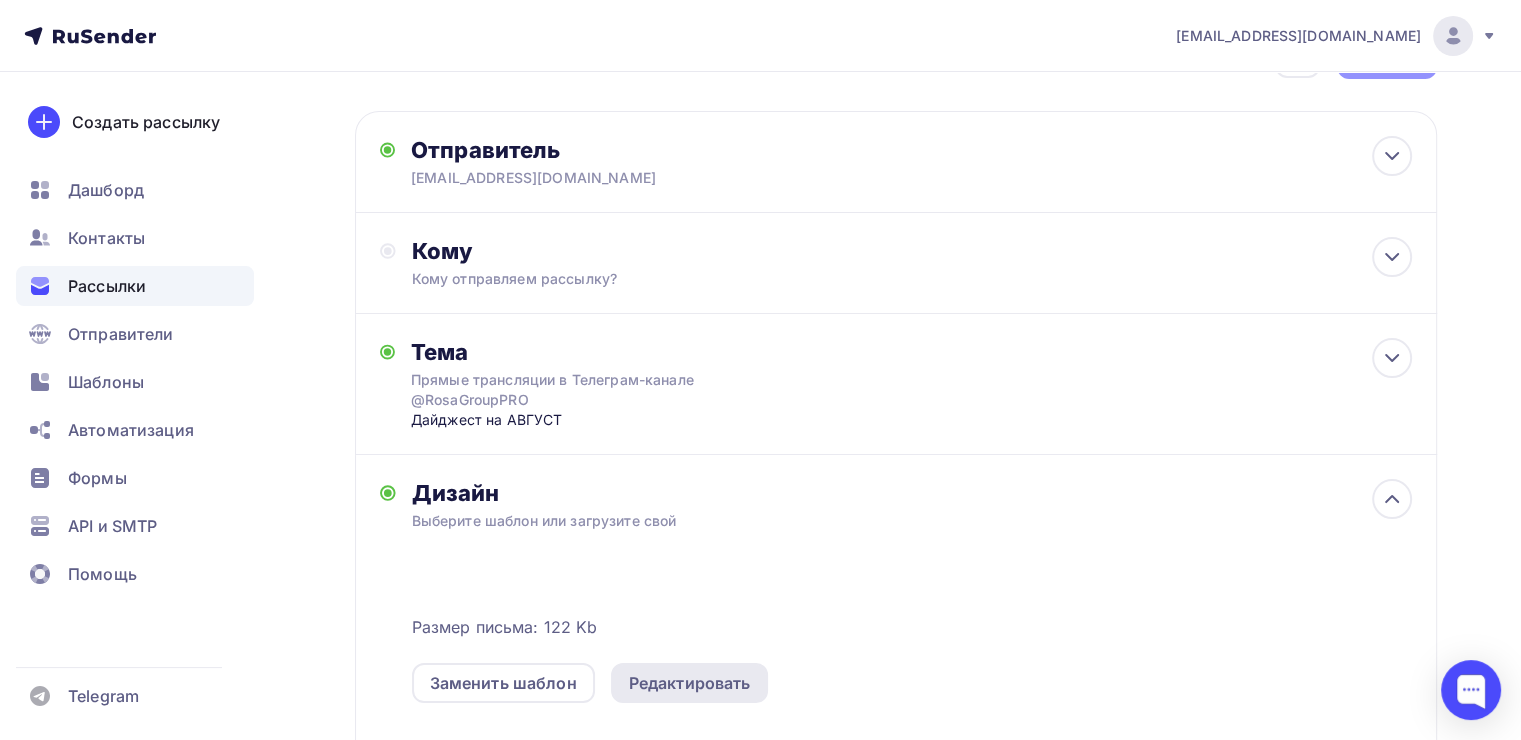 click on "Редактировать" at bounding box center [690, 683] 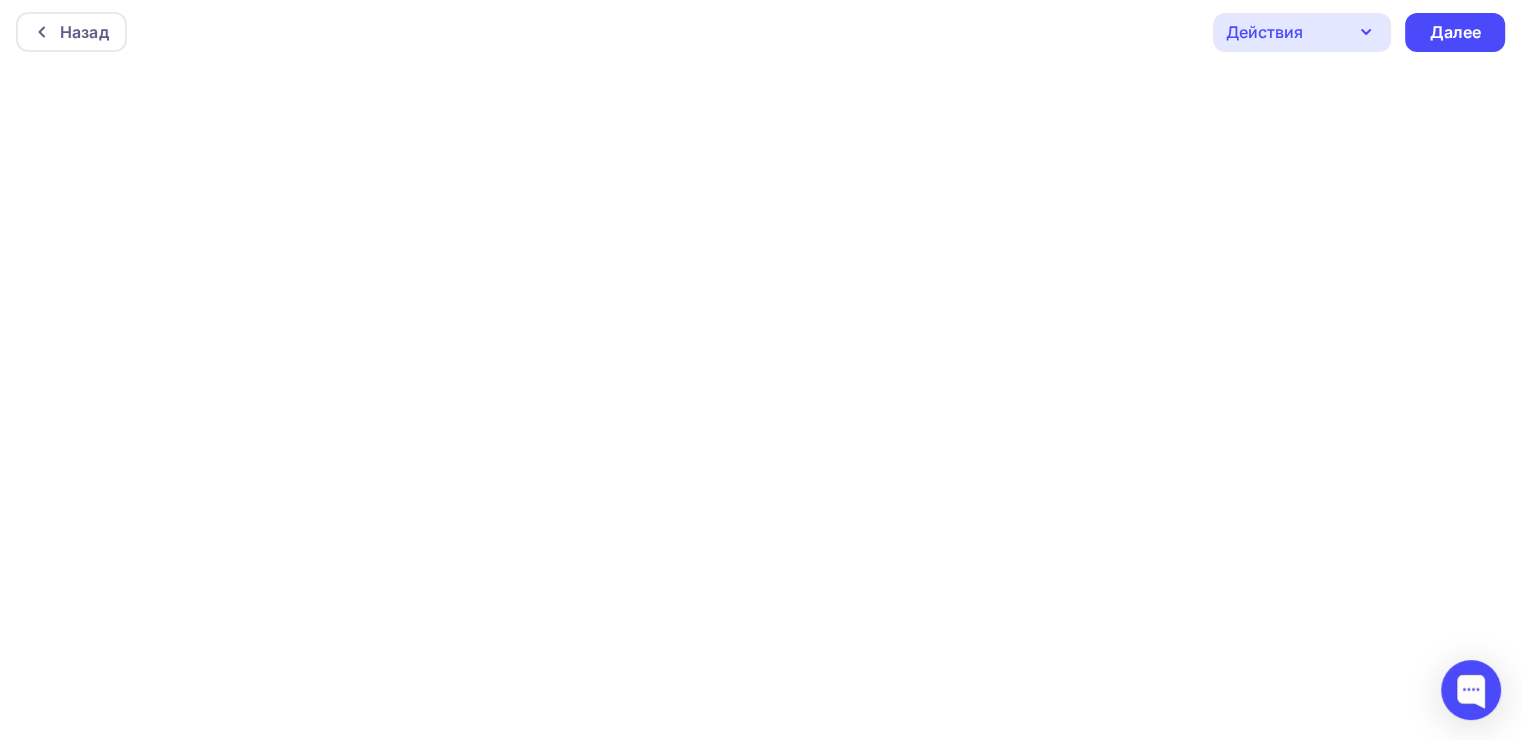 scroll, scrollTop: 4, scrollLeft: 0, axis: vertical 